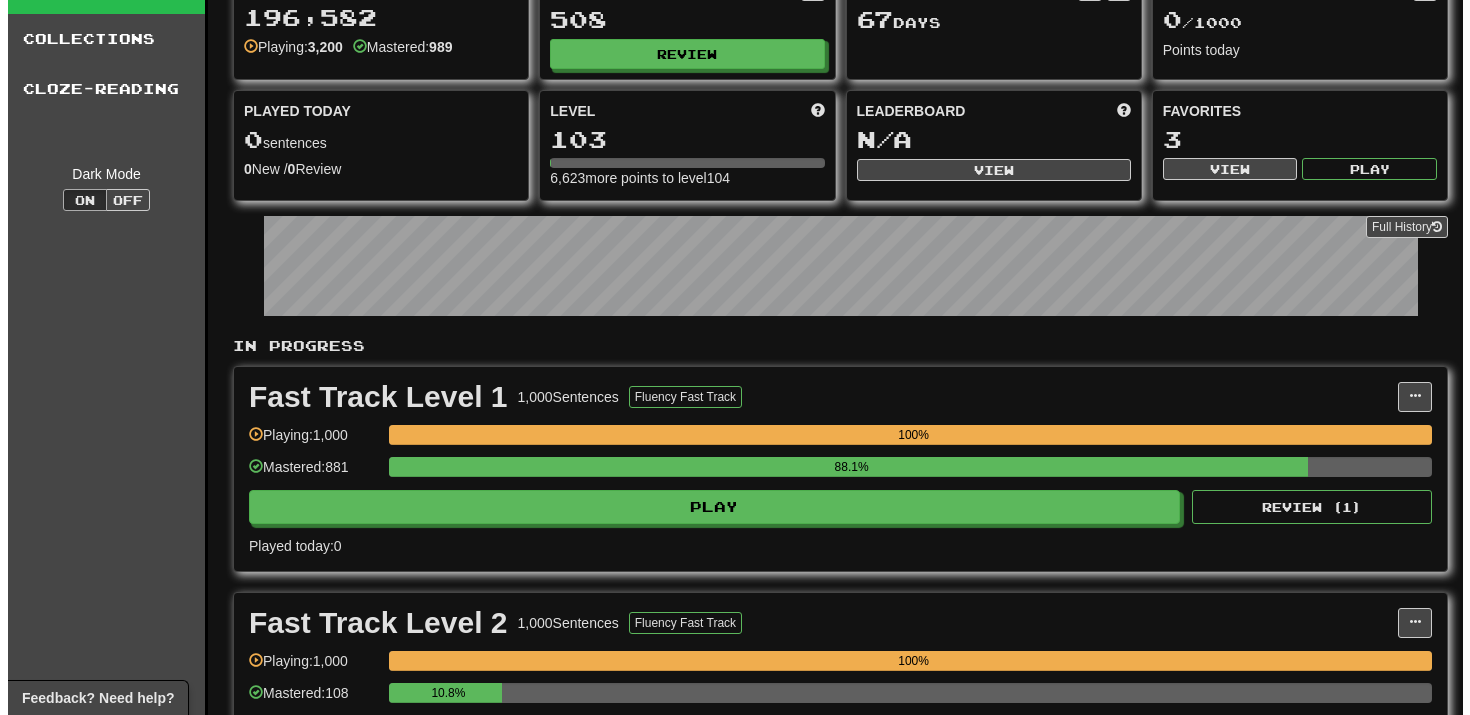 scroll, scrollTop: 143, scrollLeft: 0, axis: vertical 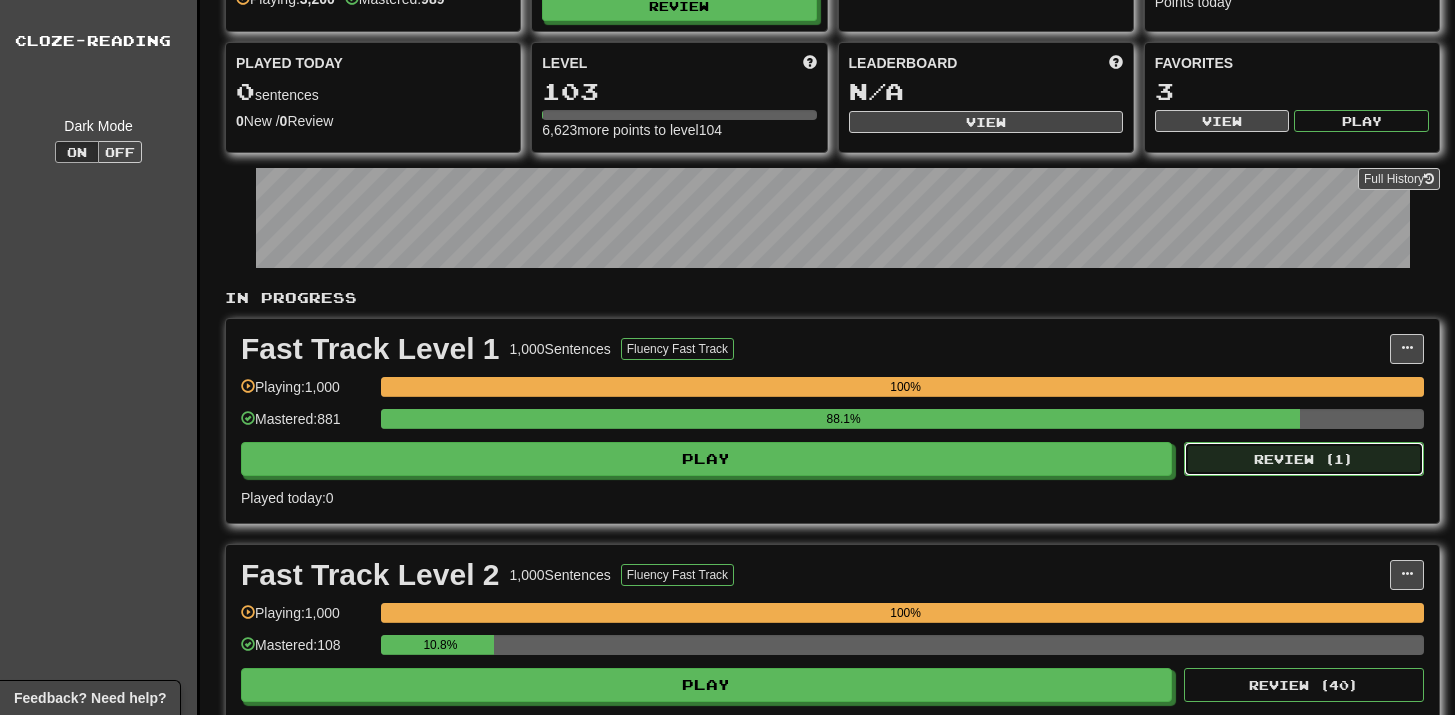 click on "Review ( 1 )" at bounding box center [1304, 459] 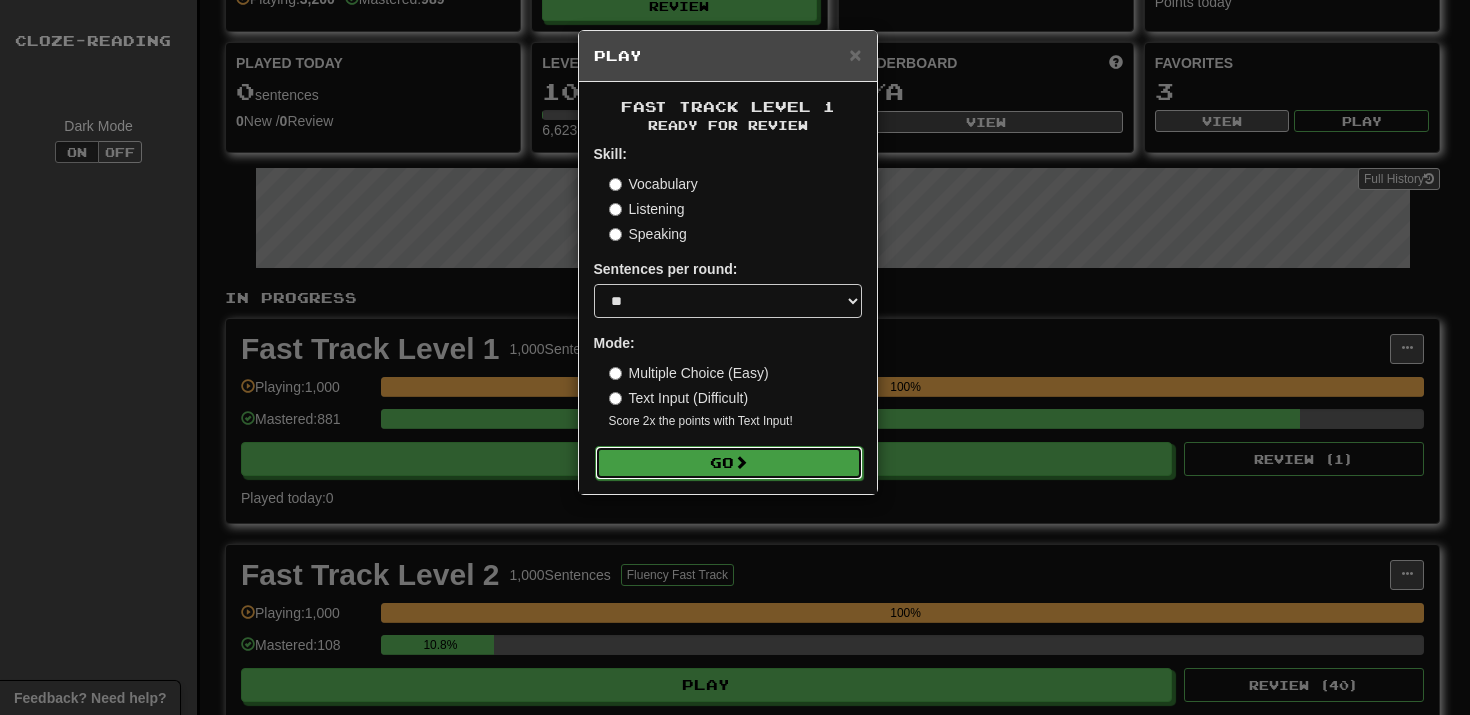 click on "Go" at bounding box center [729, 463] 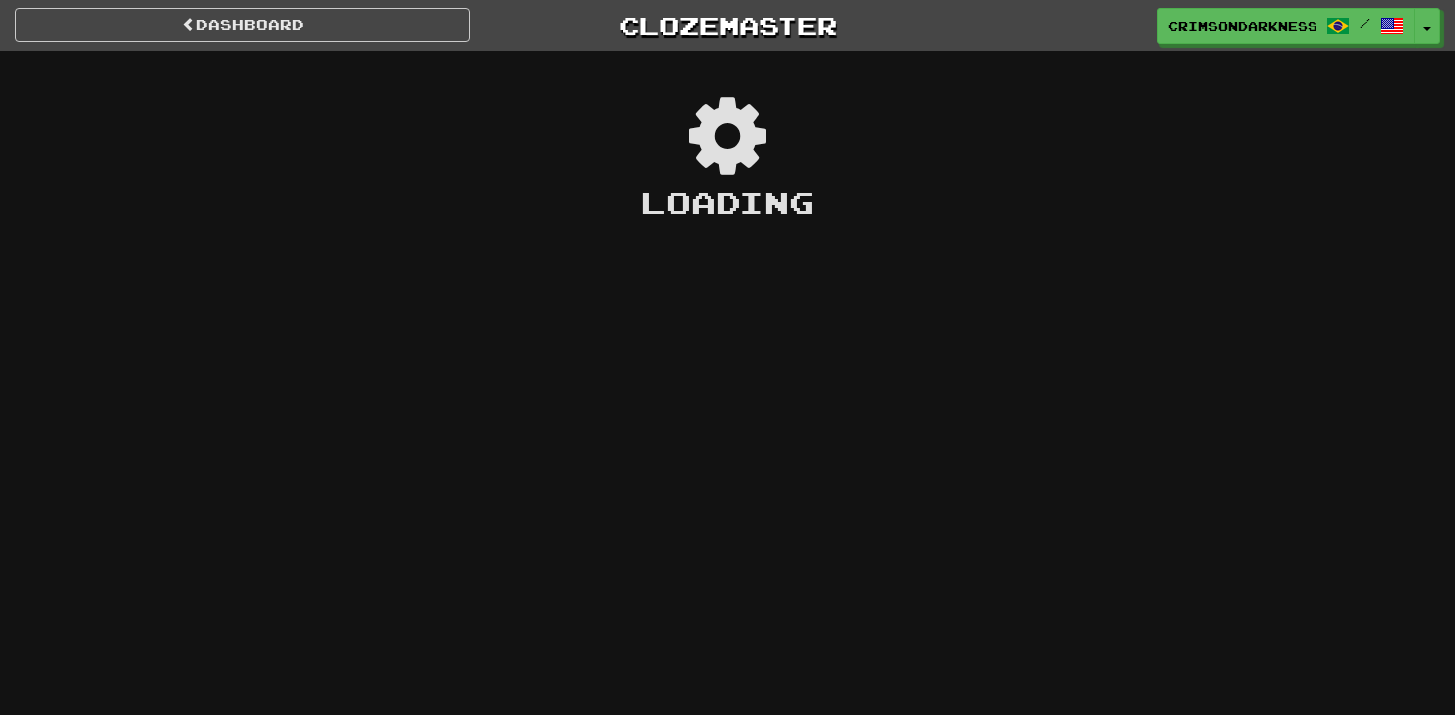 scroll, scrollTop: 0, scrollLeft: 0, axis: both 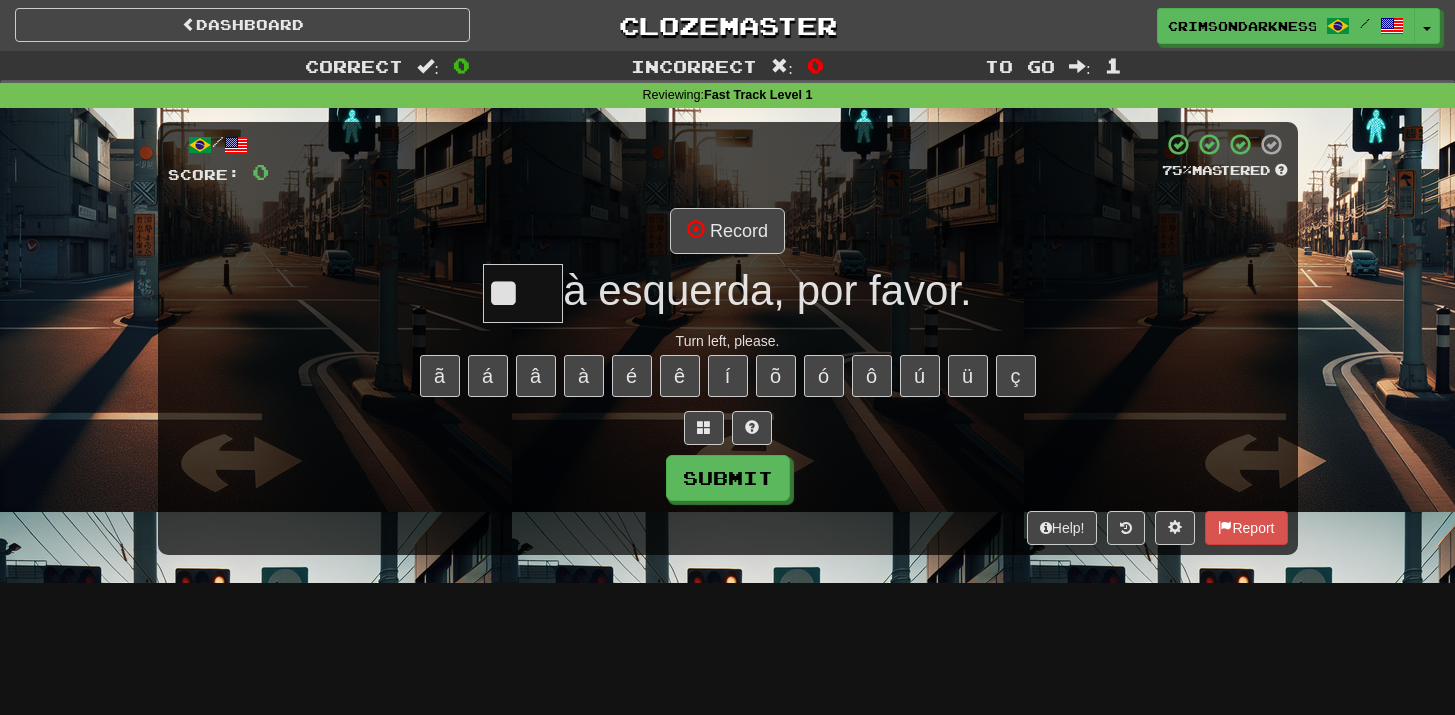 type on "*" 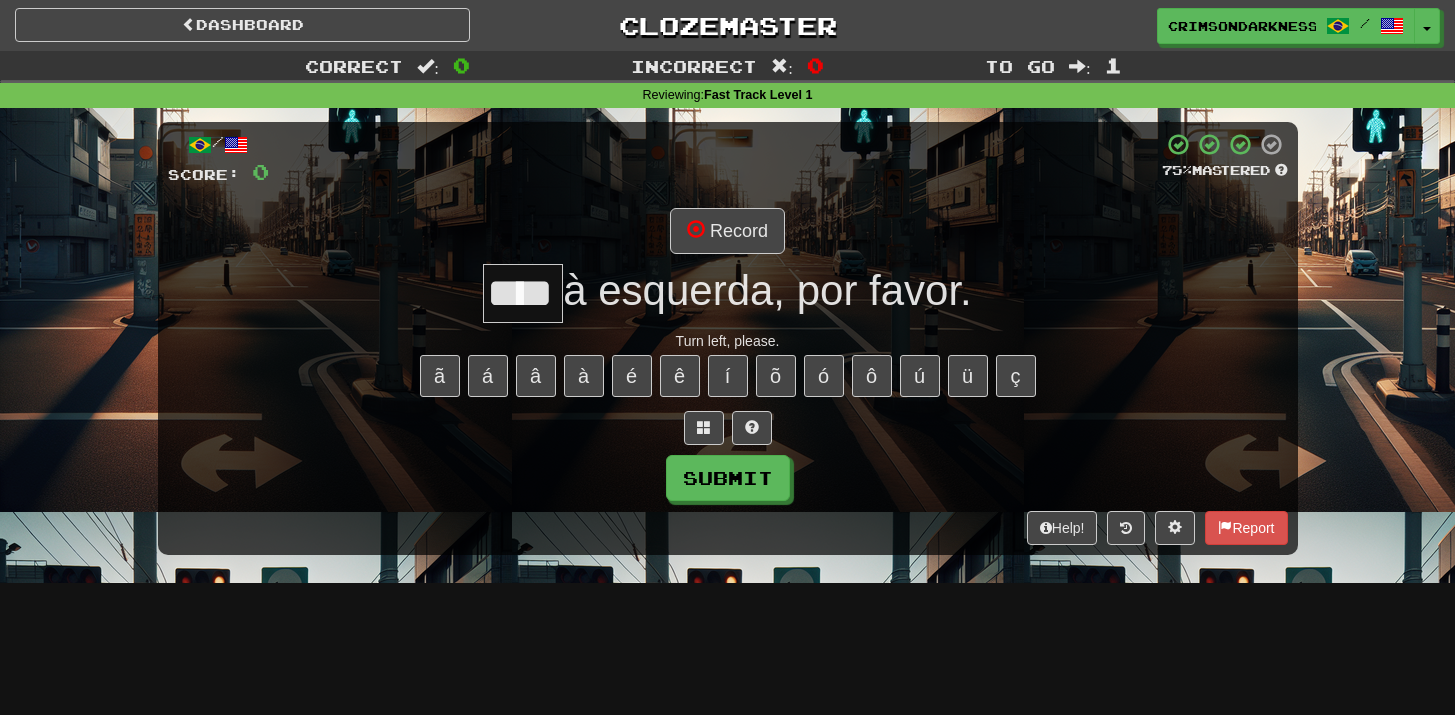 type on "****" 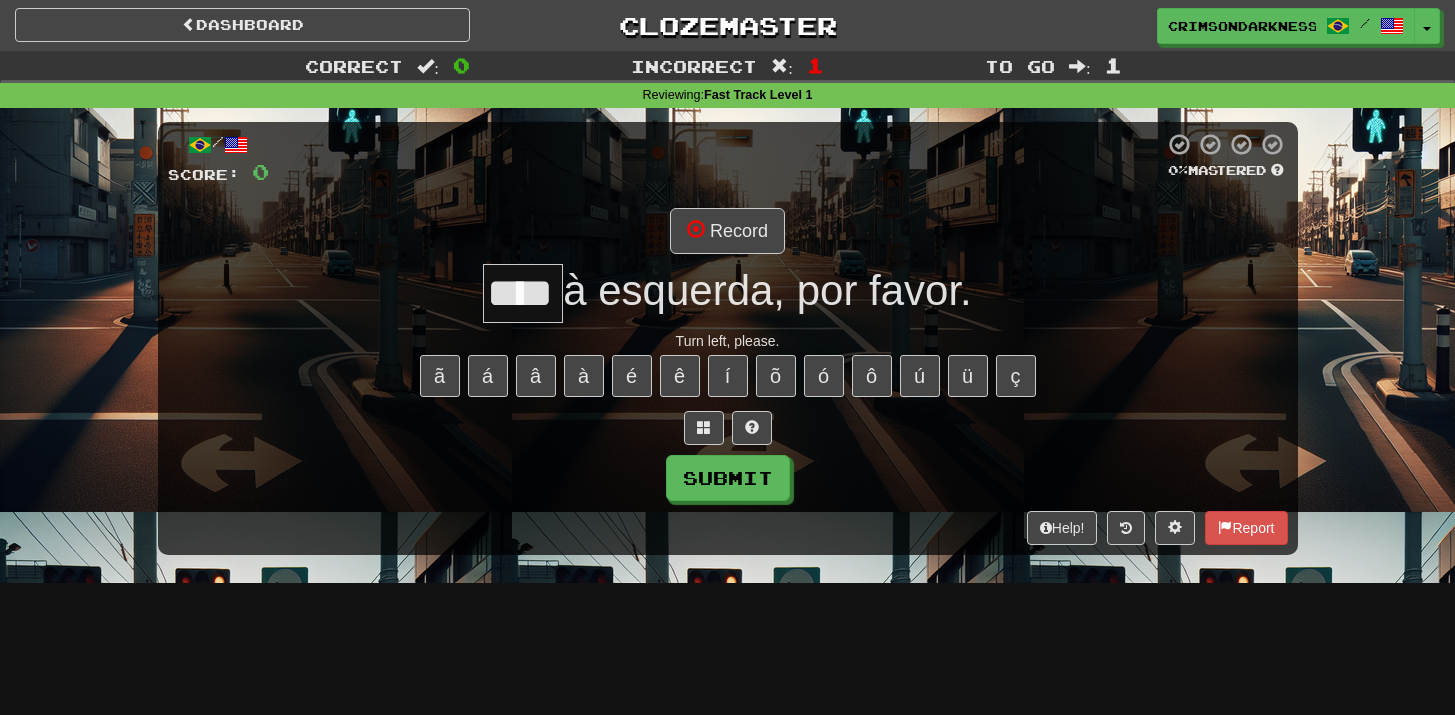 type on "****" 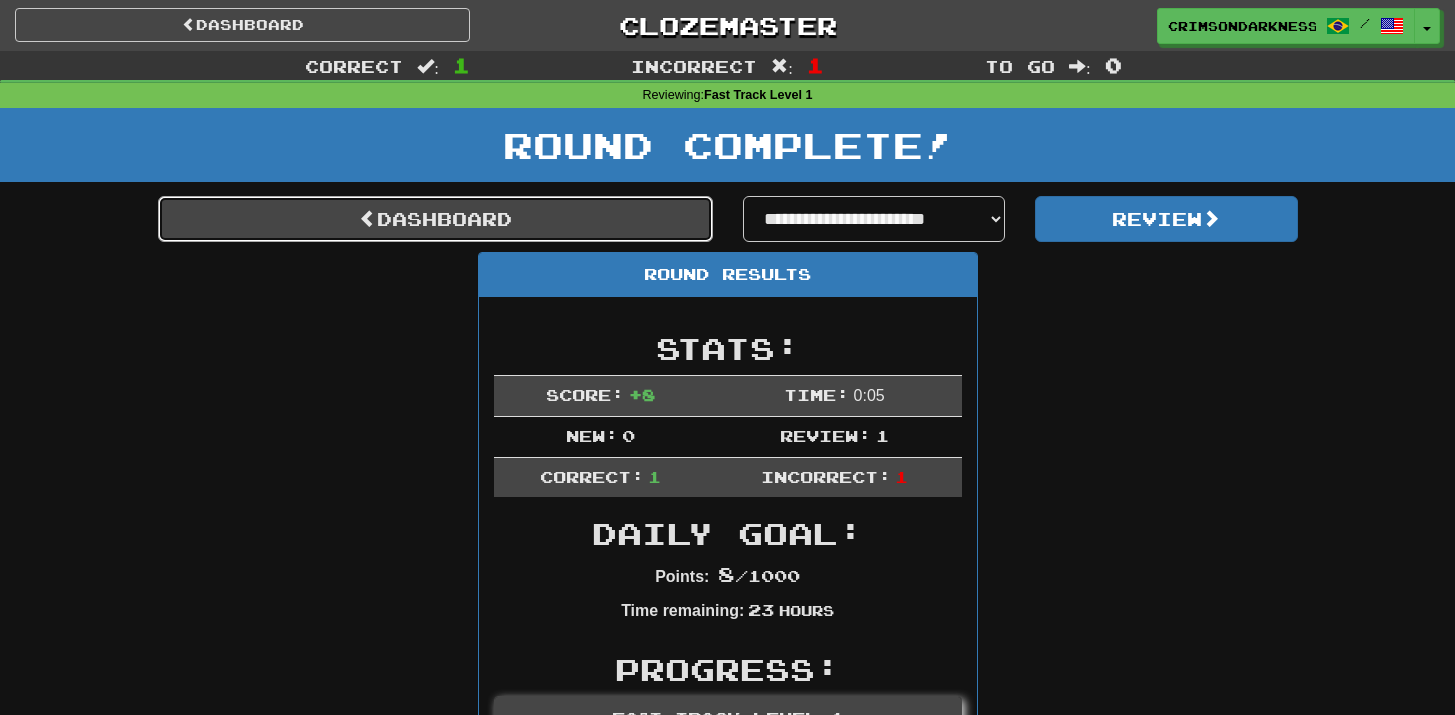 click on "Dashboard" at bounding box center [435, 219] 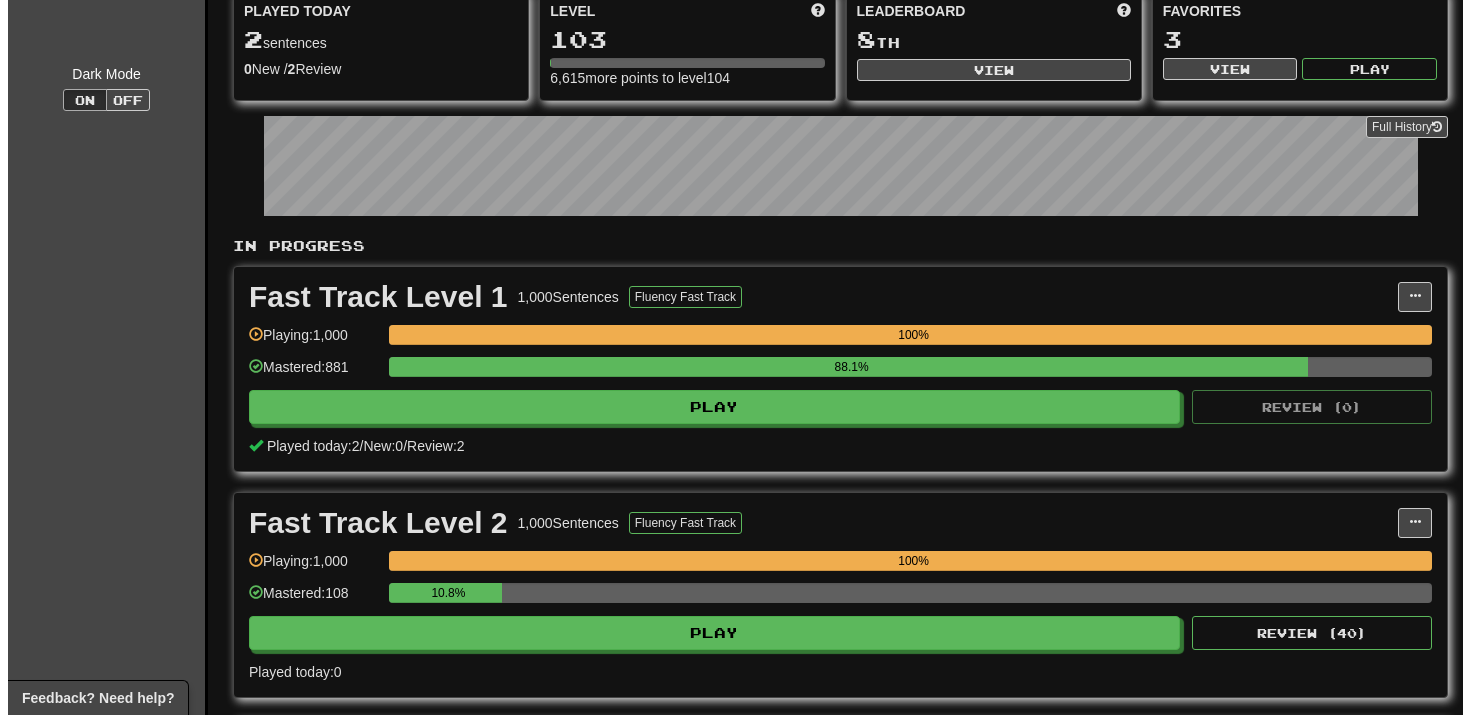 scroll, scrollTop: 341, scrollLeft: 0, axis: vertical 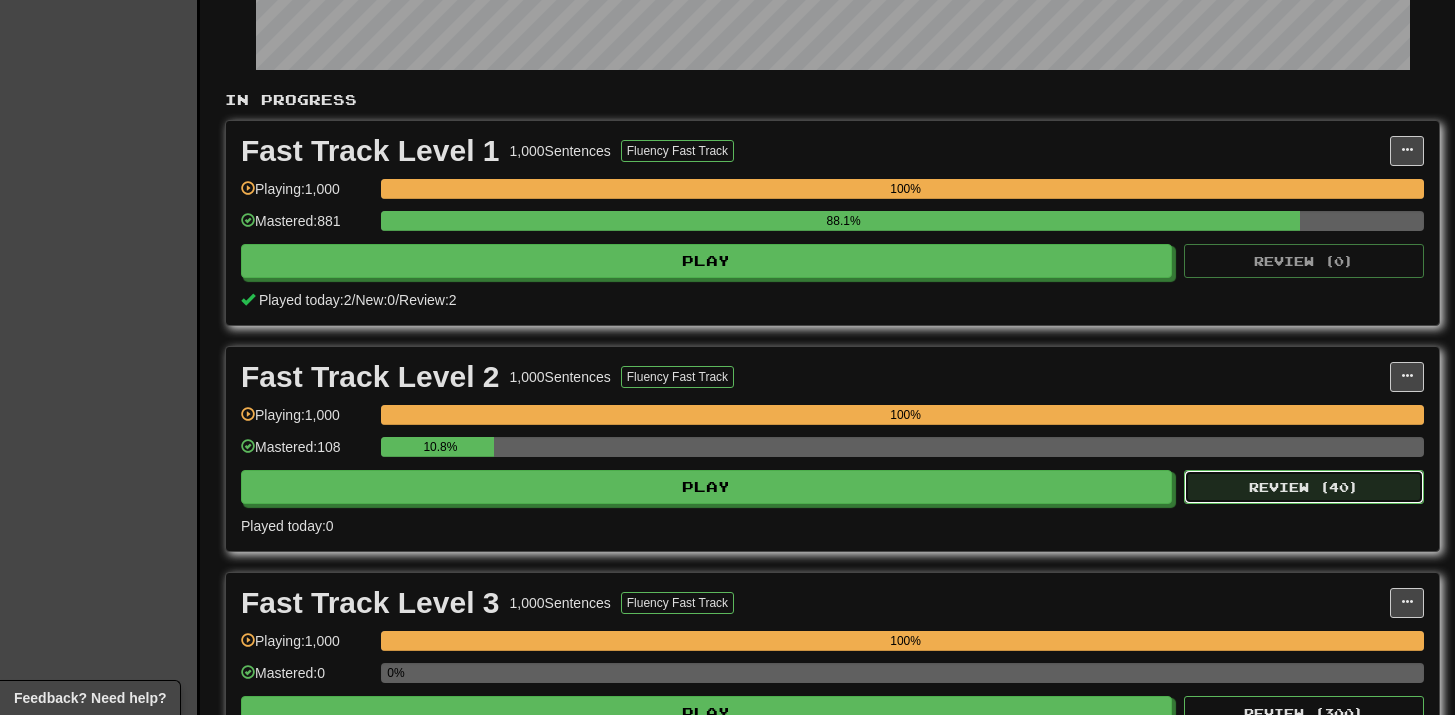 click on "Review ( 40 )" at bounding box center (1304, 487) 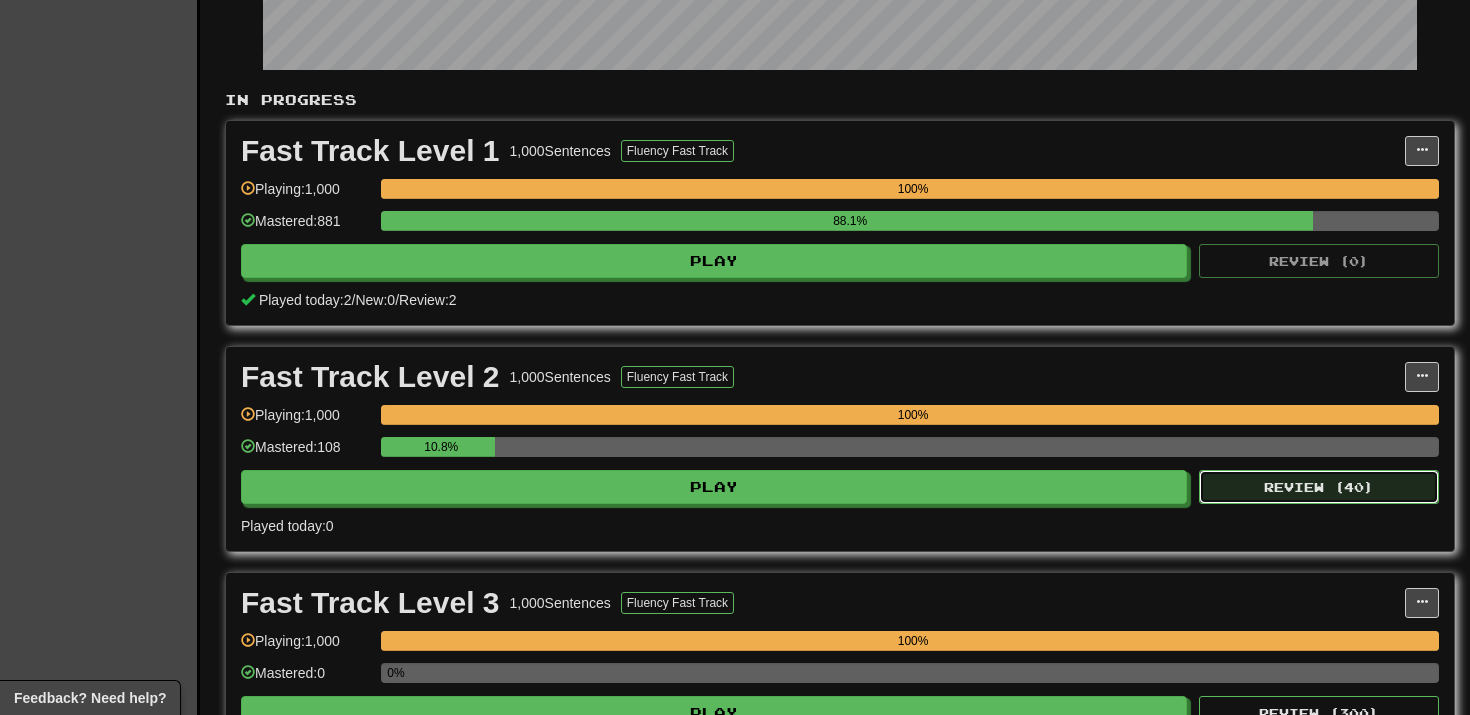 select on "**" 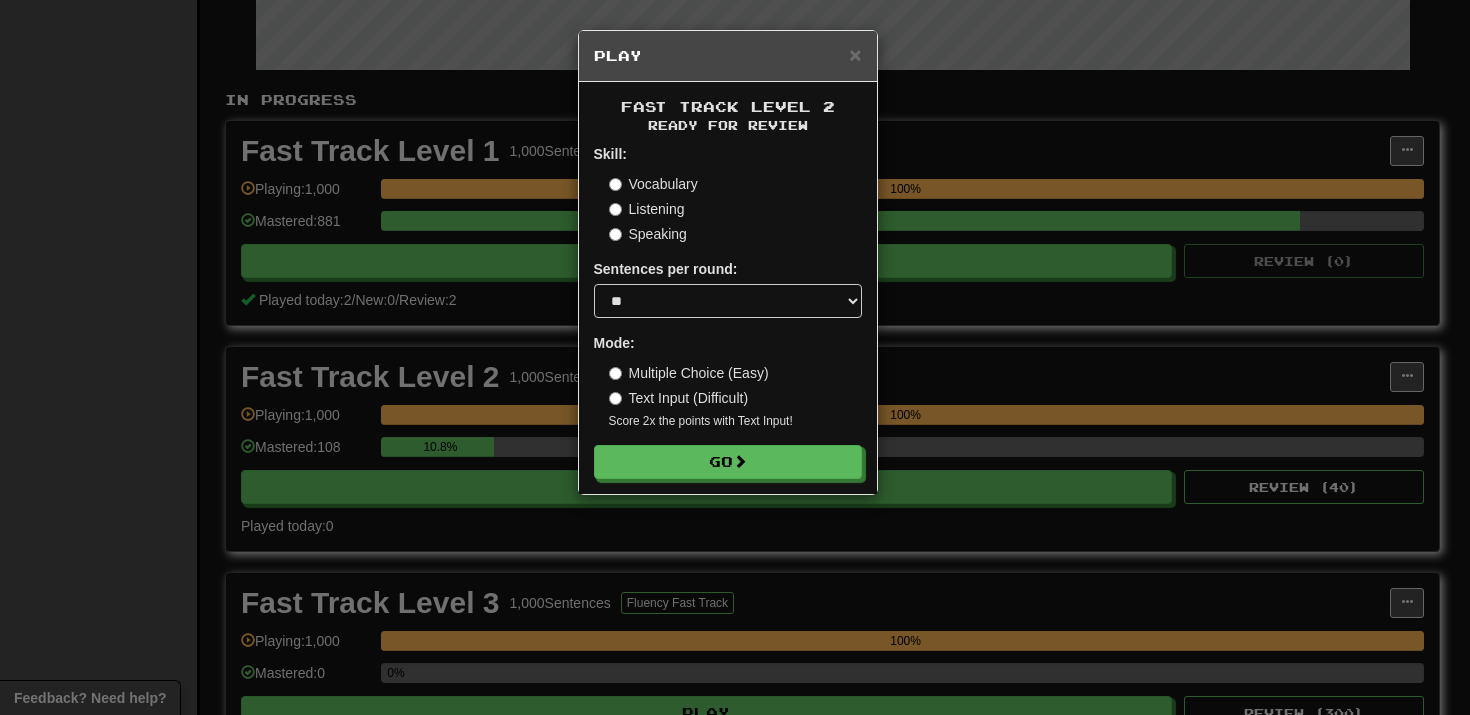 click on "Fast Track Level 2 Ready for Review Skill: Vocabulary Listening Speaking Sentences per round: * ** ** ** ** ** *** ******** Mode: Multiple Choice (Easy) Text Input (Difficult) Score 2x the points with Text Input ! Go" at bounding box center (728, 288) 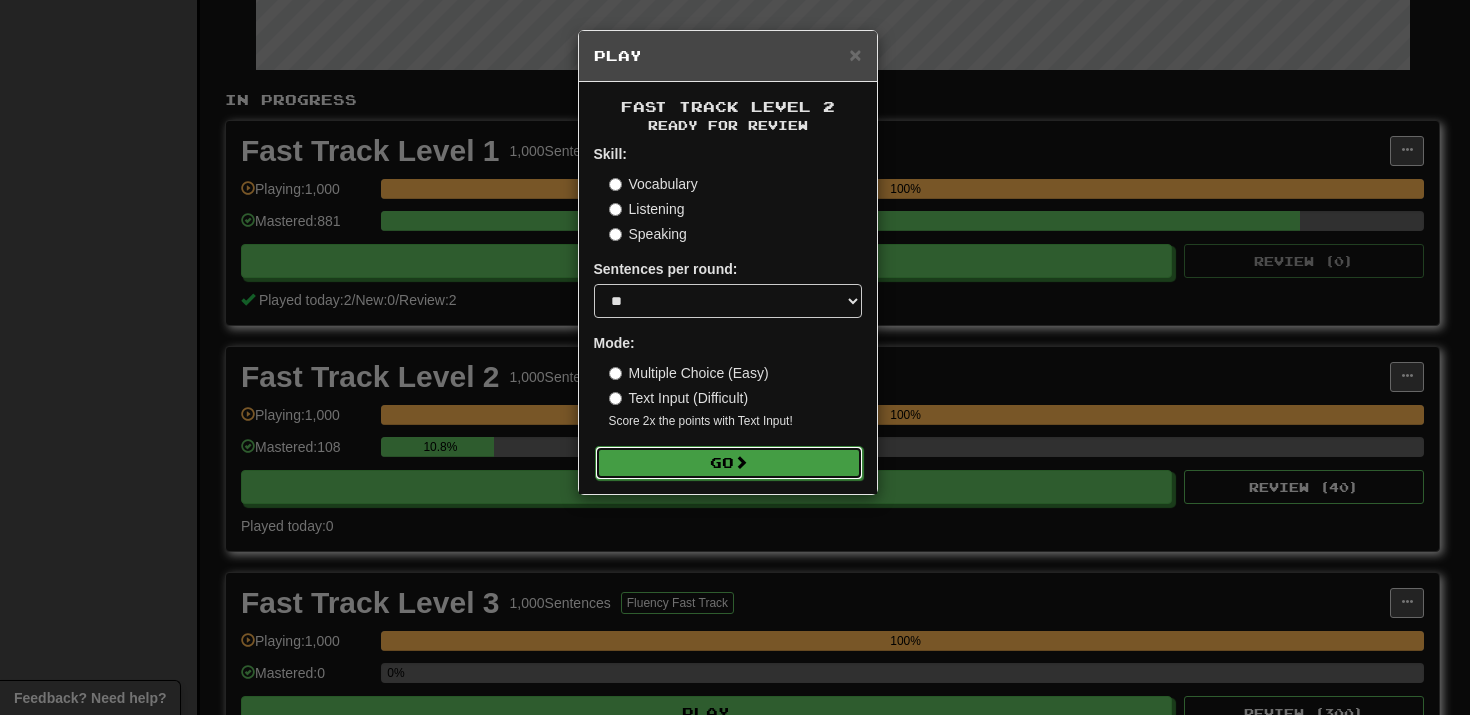 click on "Go" at bounding box center [729, 463] 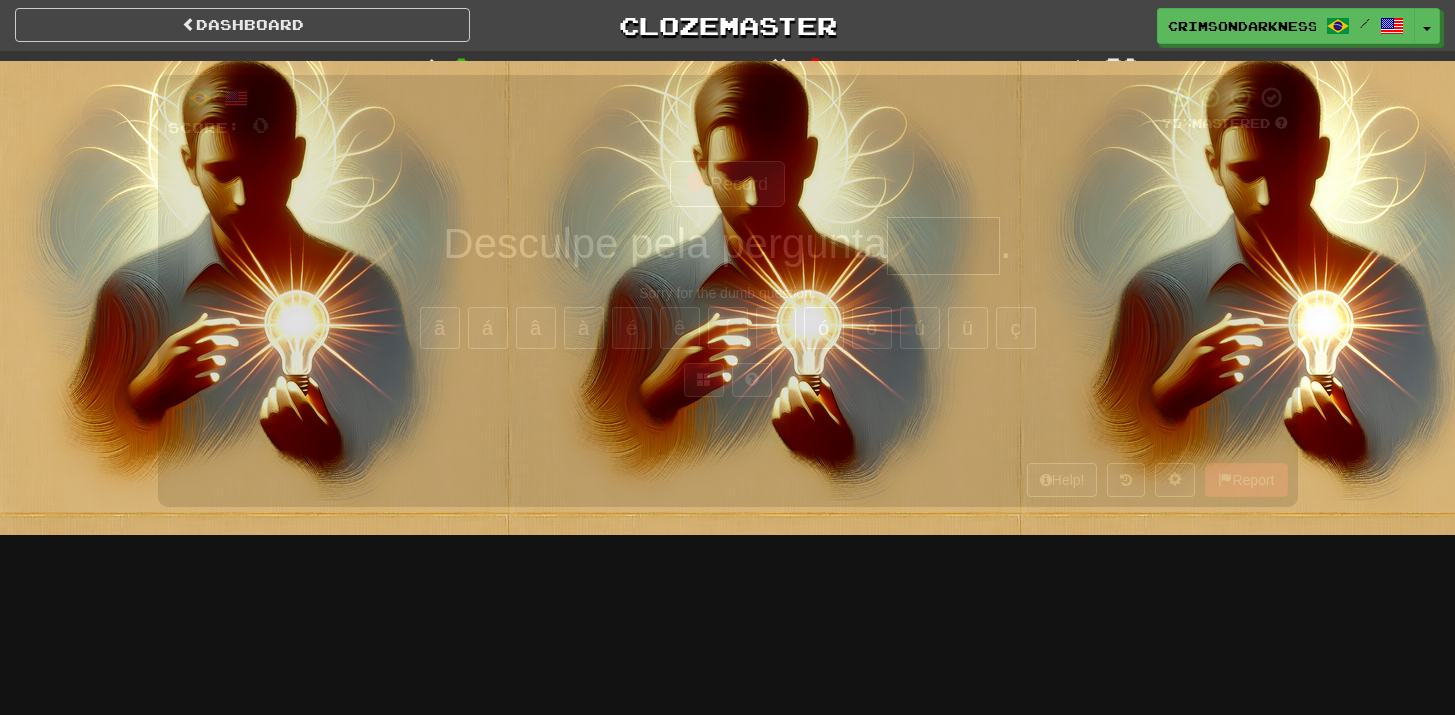 scroll, scrollTop: 0, scrollLeft: 0, axis: both 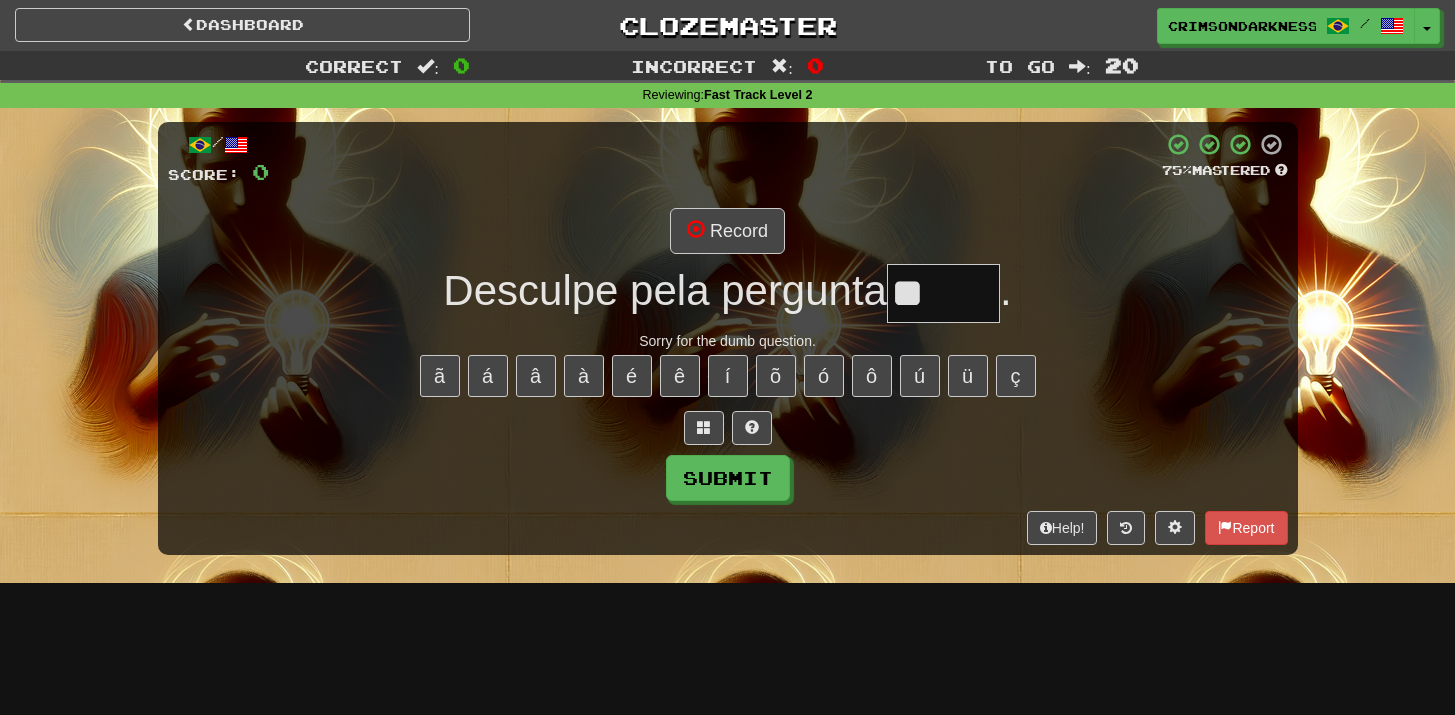type on "*" 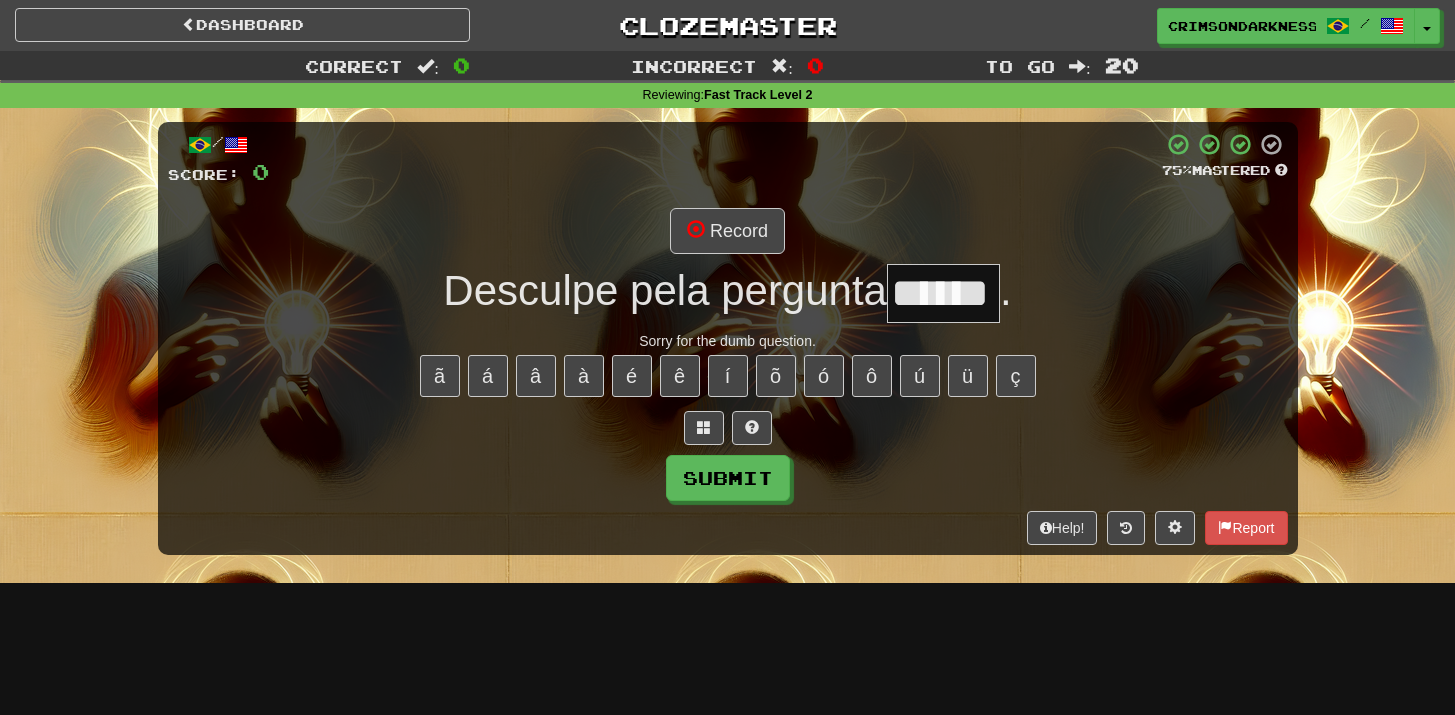 type on "******" 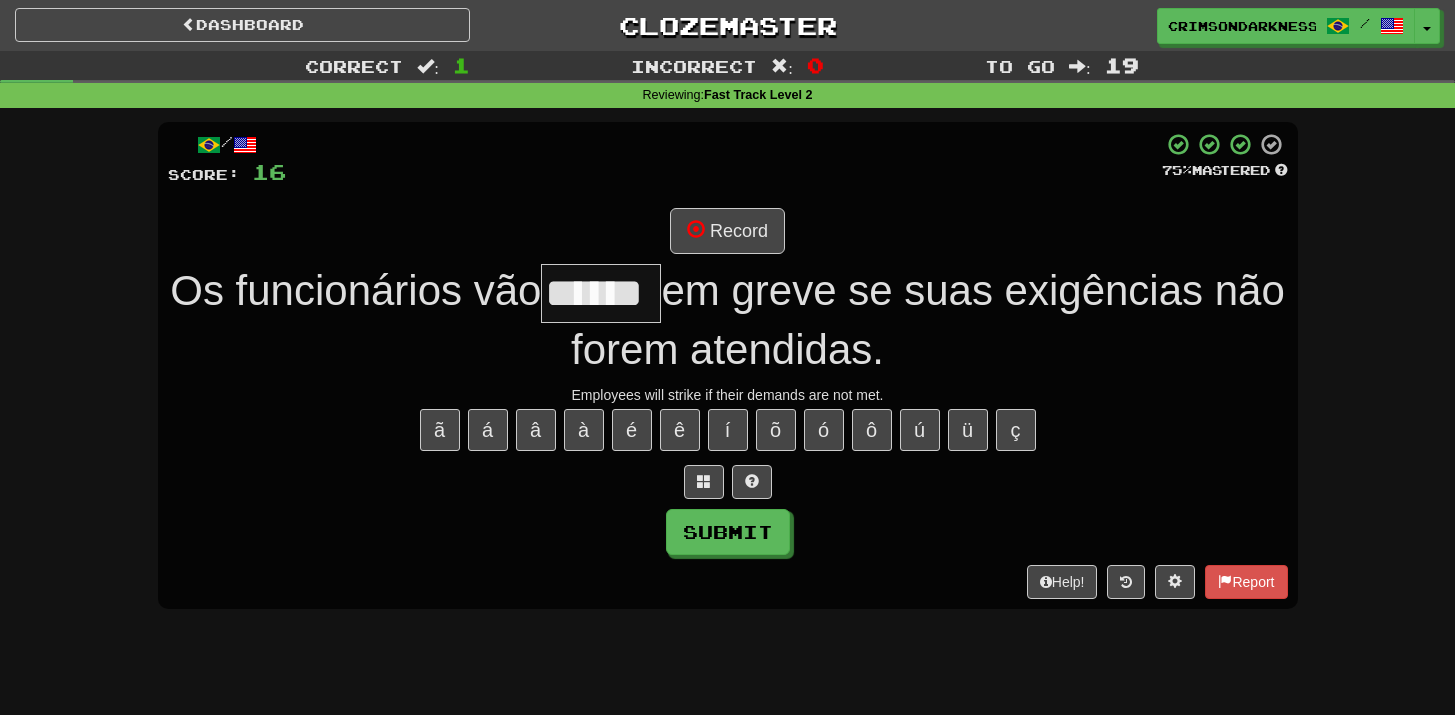 type on "******" 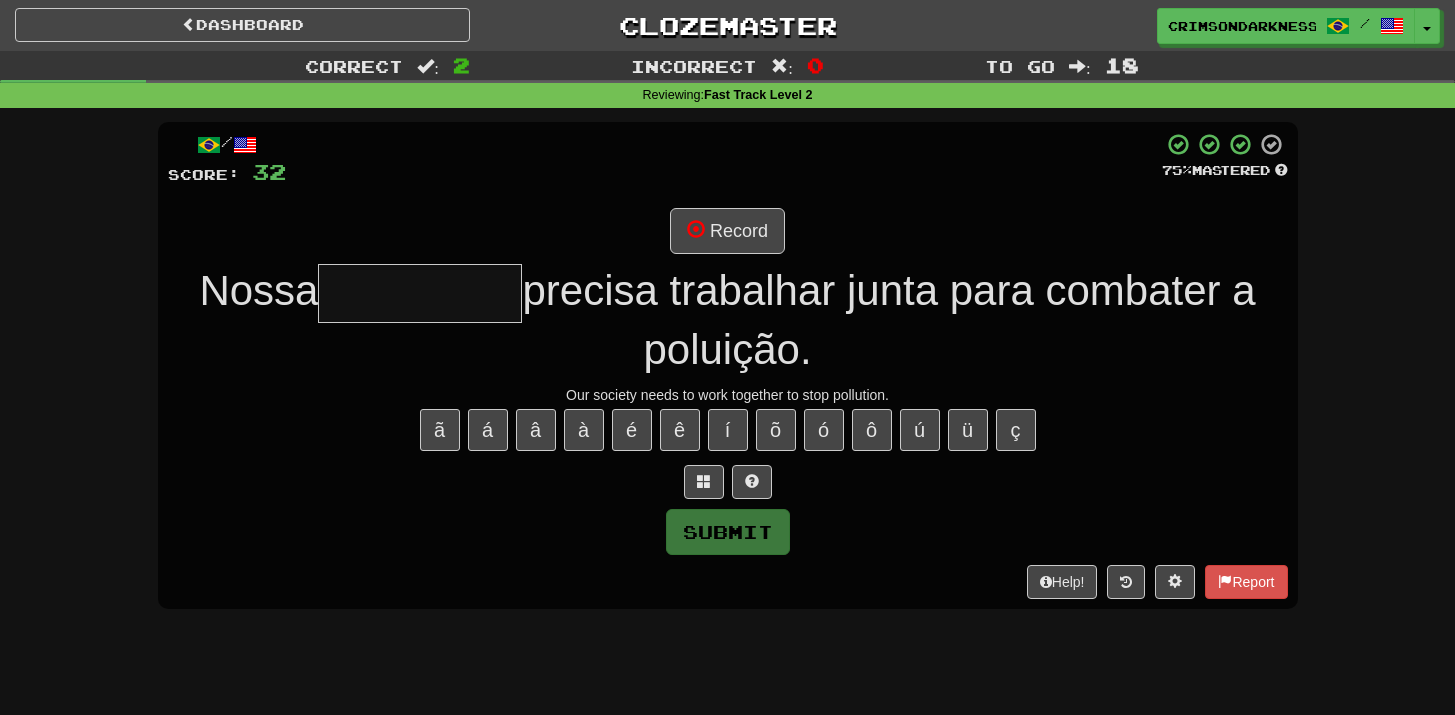 type on "*" 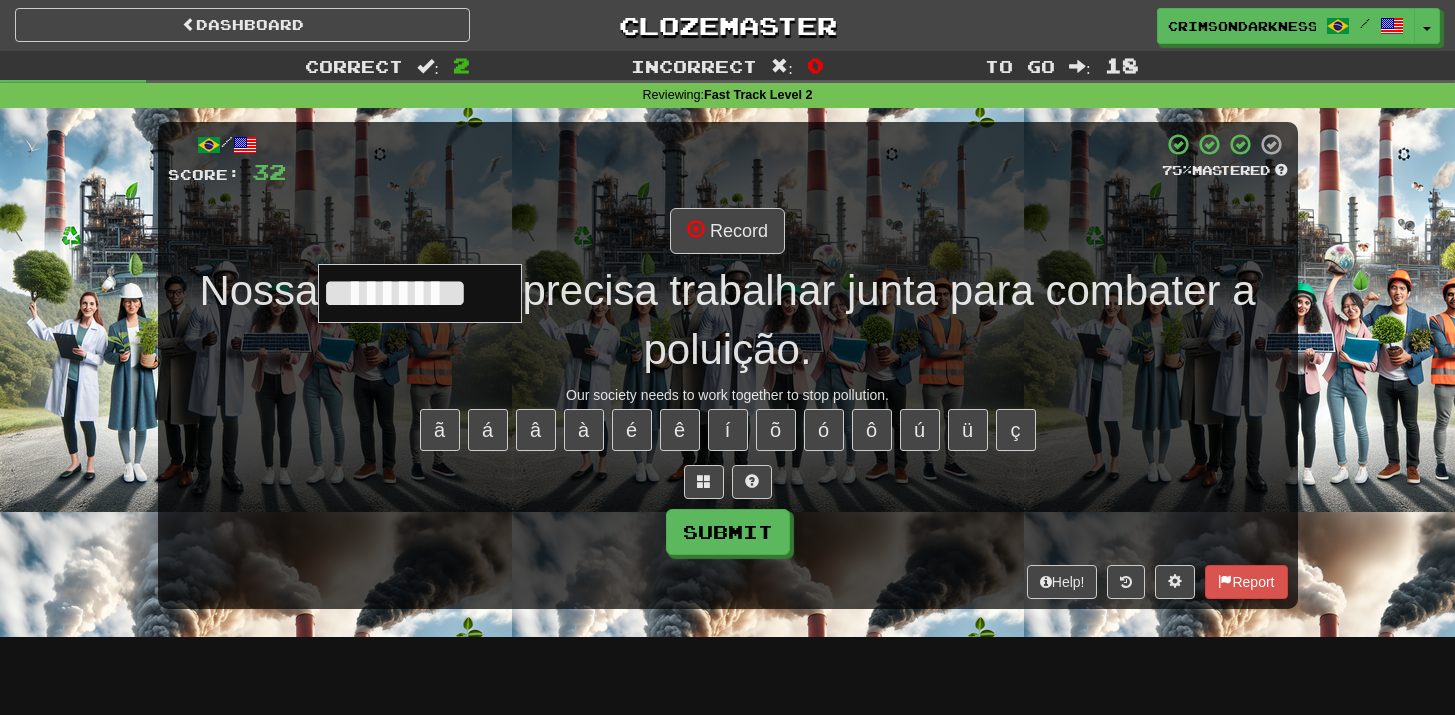 type on "*********" 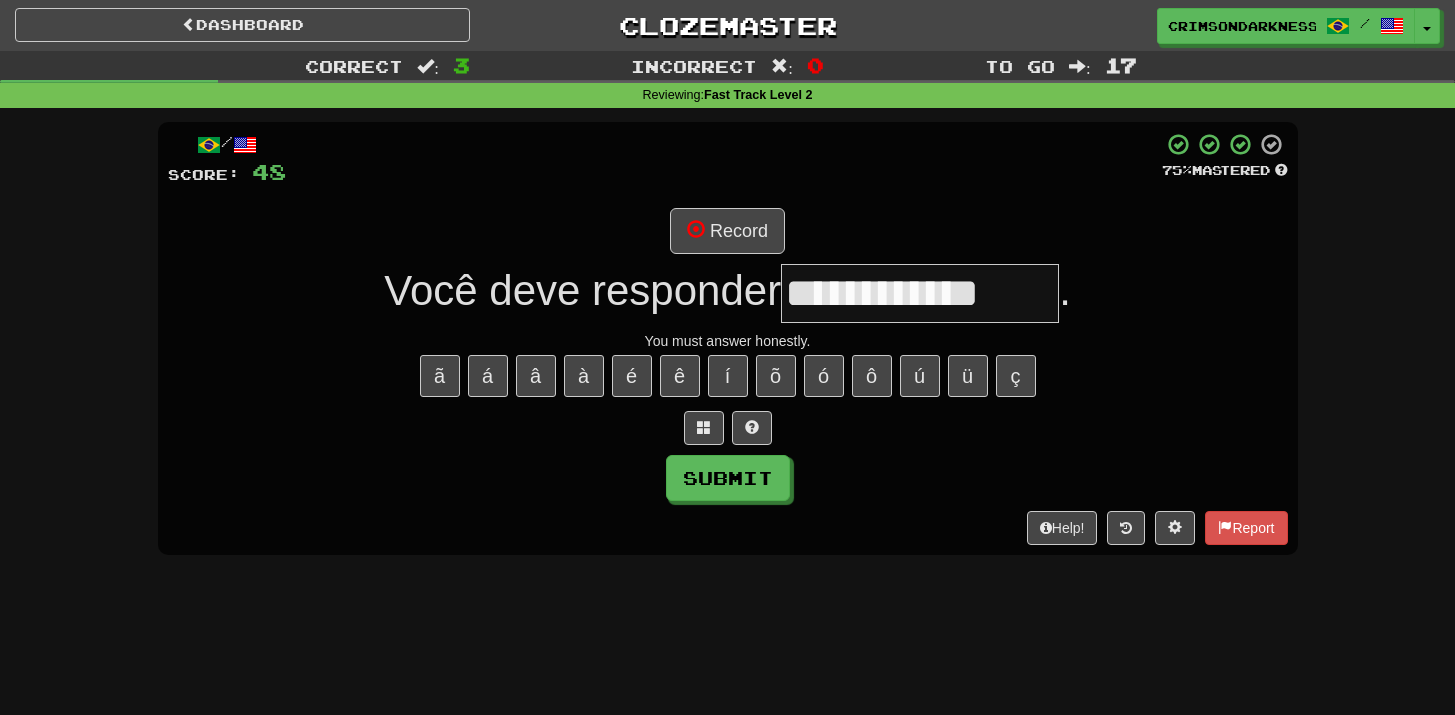 type on "**********" 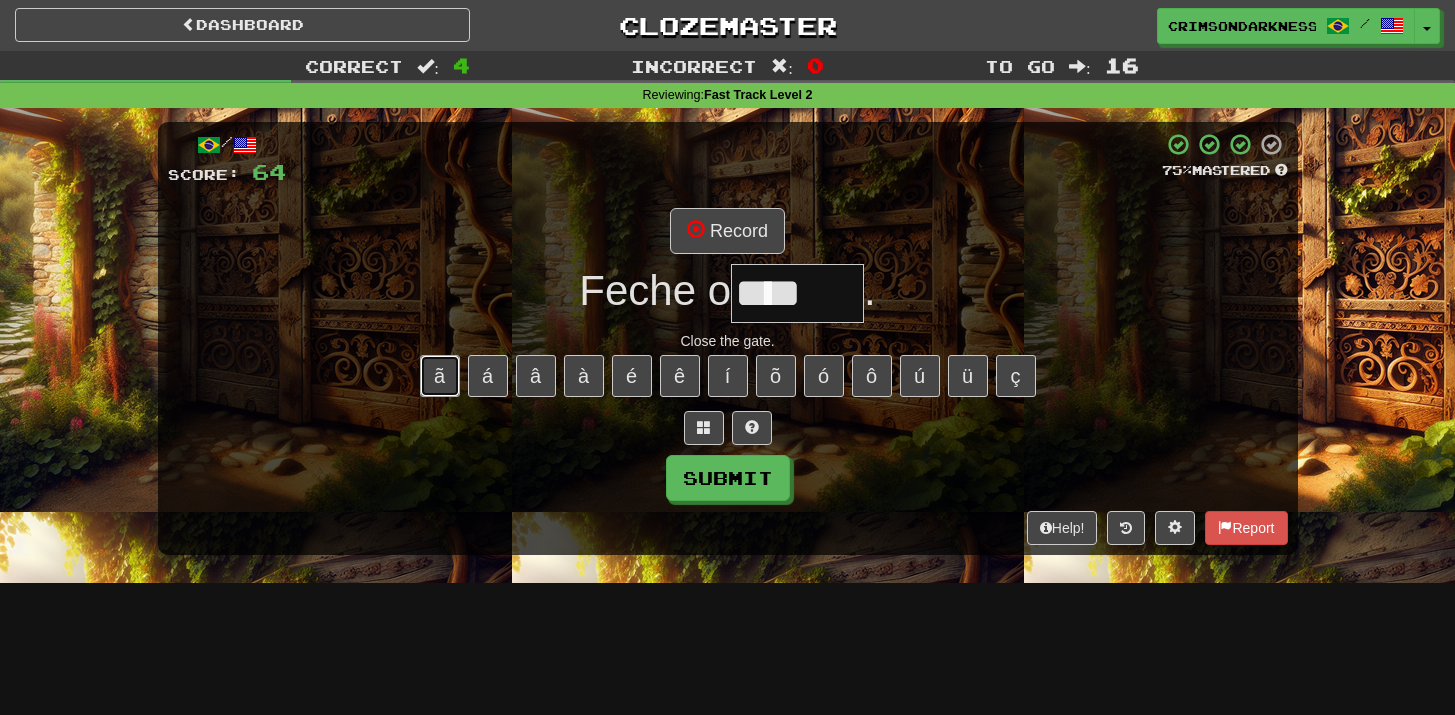 click on "ã" at bounding box center [440, 376] 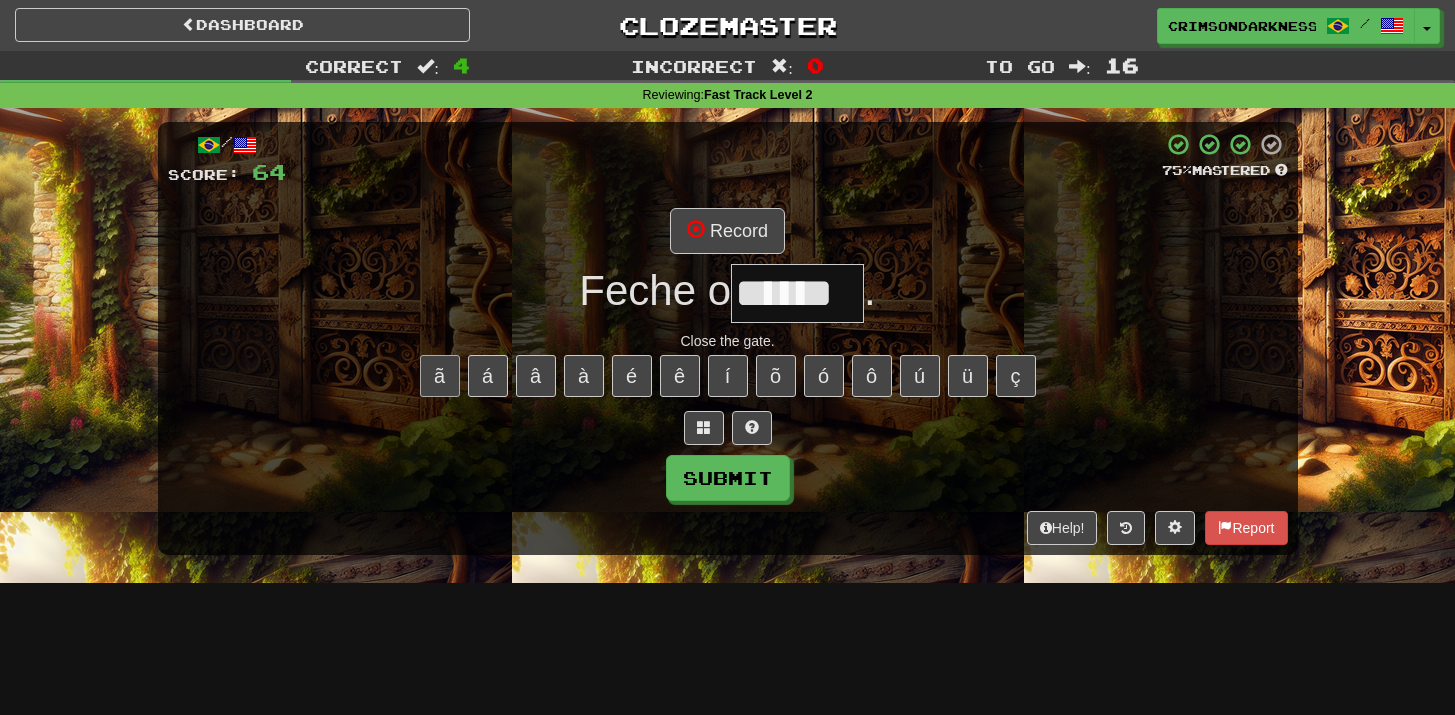 type on "******" 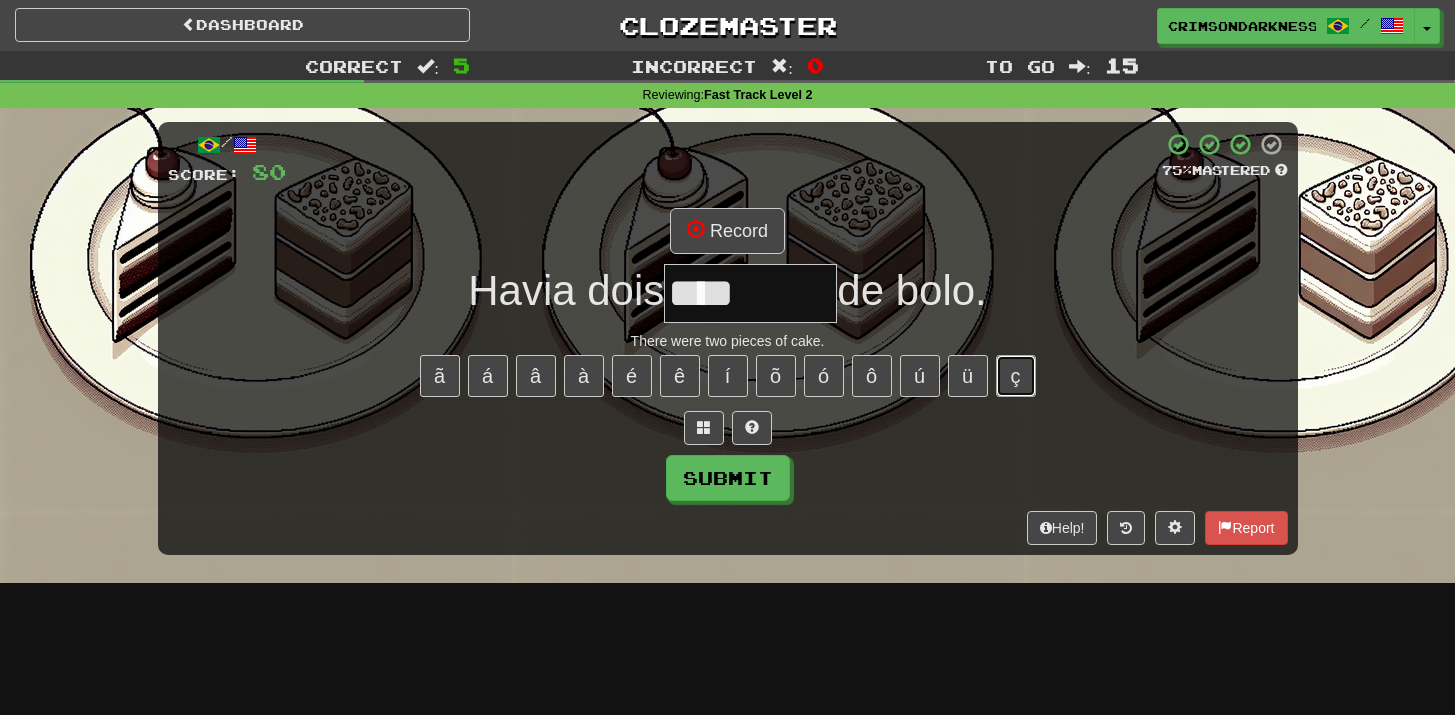 click on "ç" at bounding box center (1016, 376) 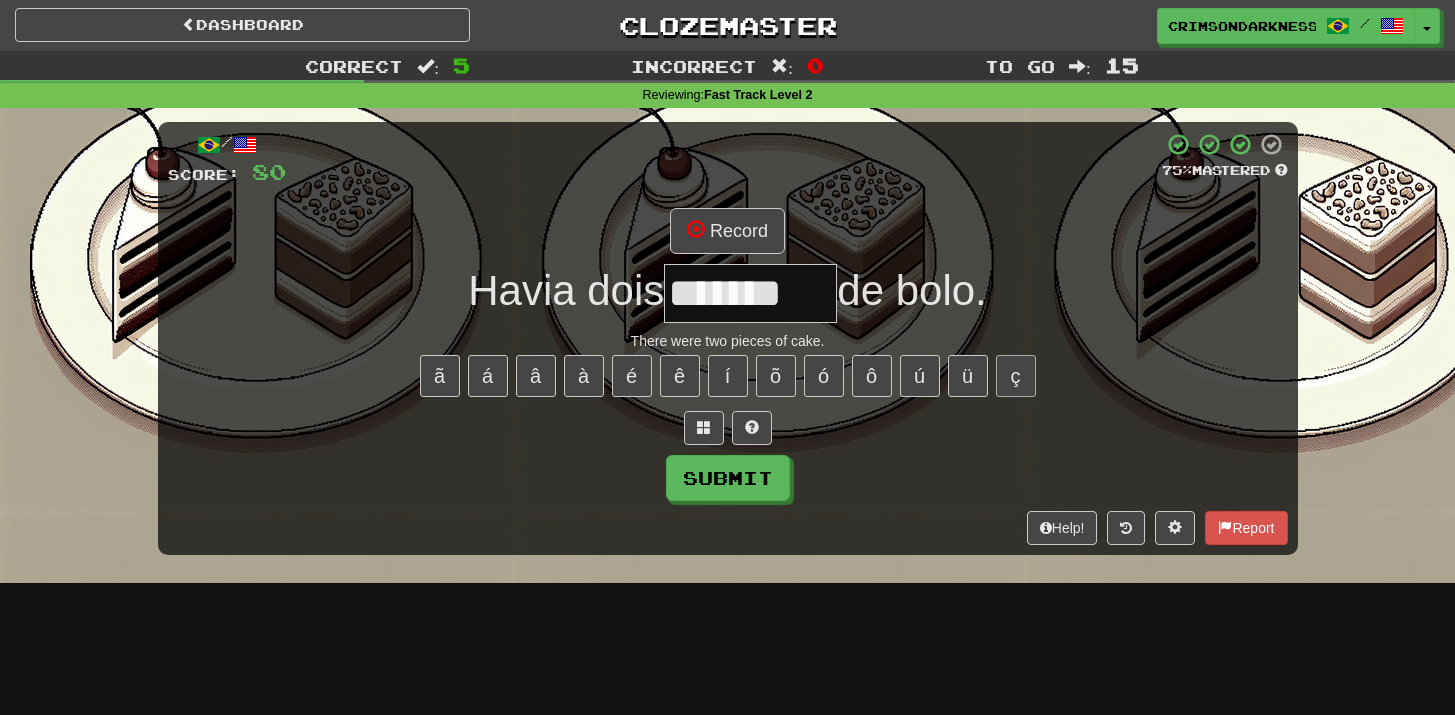 type on "*******" 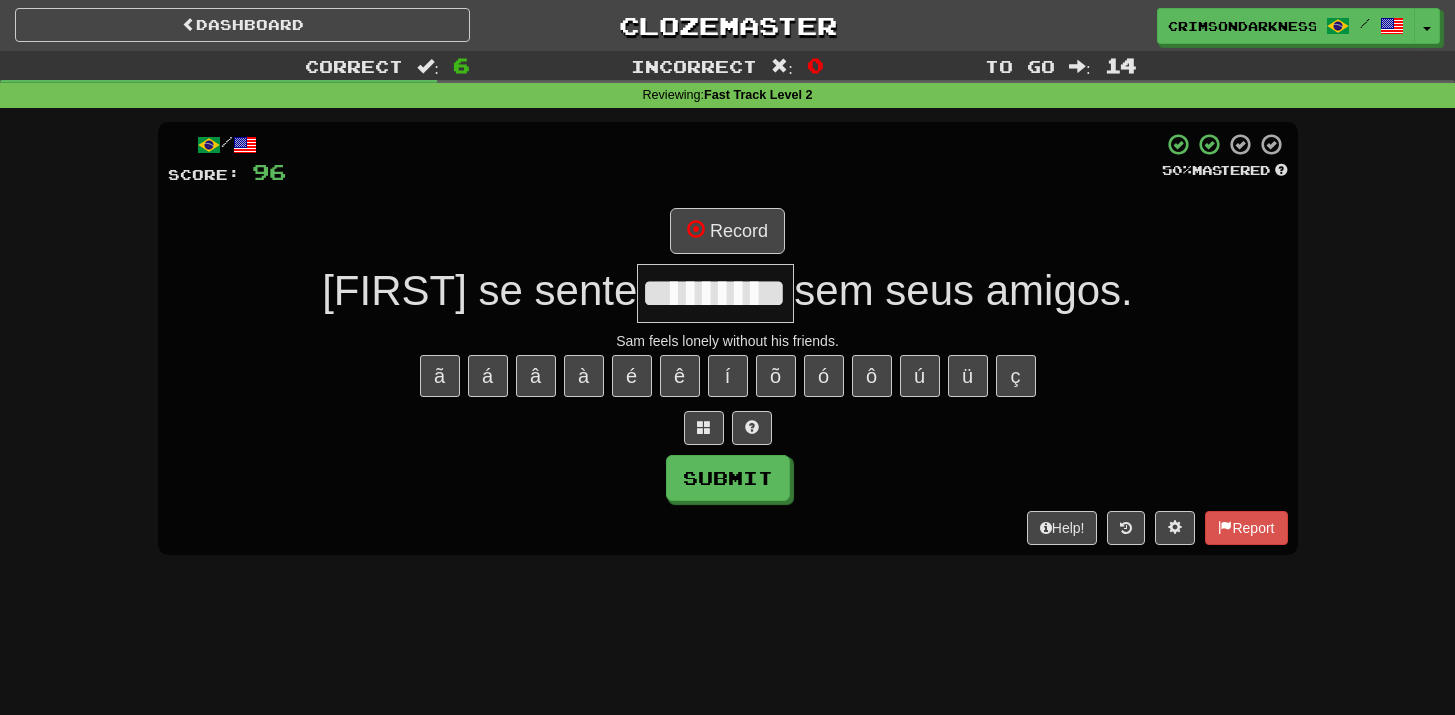 type on "*********" 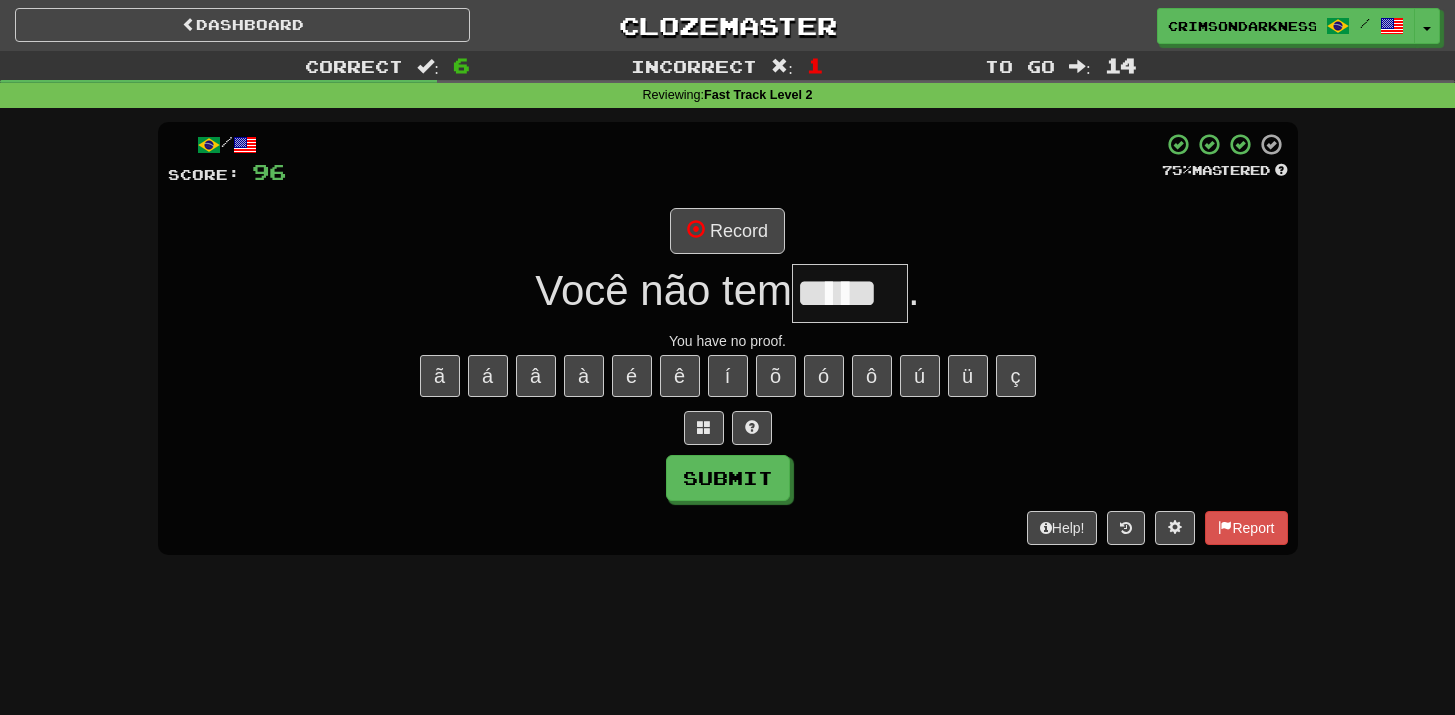 scroll, scrollTop: 0, scrollLeft: 0, axis: both 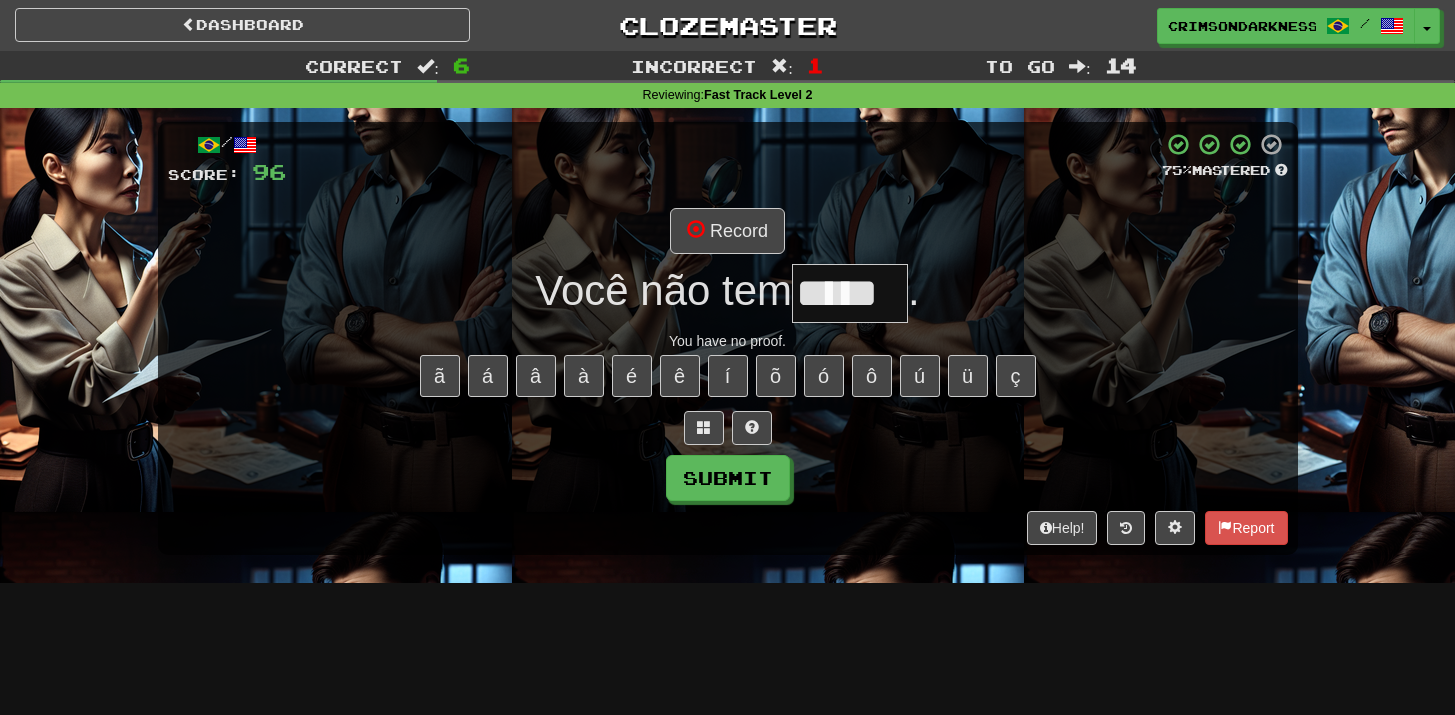 type on "*****" 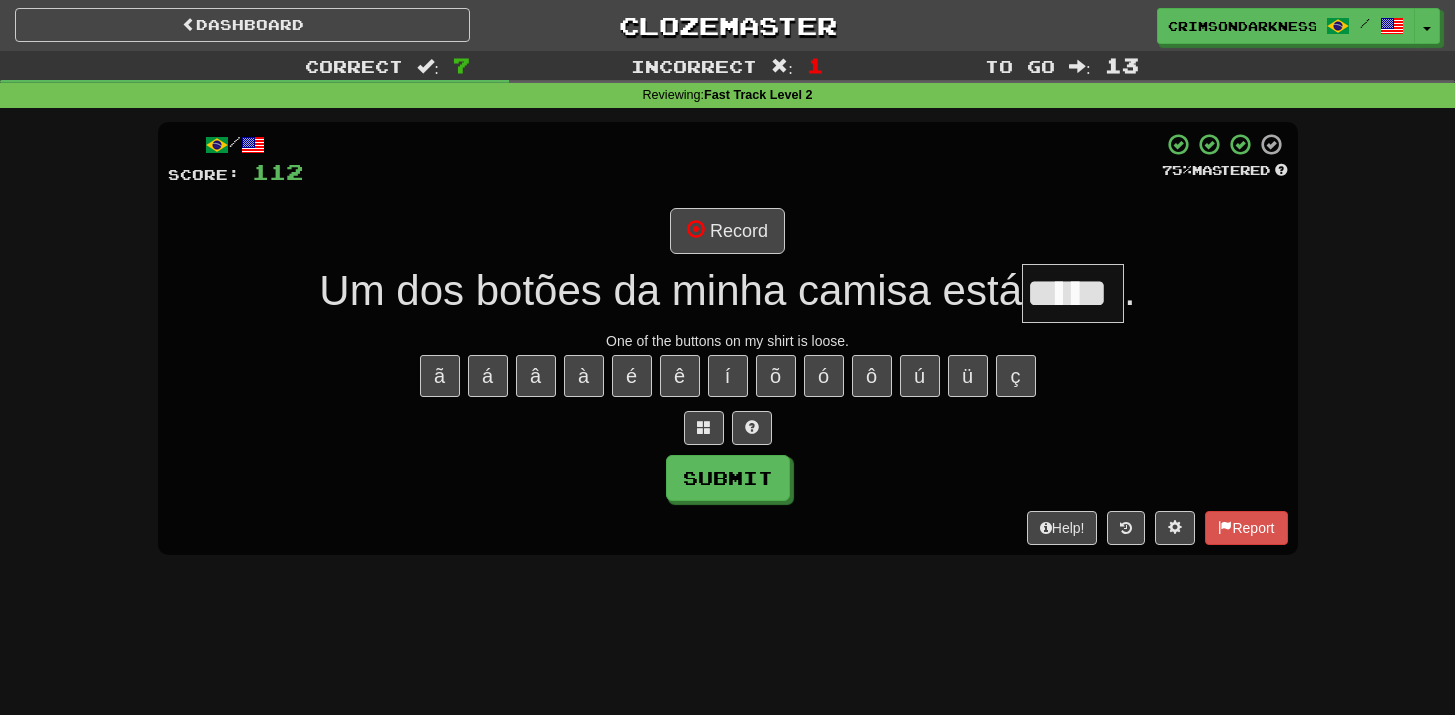 type on "*****" 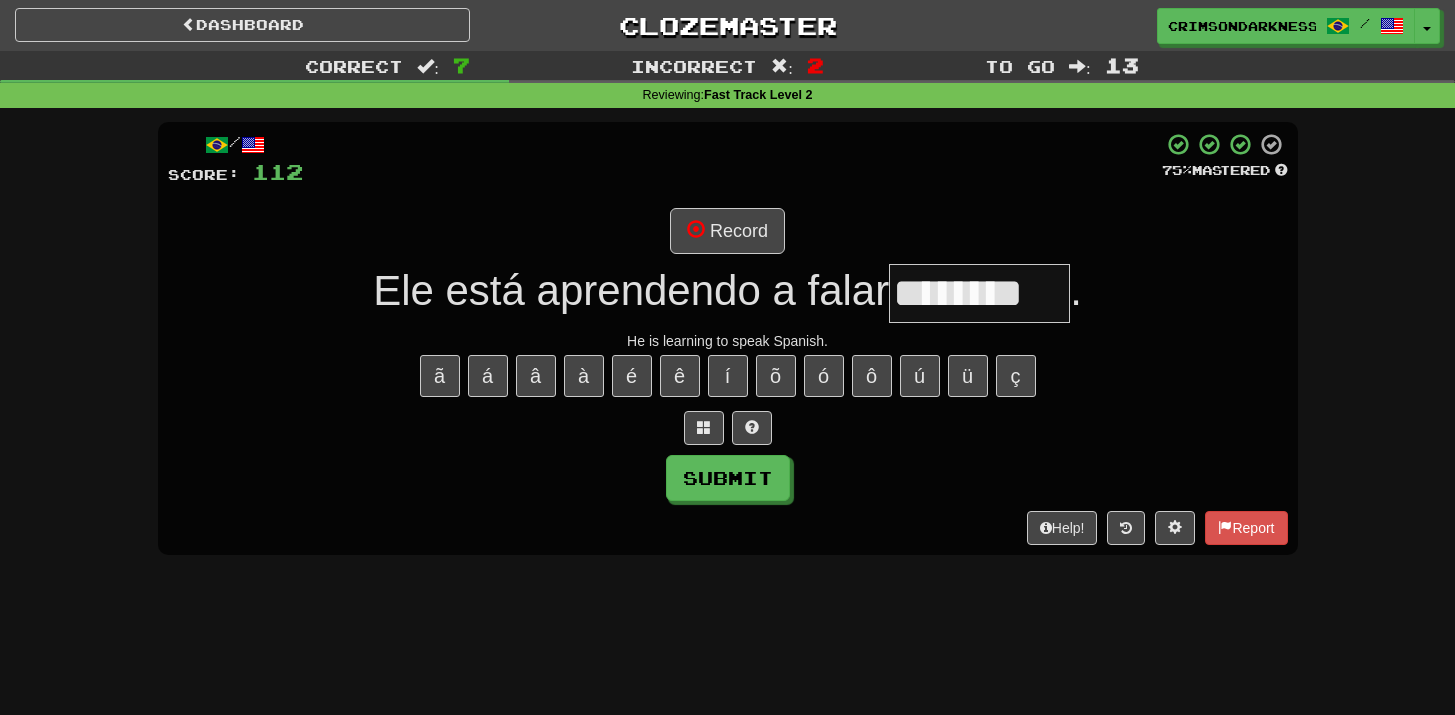 type on "********" 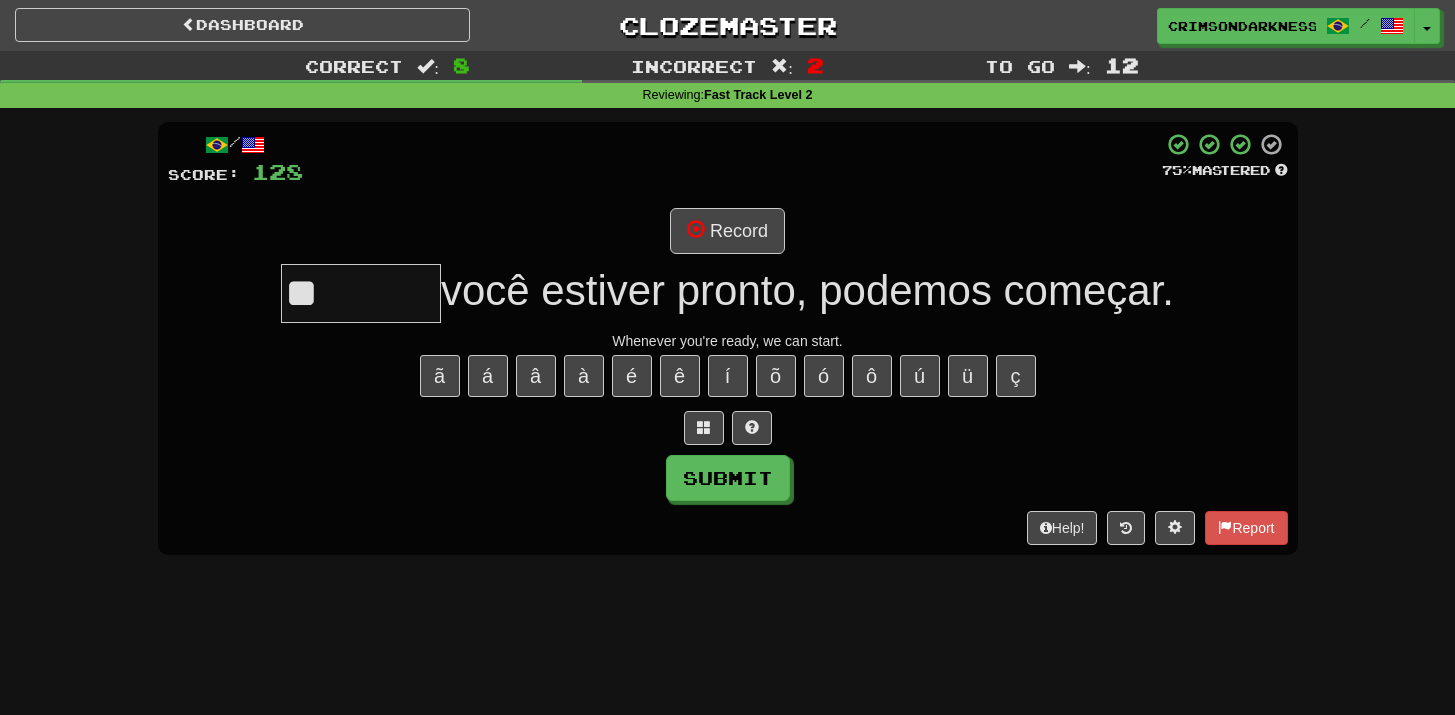 type on "*" 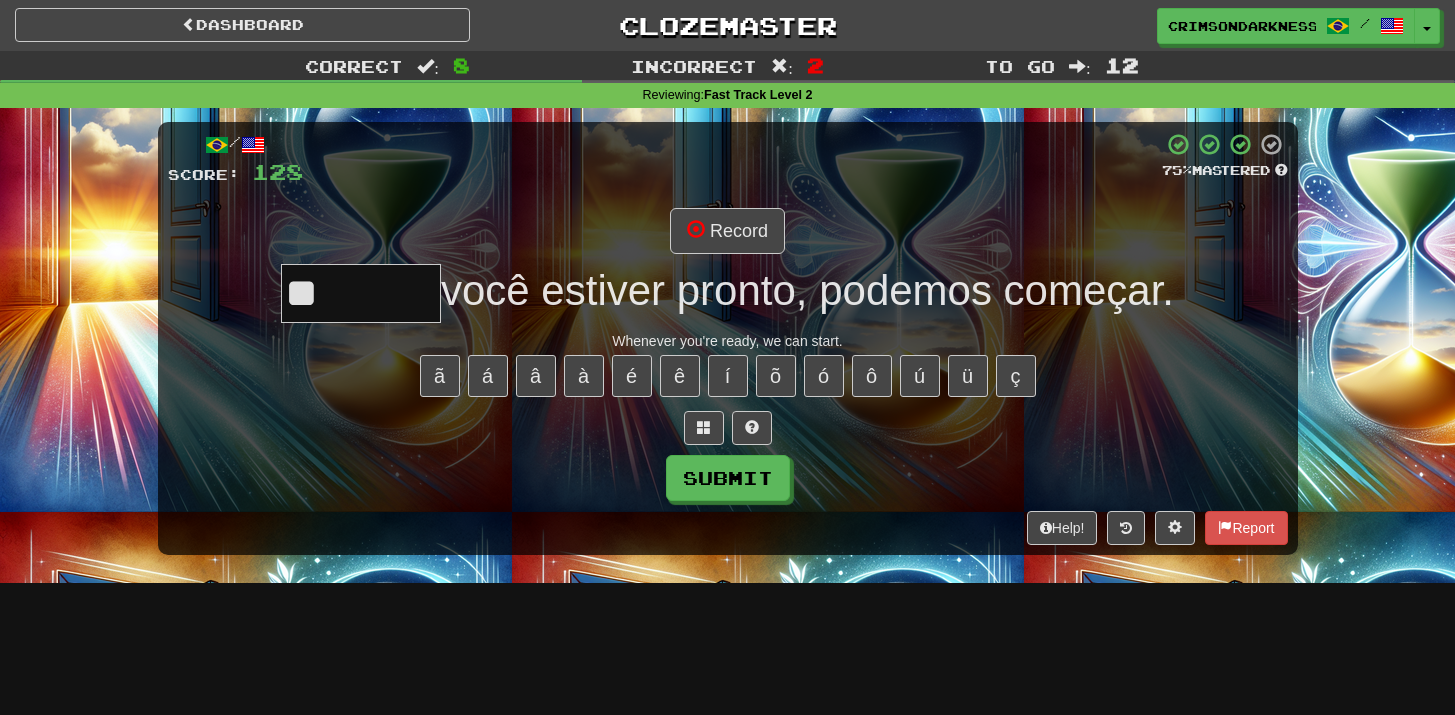 type on "*" 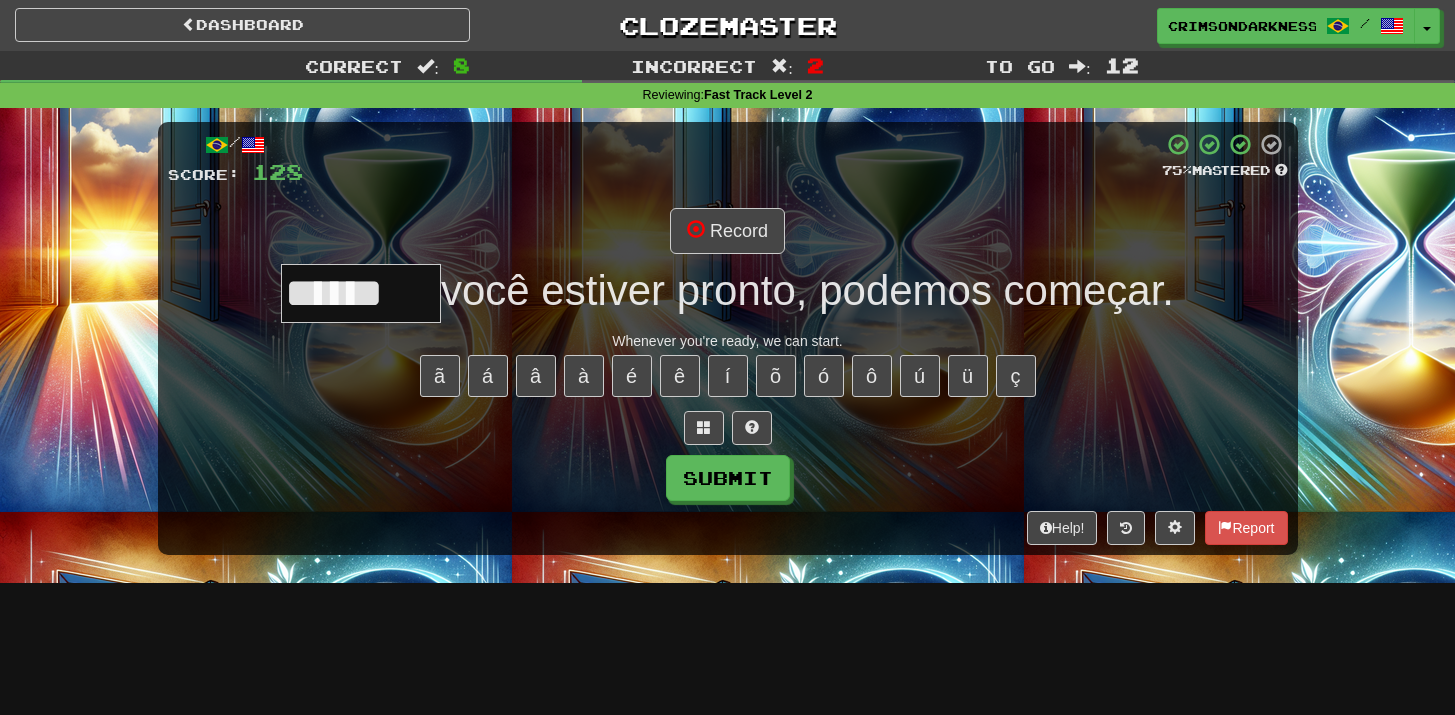 type on "******" 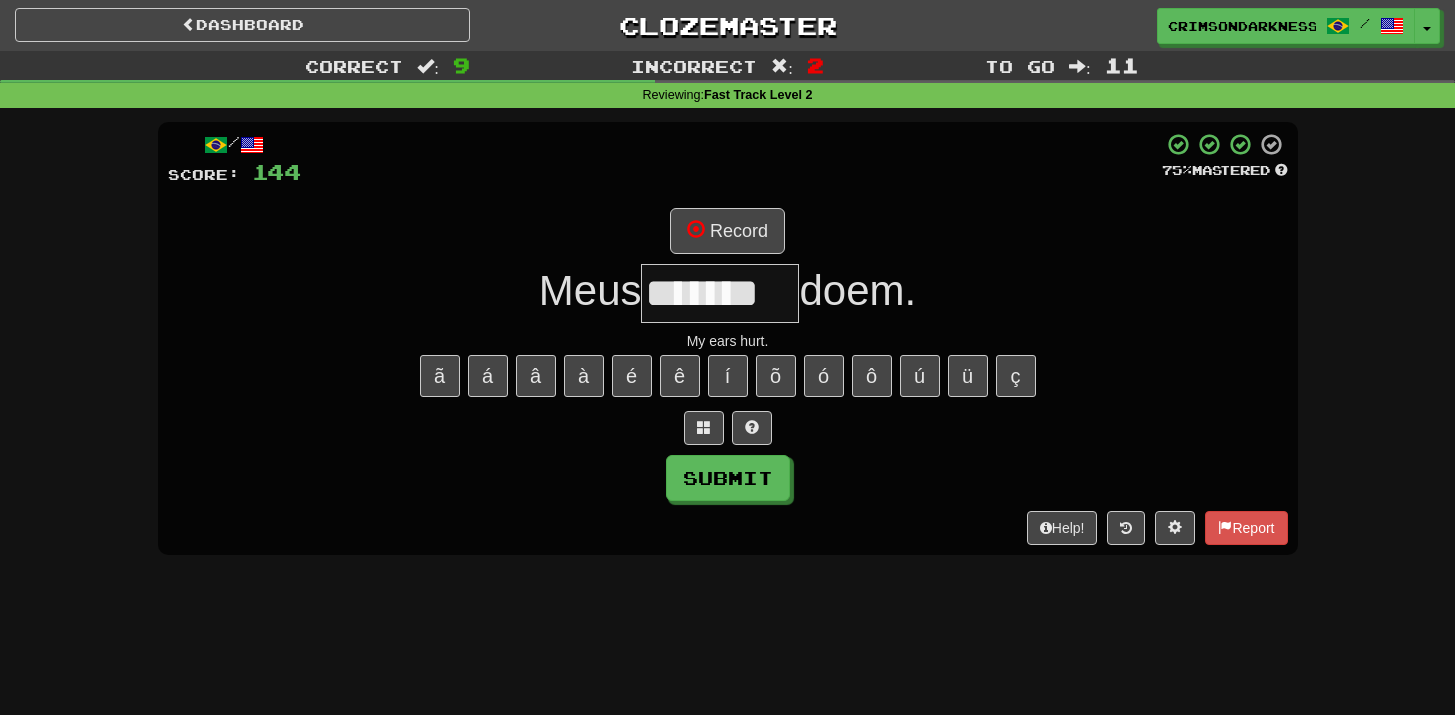 type on "*******" 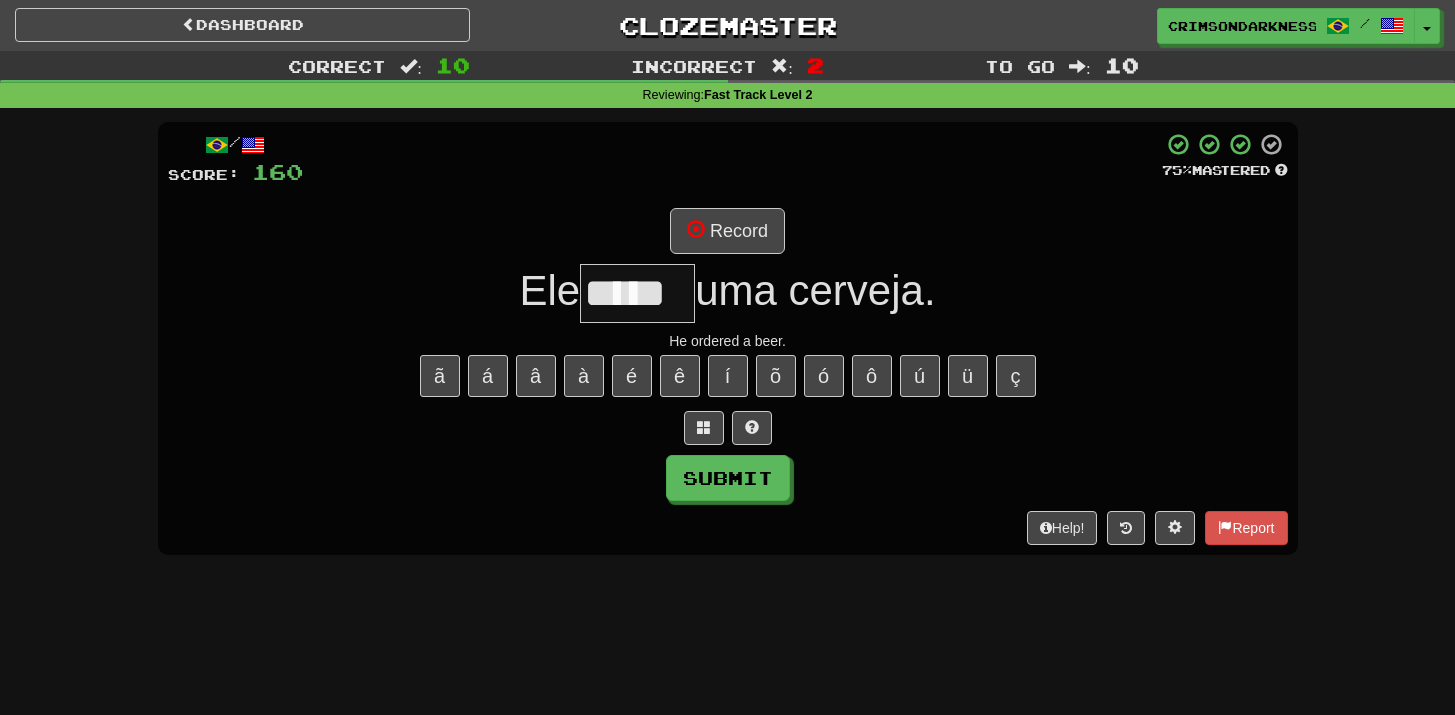 type on "*****" 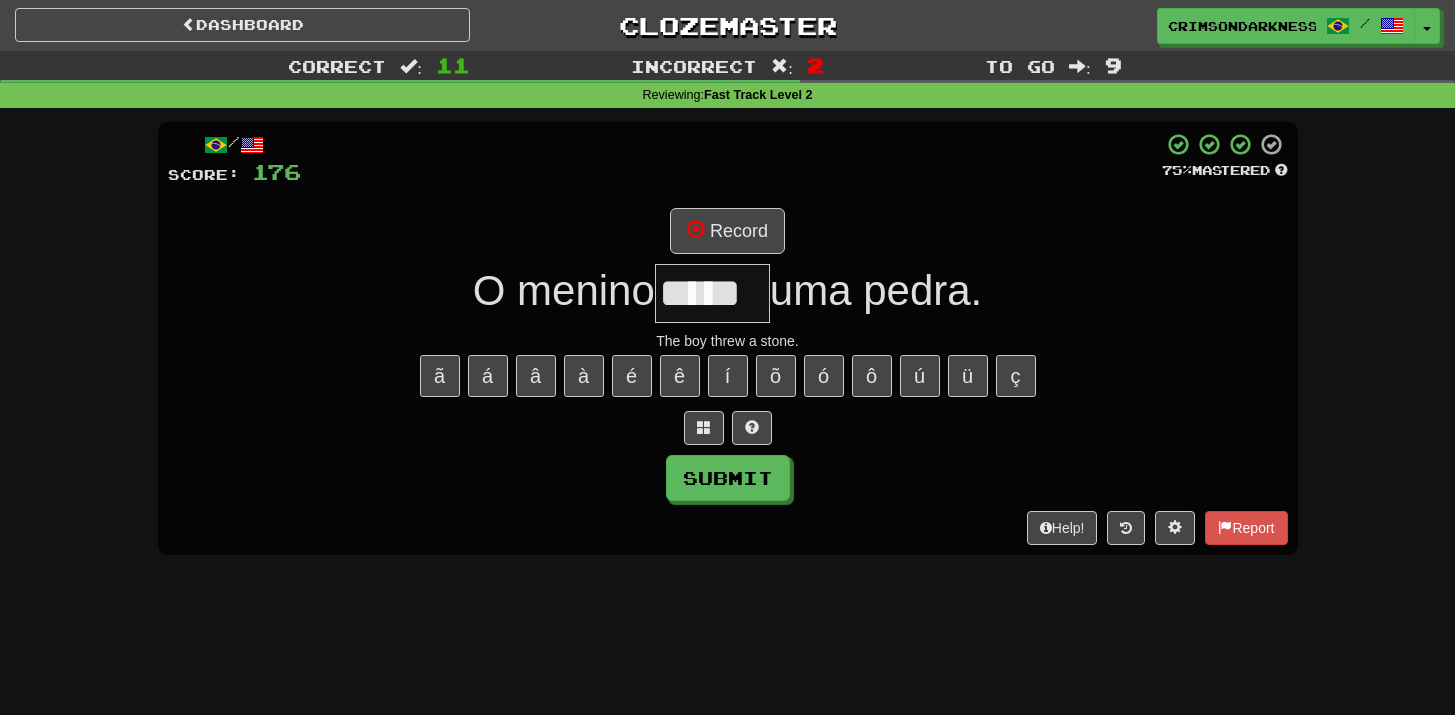 type on "*****" 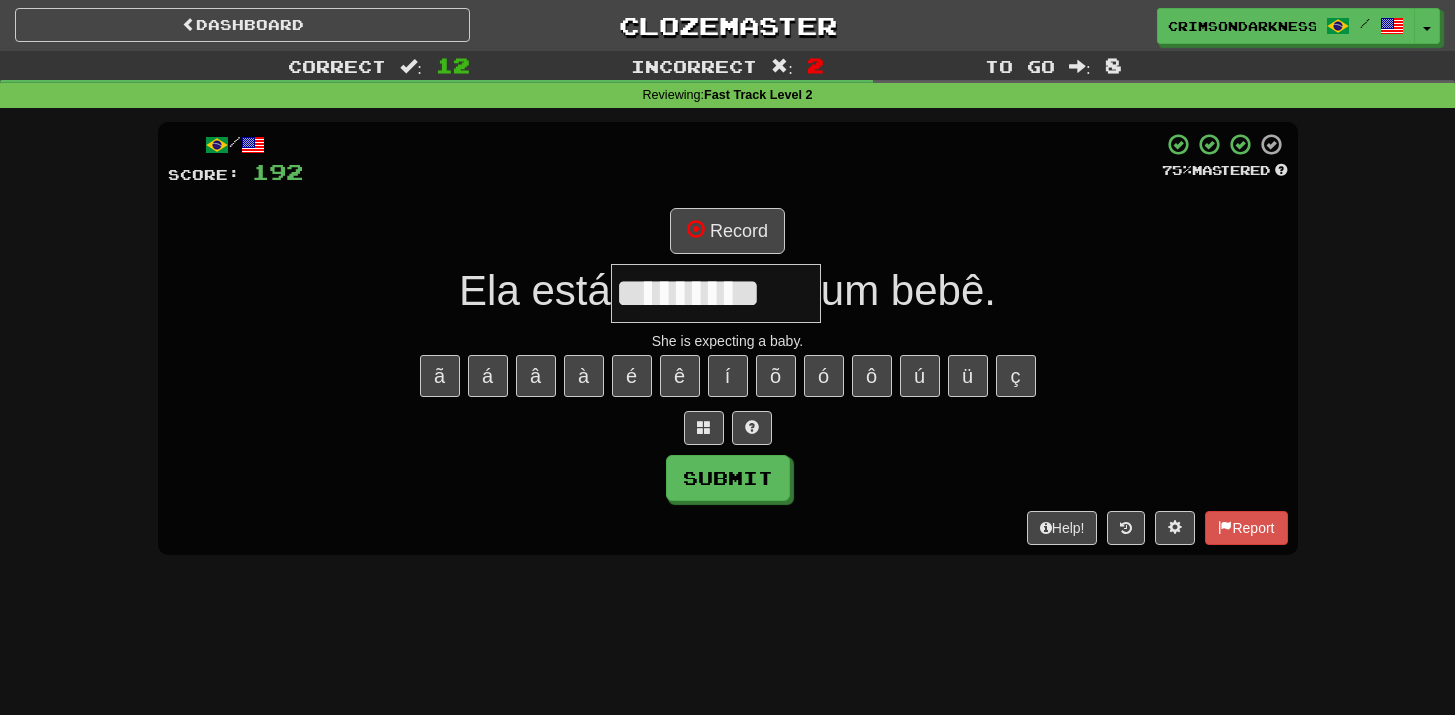 type on "*********" 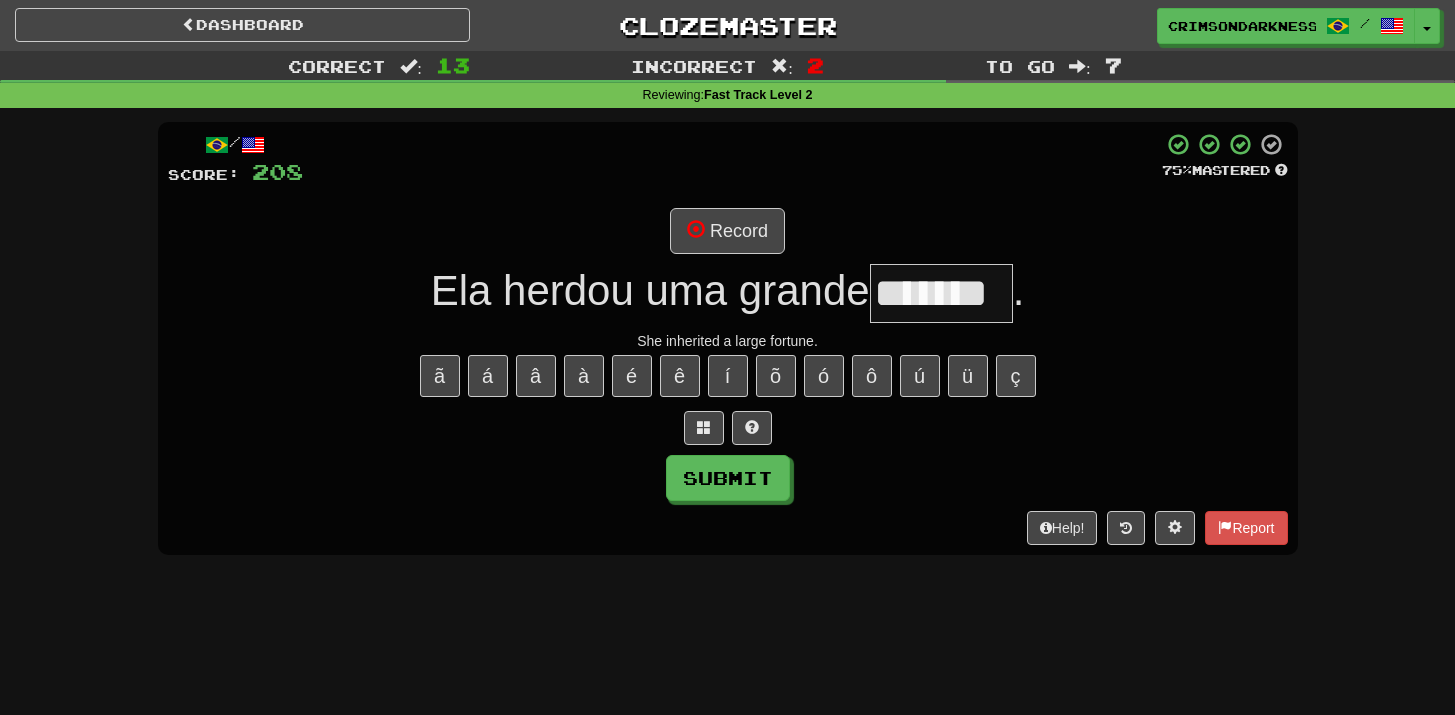 type on "*******" 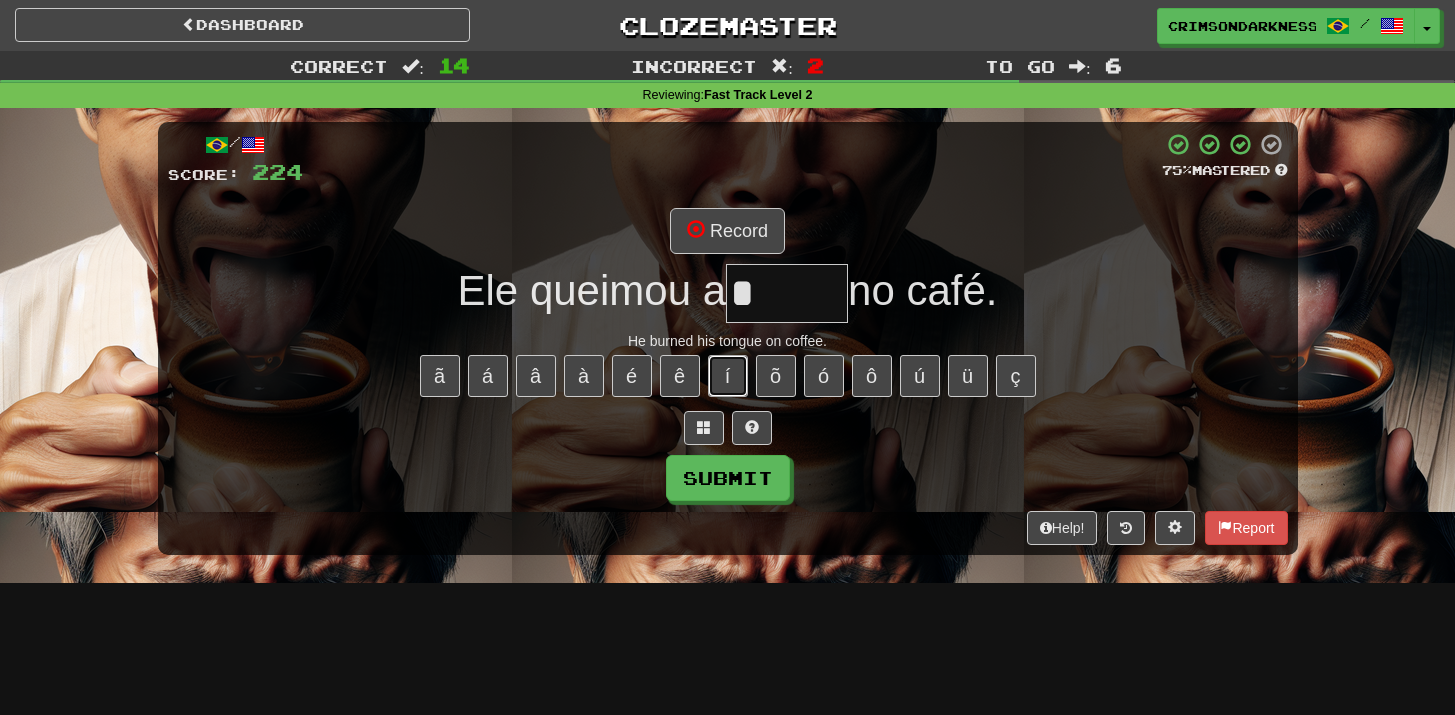 click on "í" at bounding box center [728, 376] 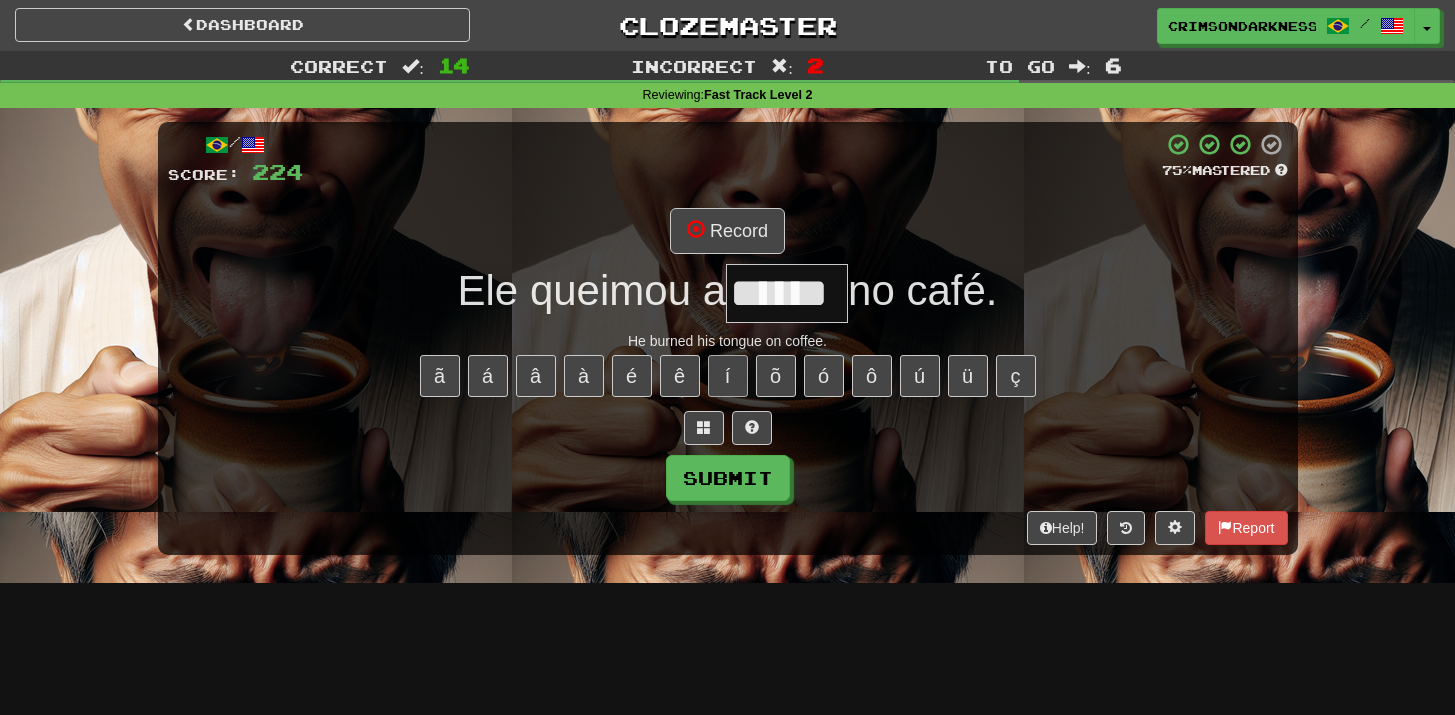 type on "******" 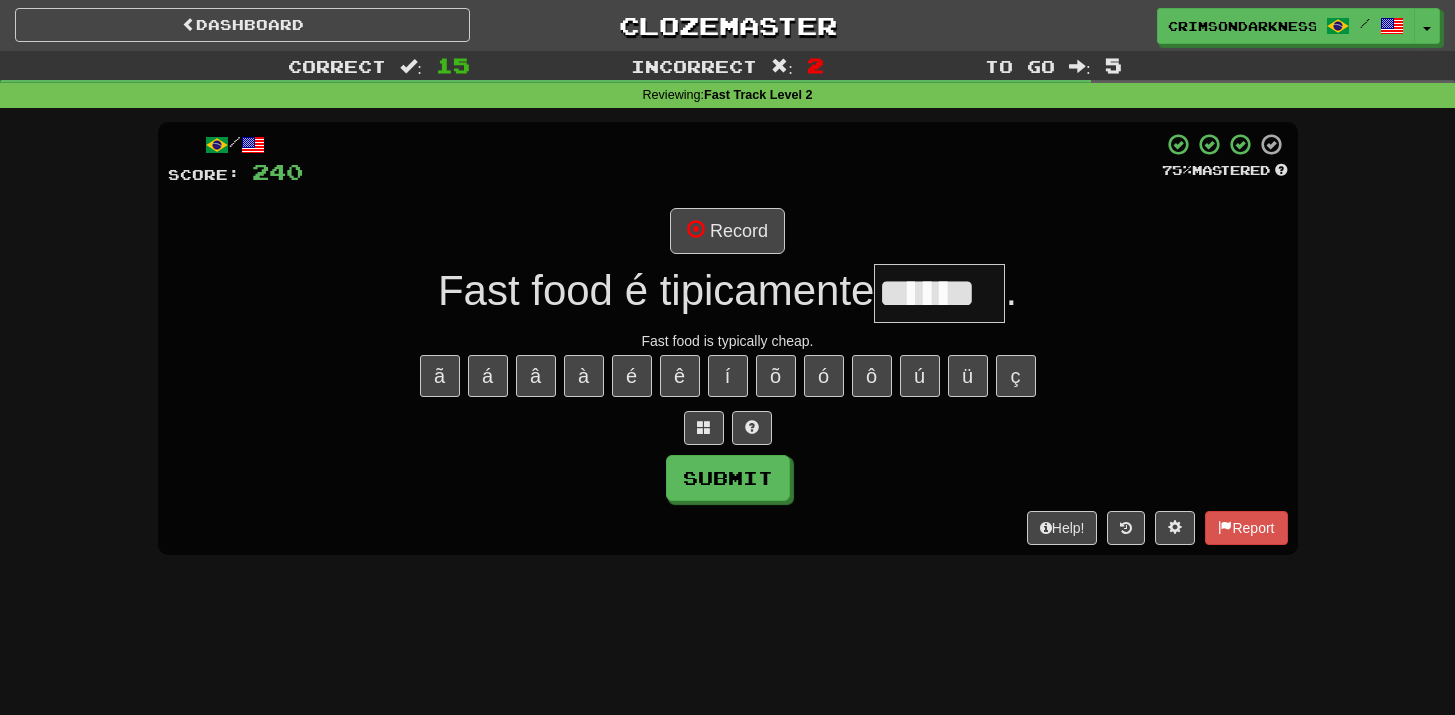 type on "******" 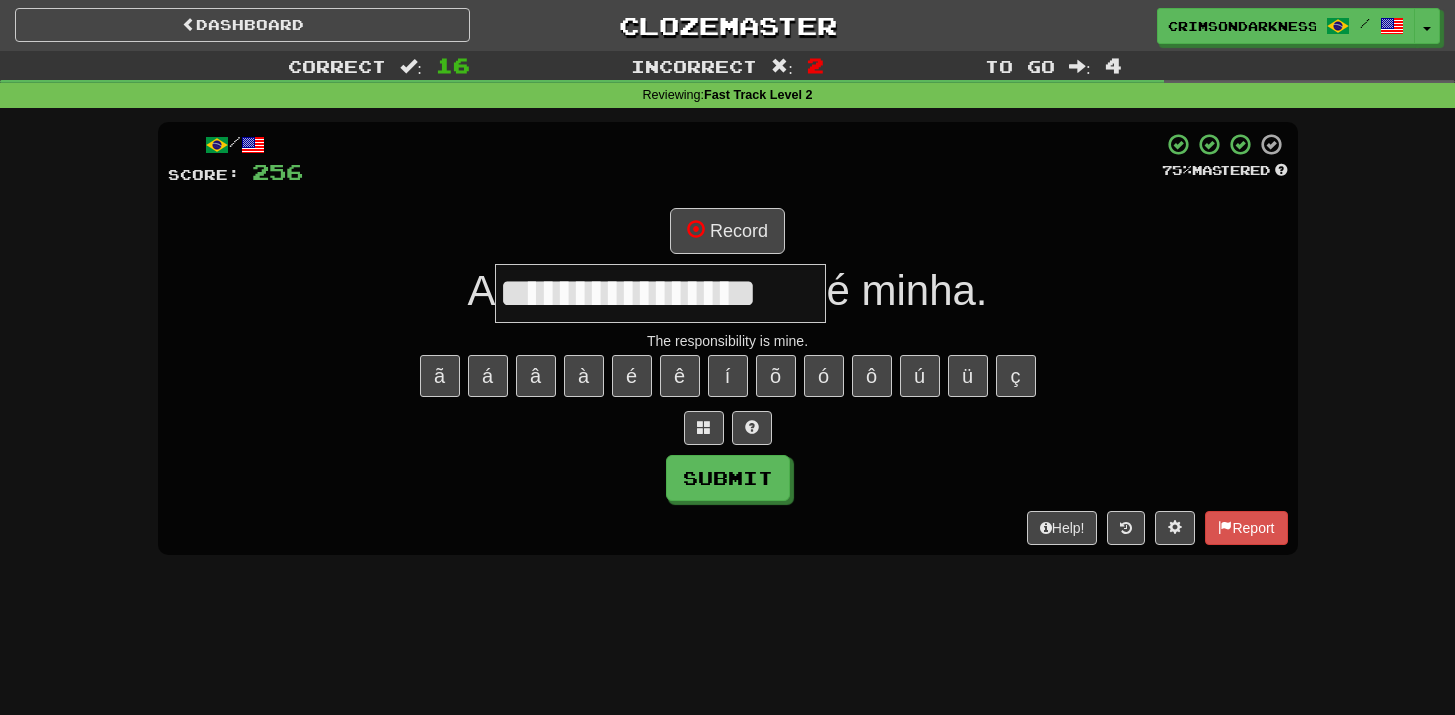 type on "**********" 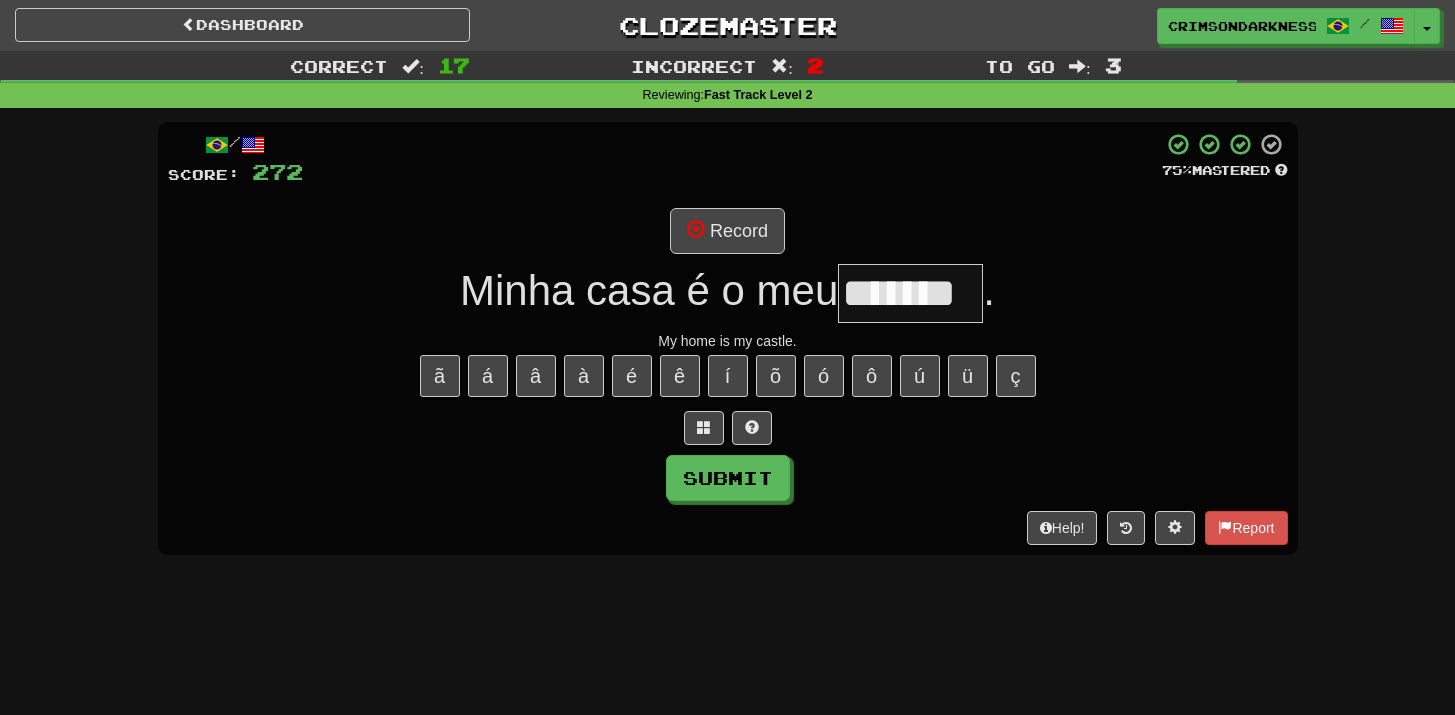 type on "*******" 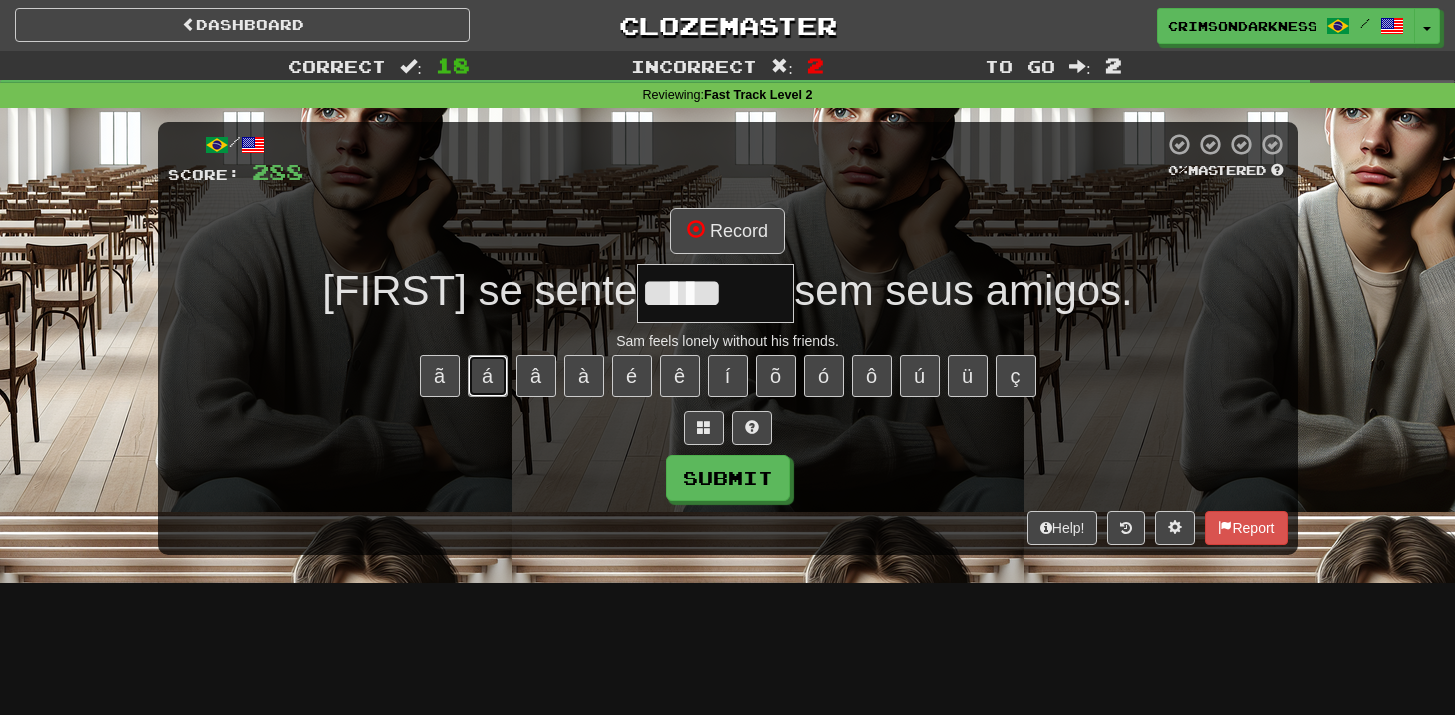 click on "á" at bounding box center [488, 376] 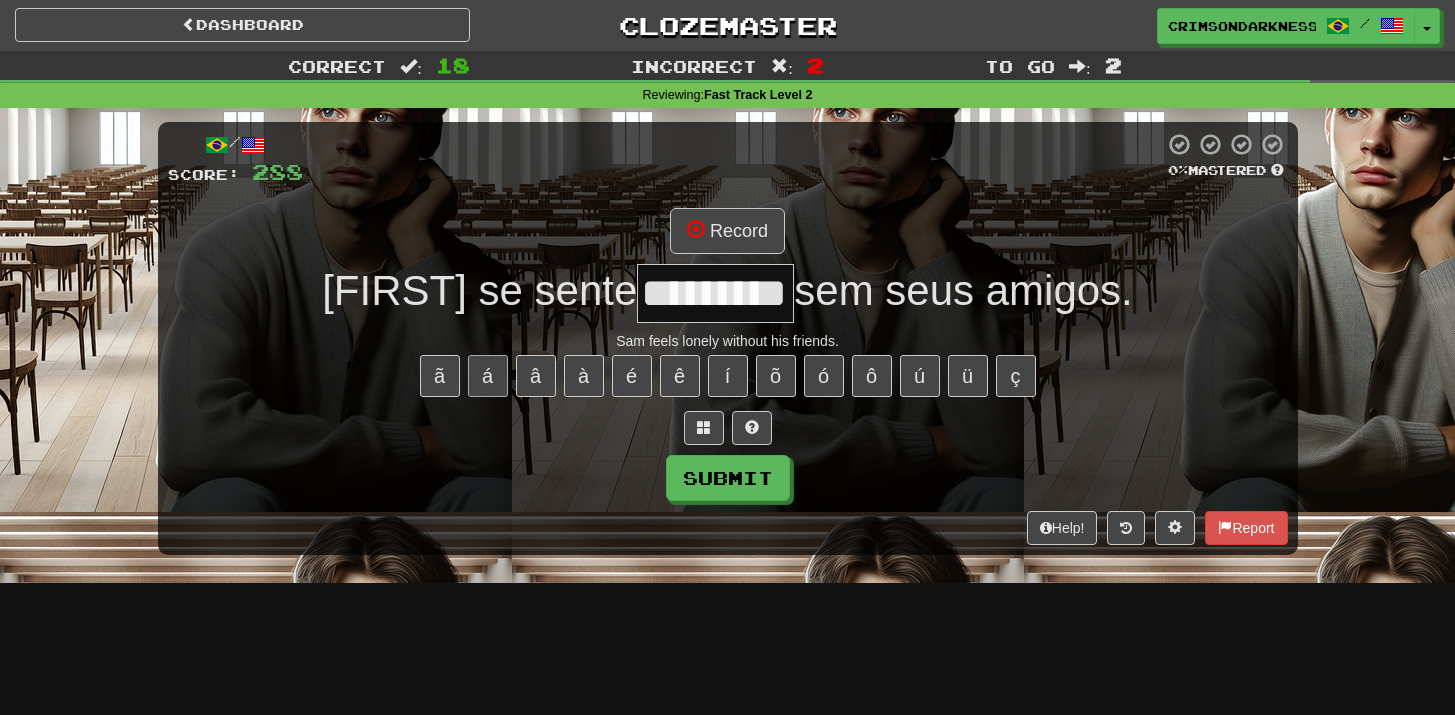 type on "*********" 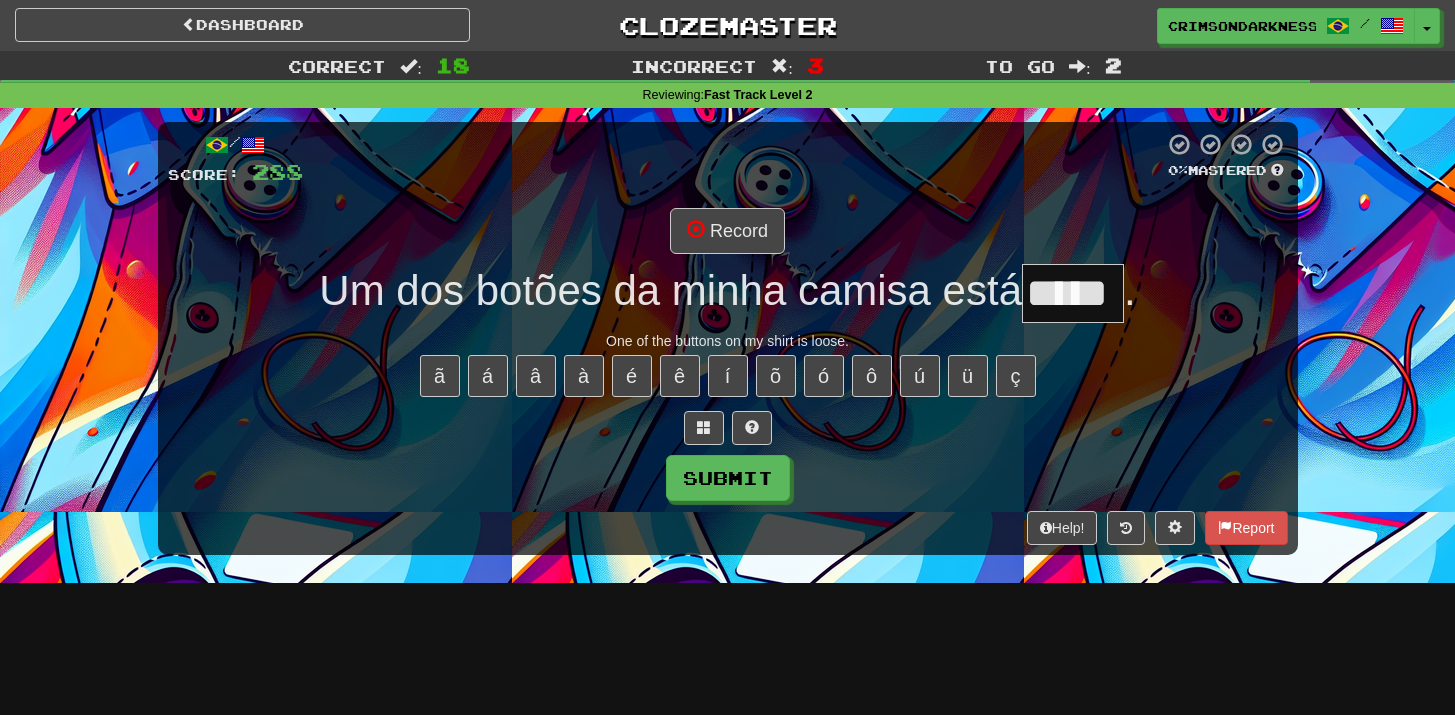 type on "*****" 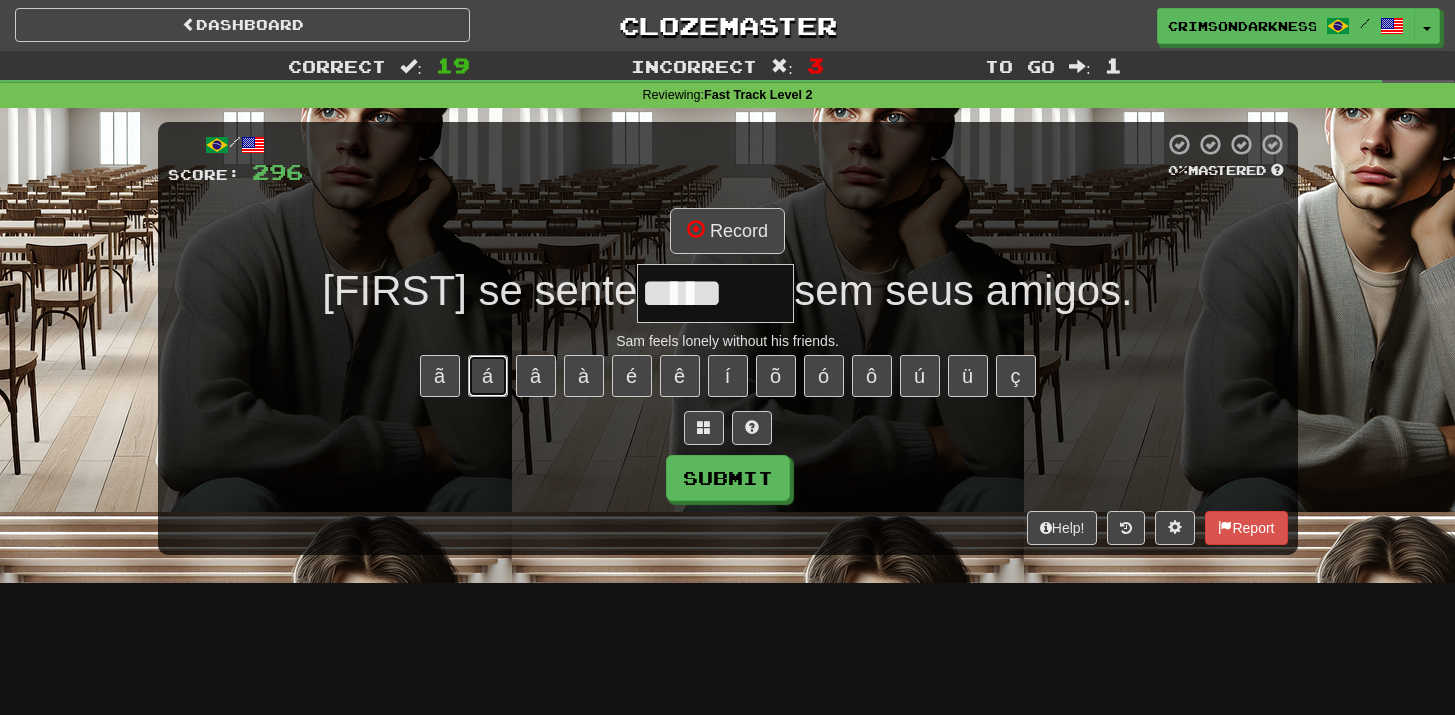 click on "á" at bounding box center [488, 376] 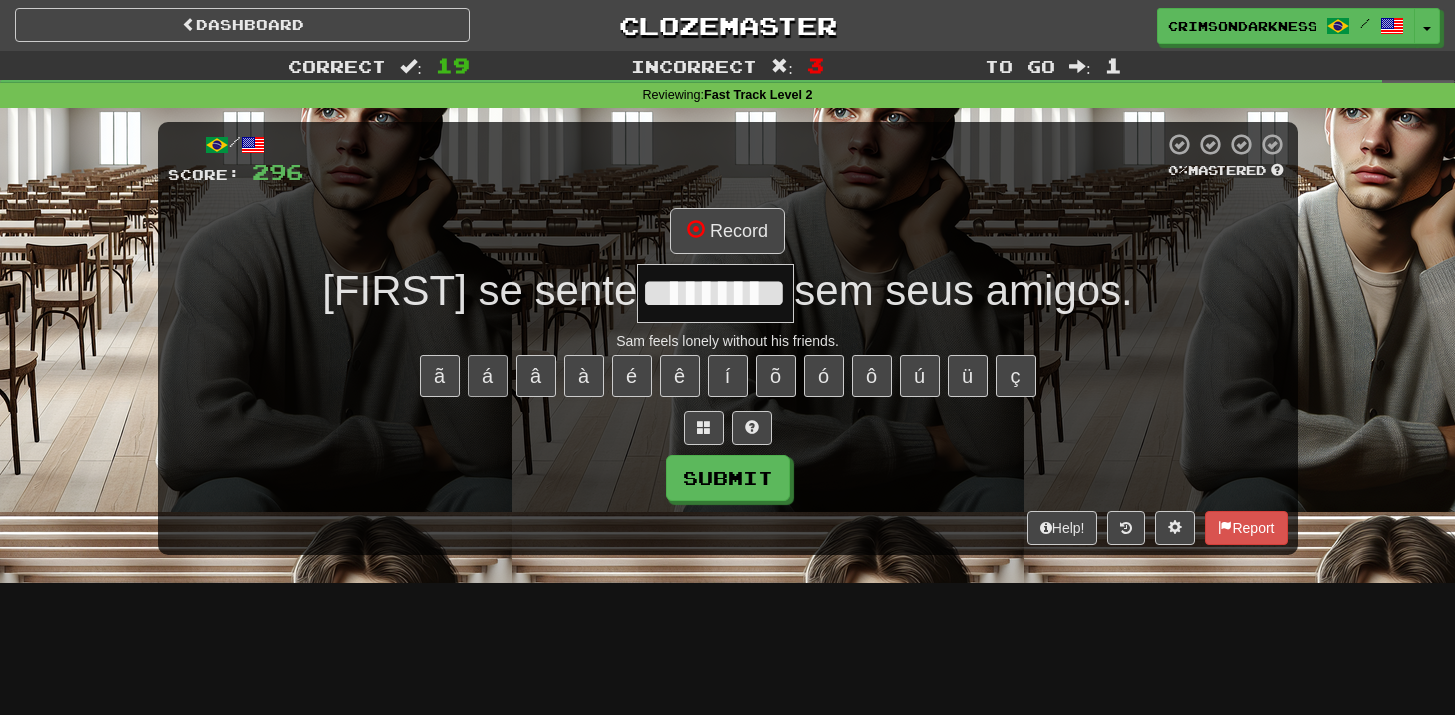 type on "*********" 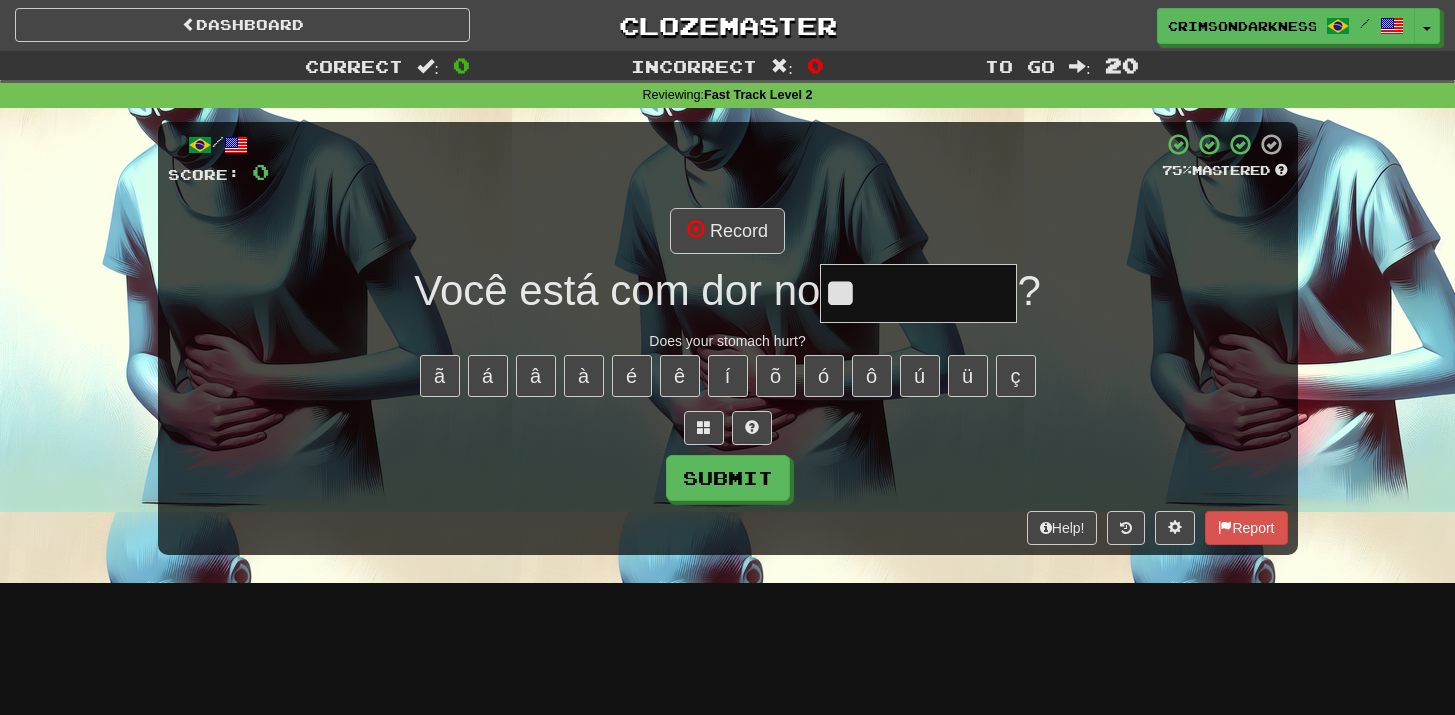 type on "*" 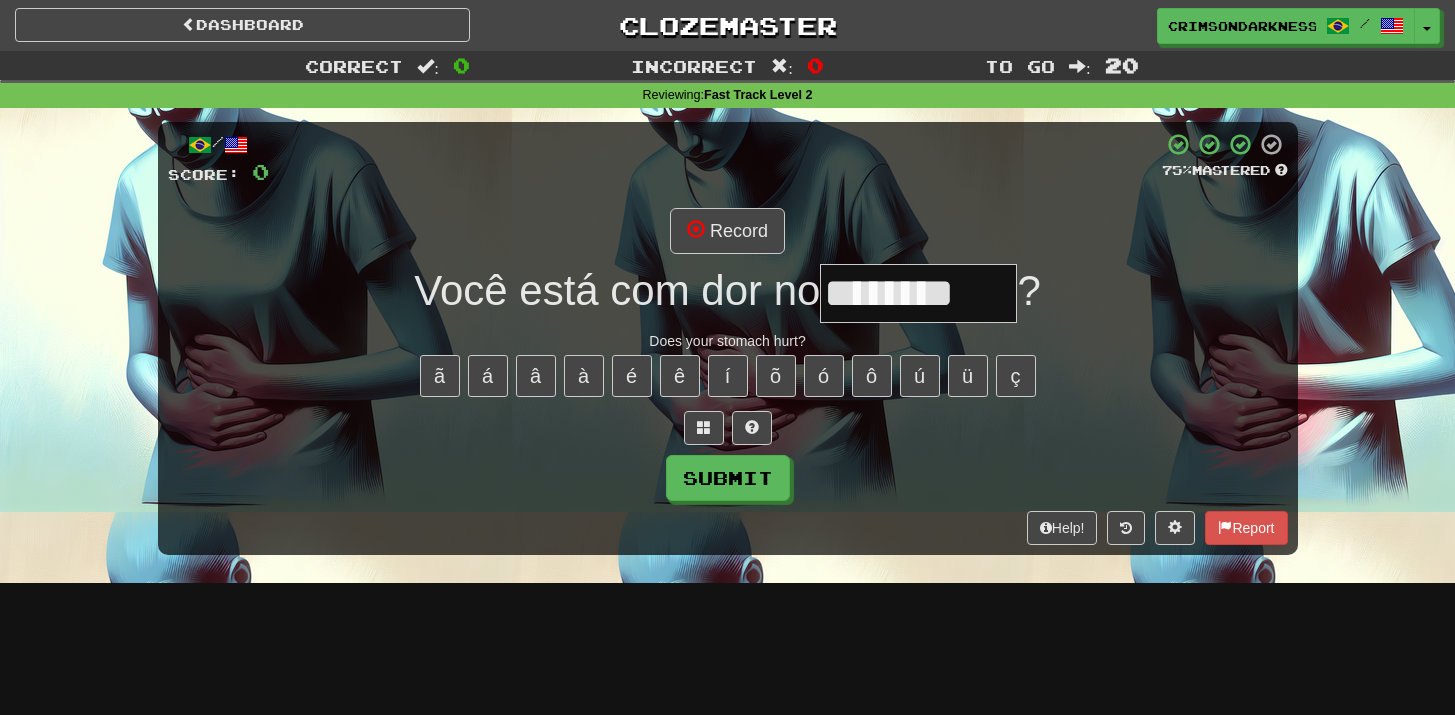 type on "********" 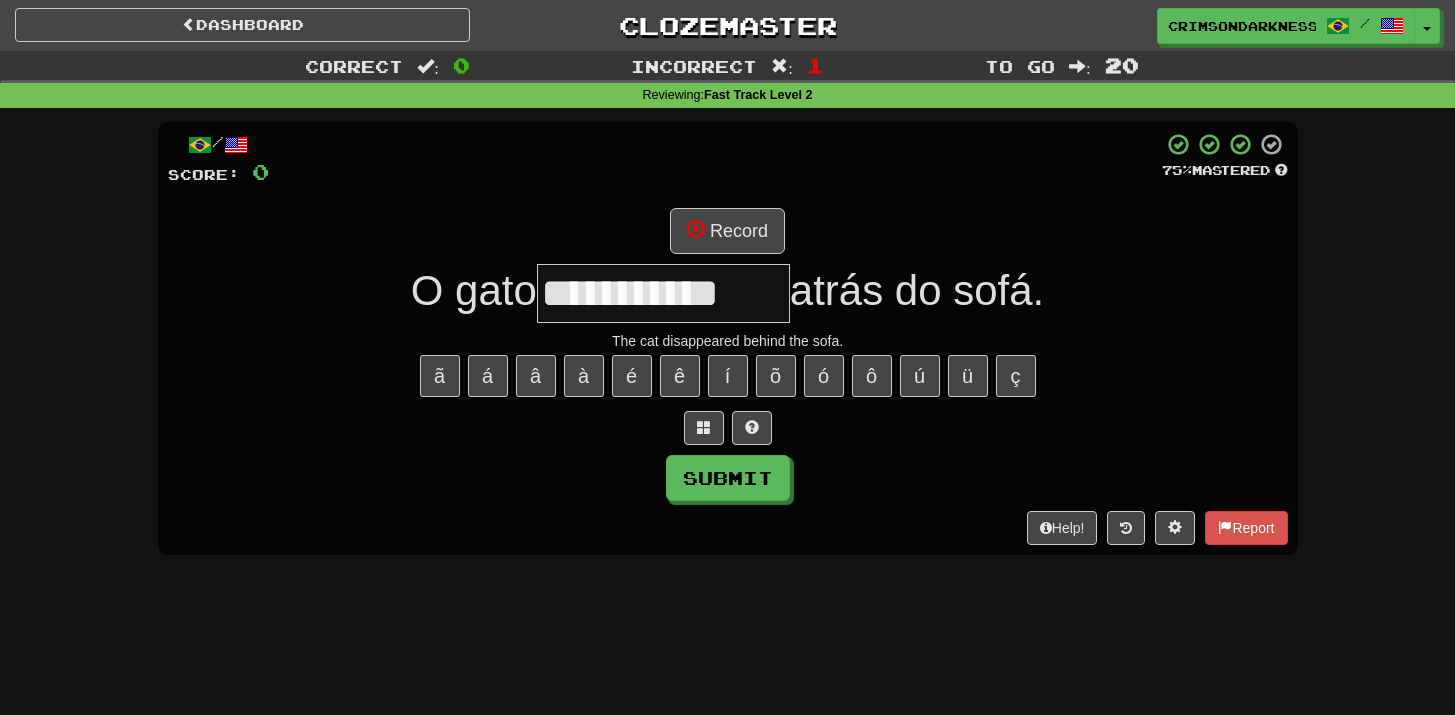type on "**********" 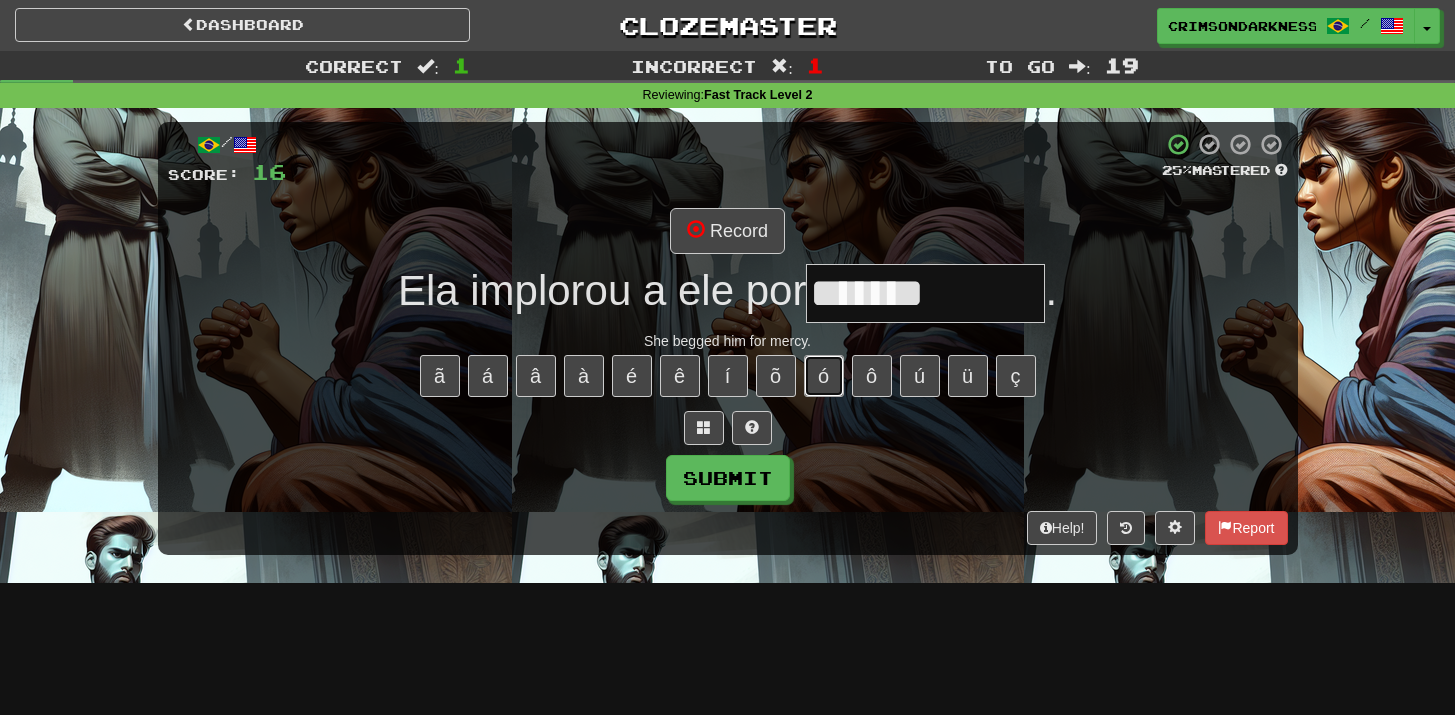 click on "ó" at bounding box center (824, 376) 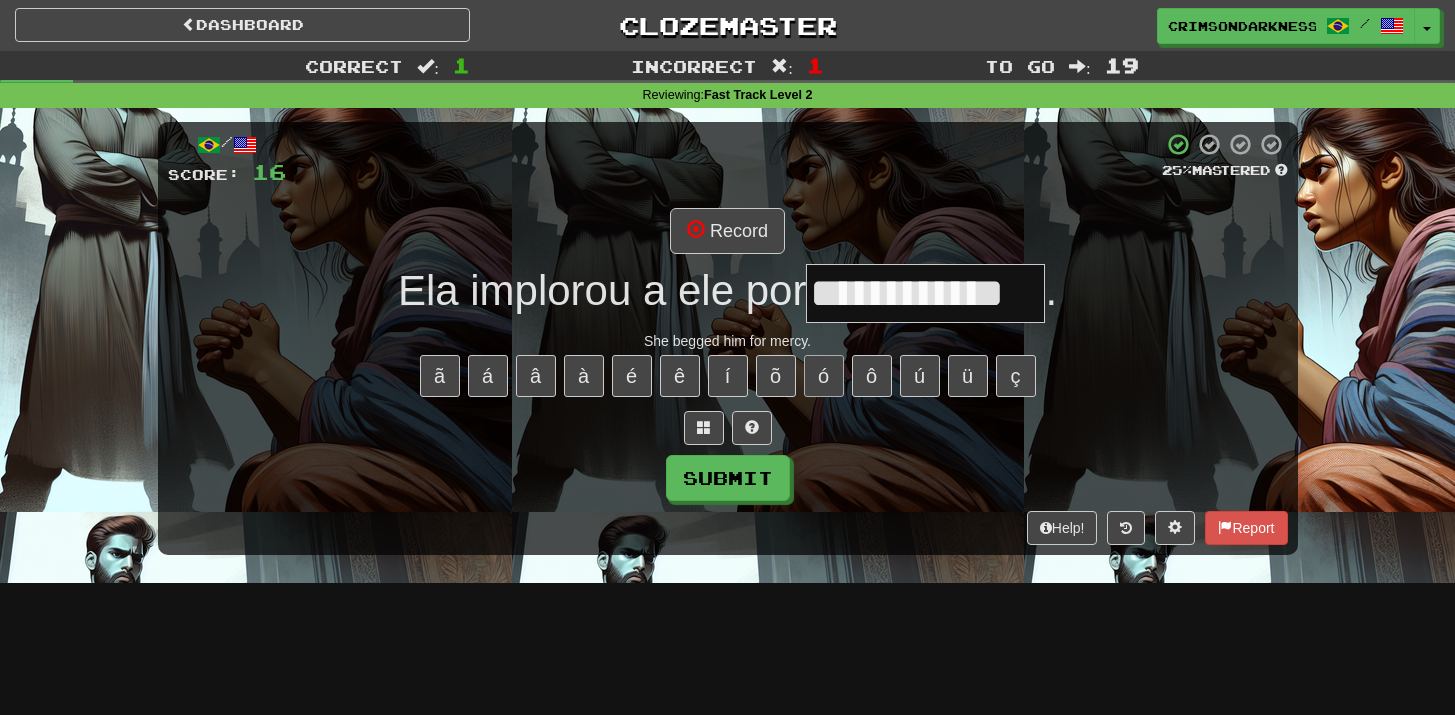 type on "**********" 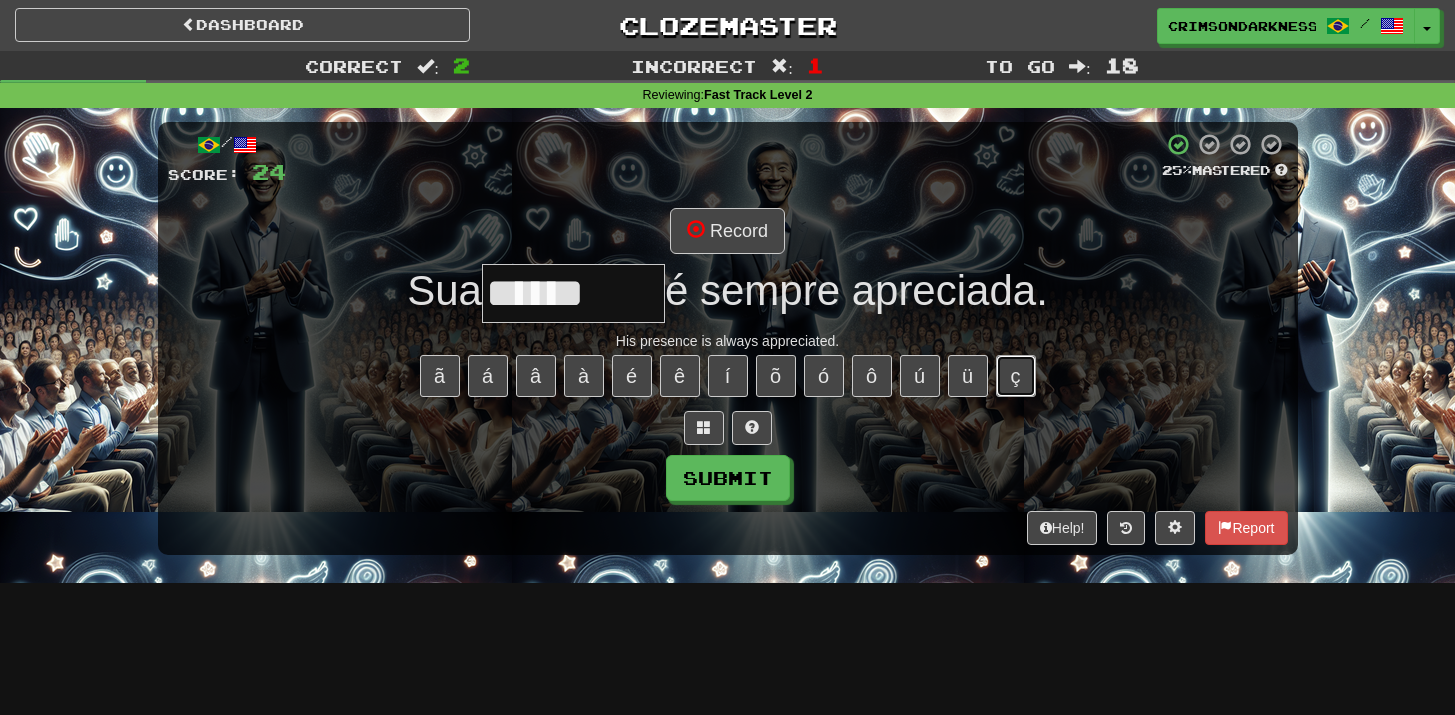 click on "ç" at bounding box center (1016, 376) 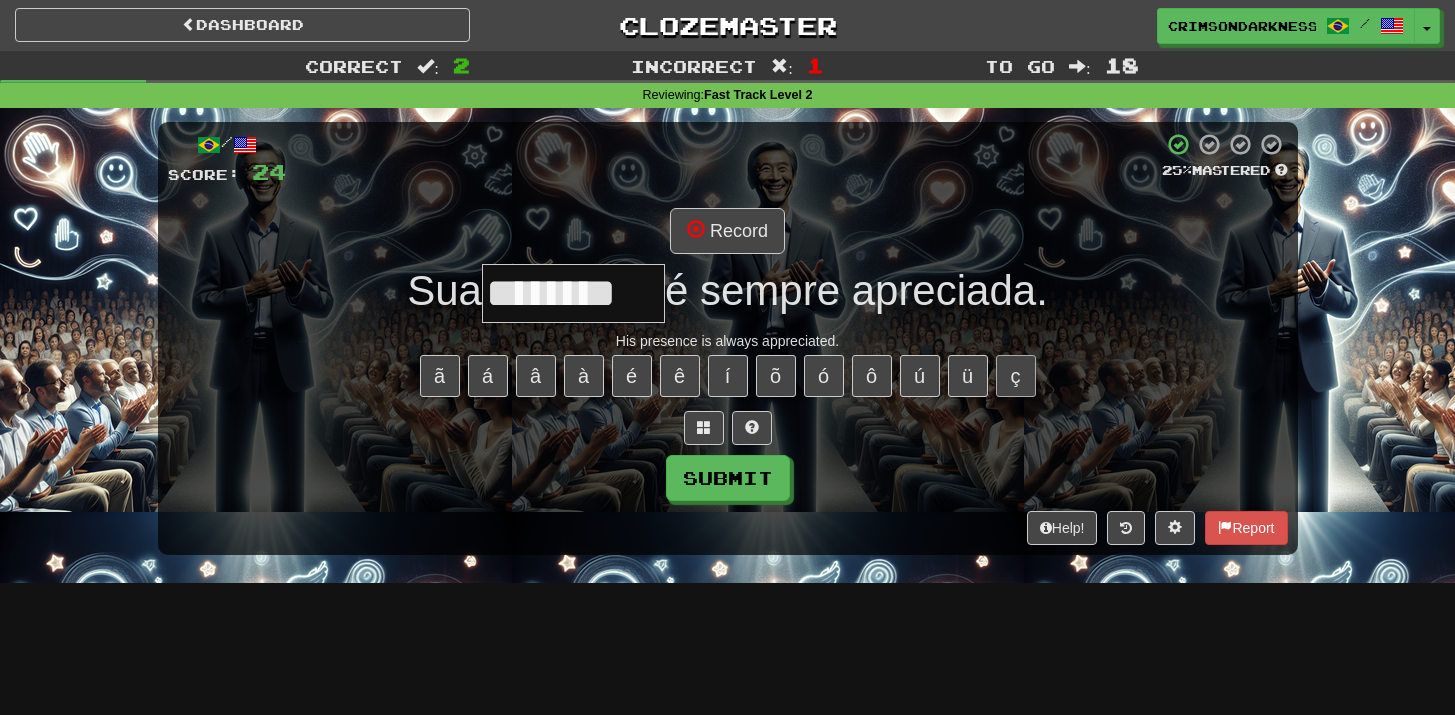 type on "********" 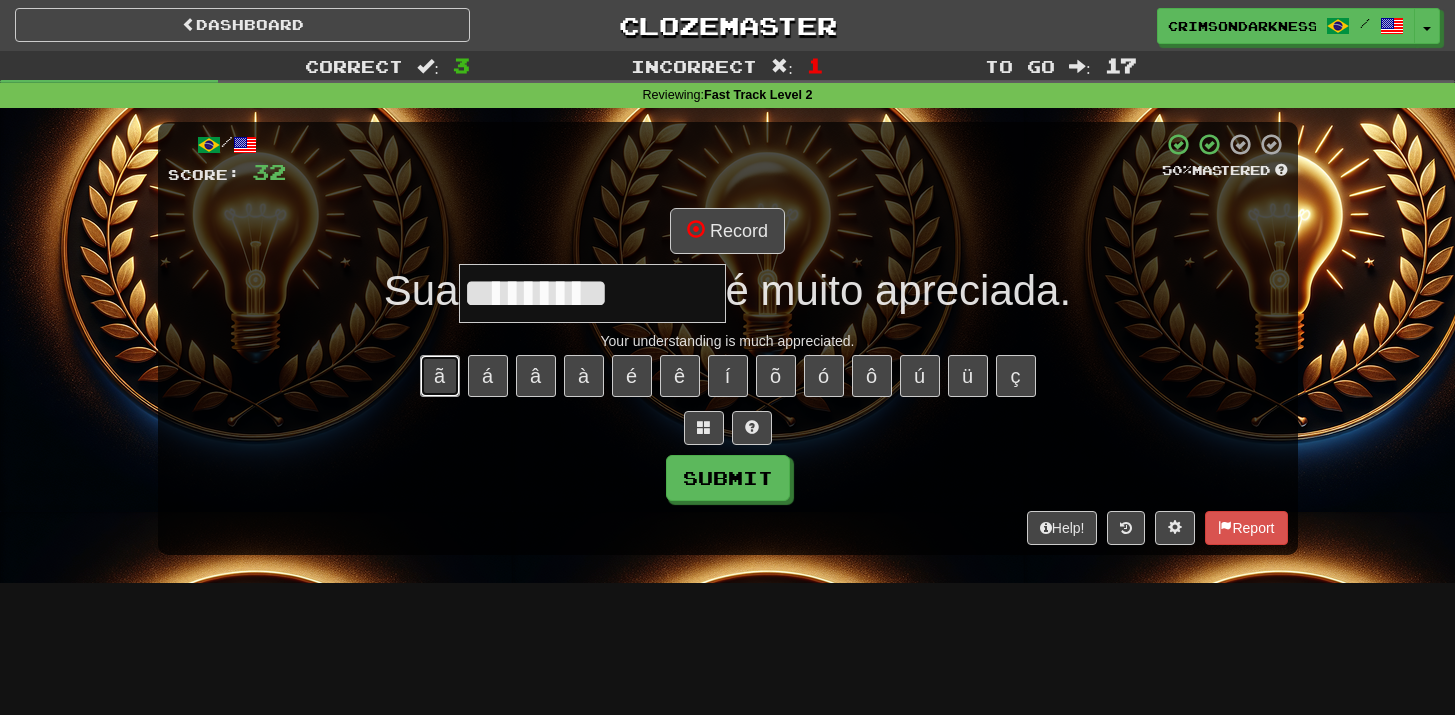 click on "ã" at bounding box center (440, 376) 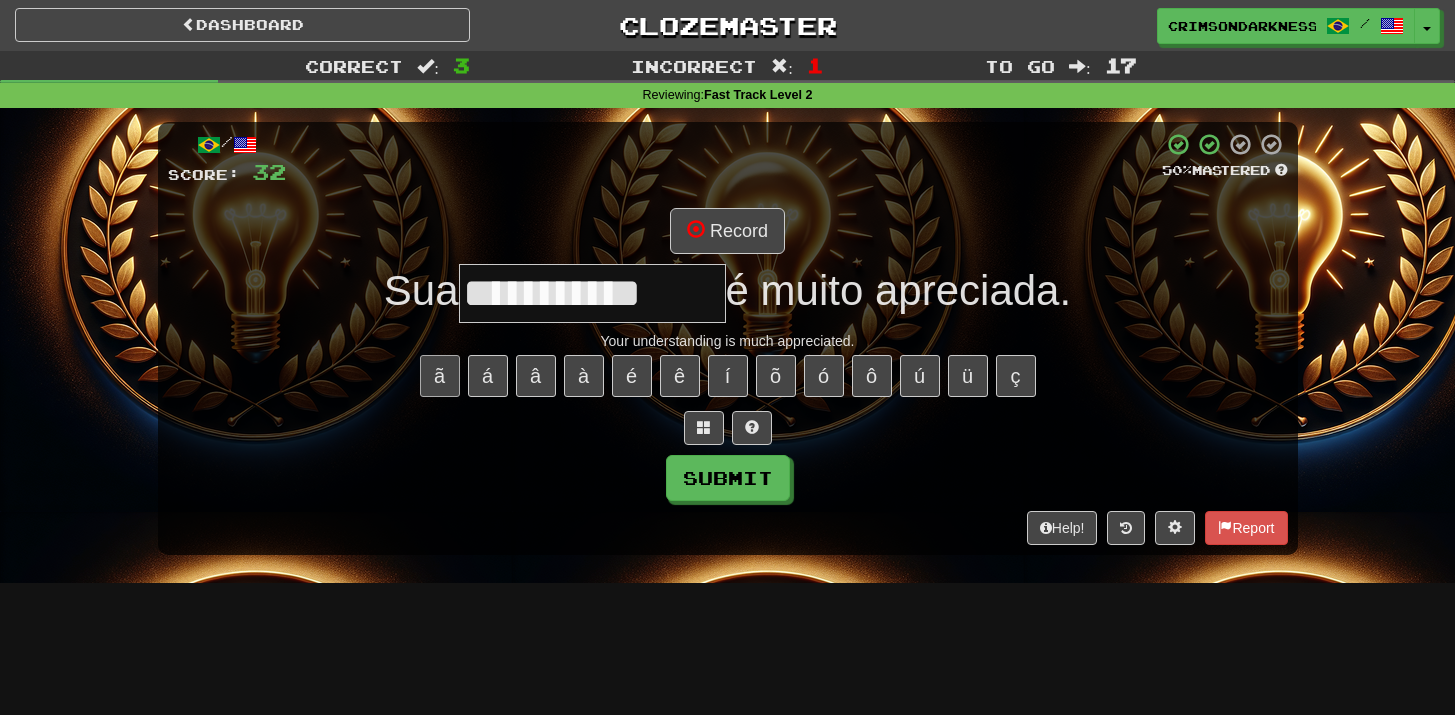type on "**********" 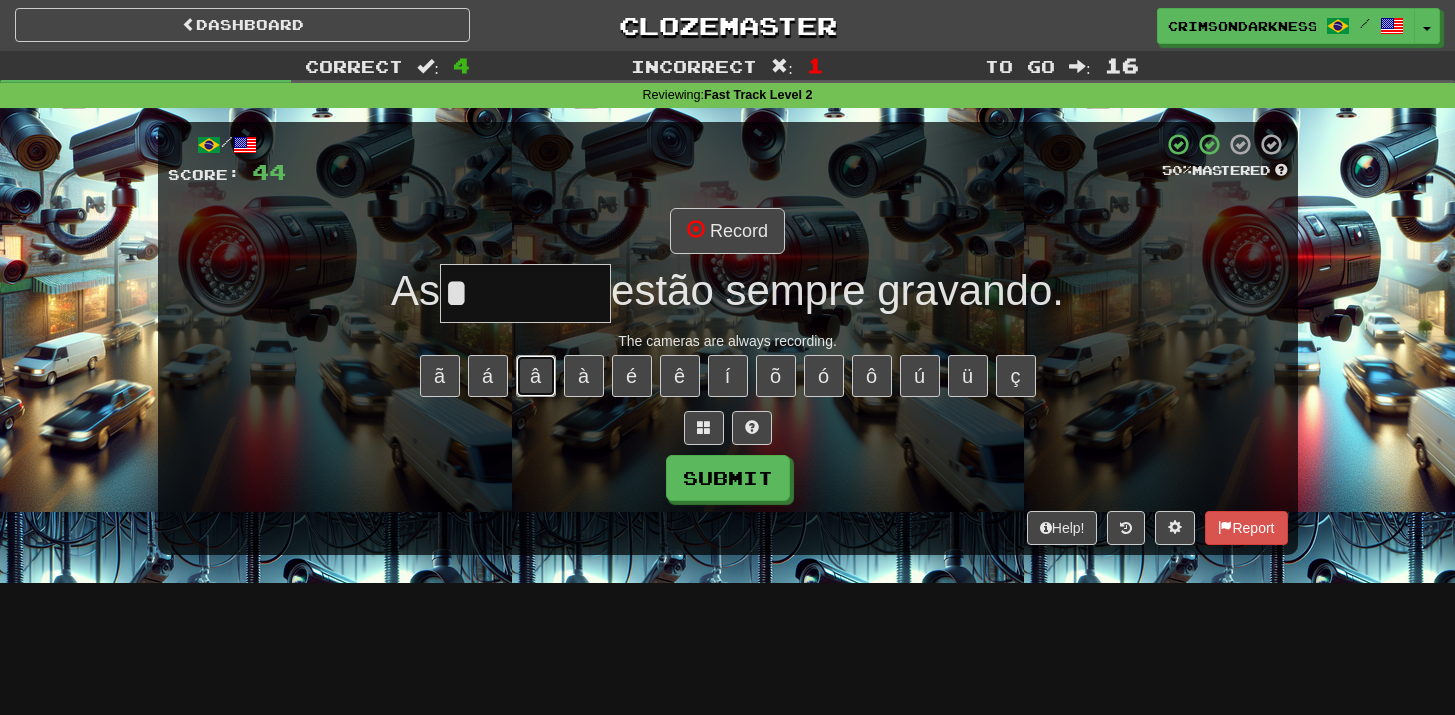 click on "â" at bounding box center (536, 376) 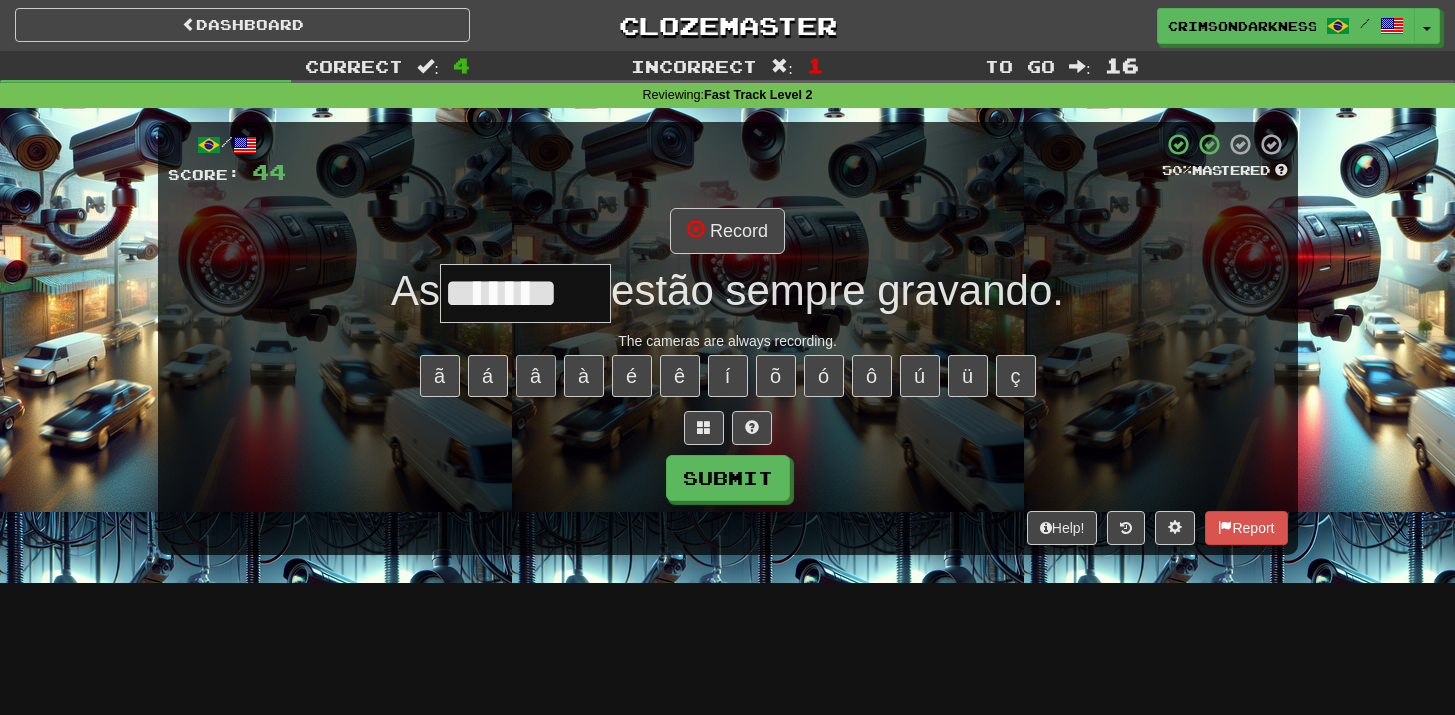 type on "*******" 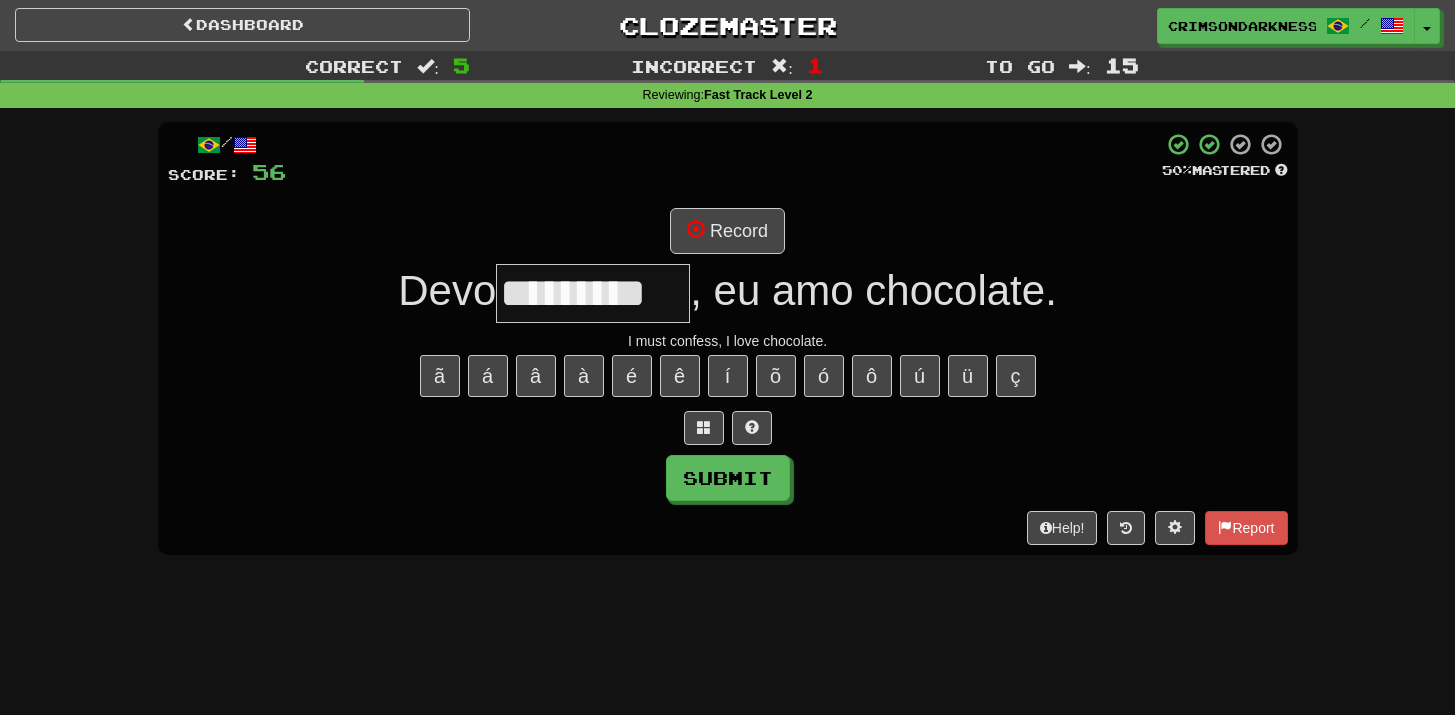 type on "*********" 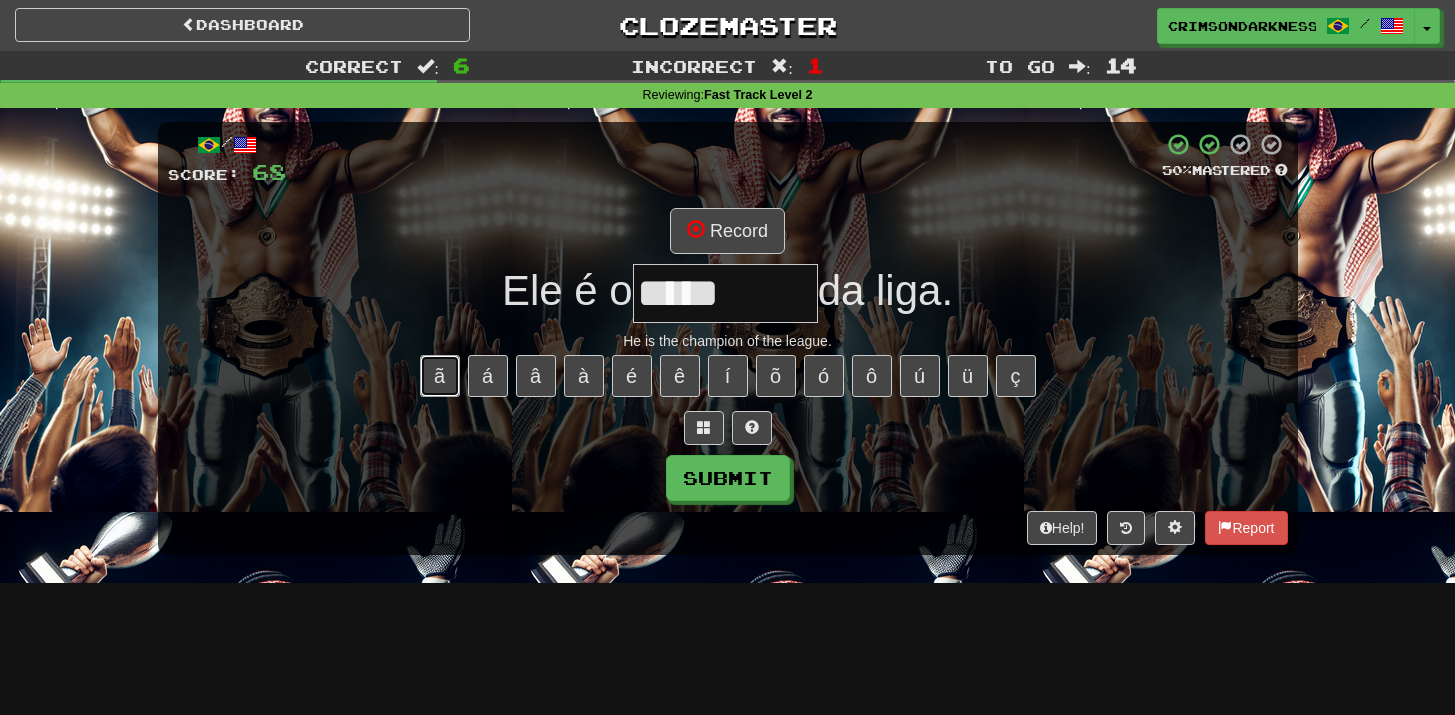 click on "ã" at bounding box center (440, 376) 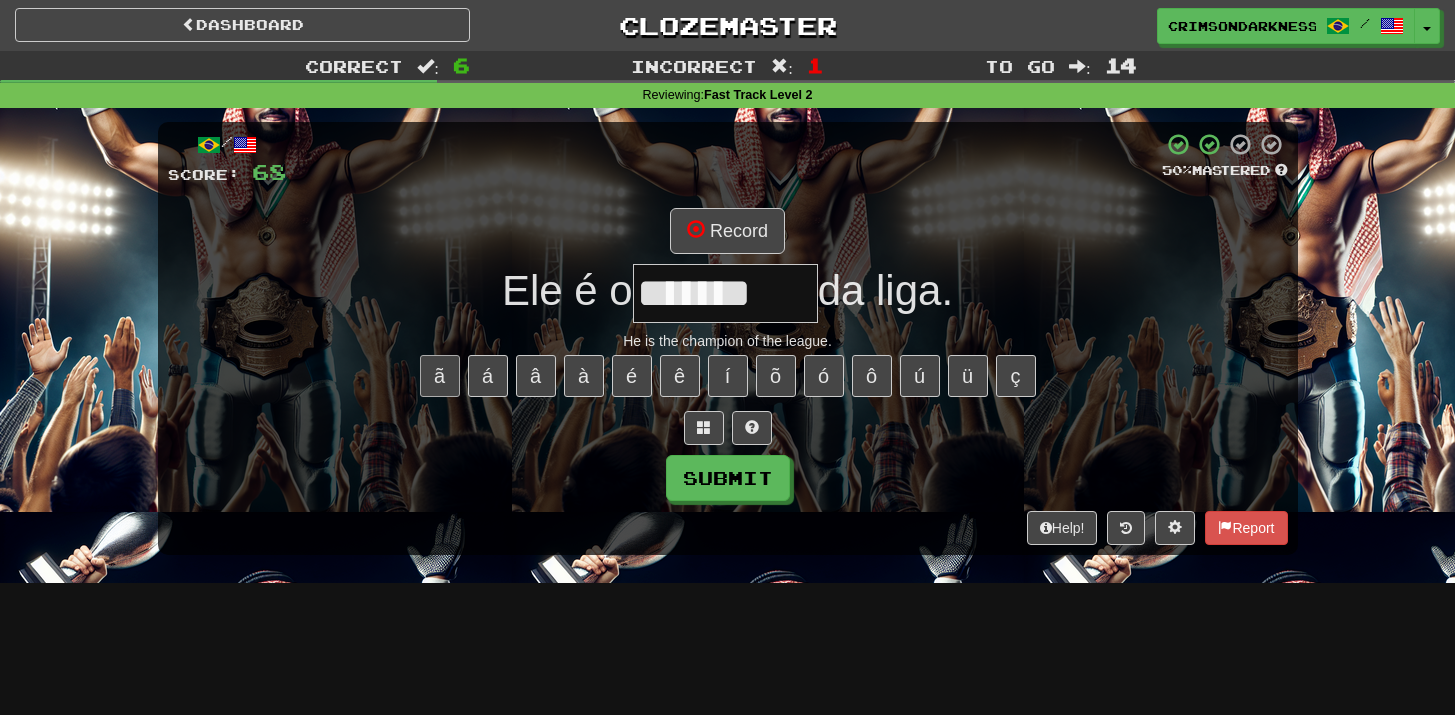 type on "*******" 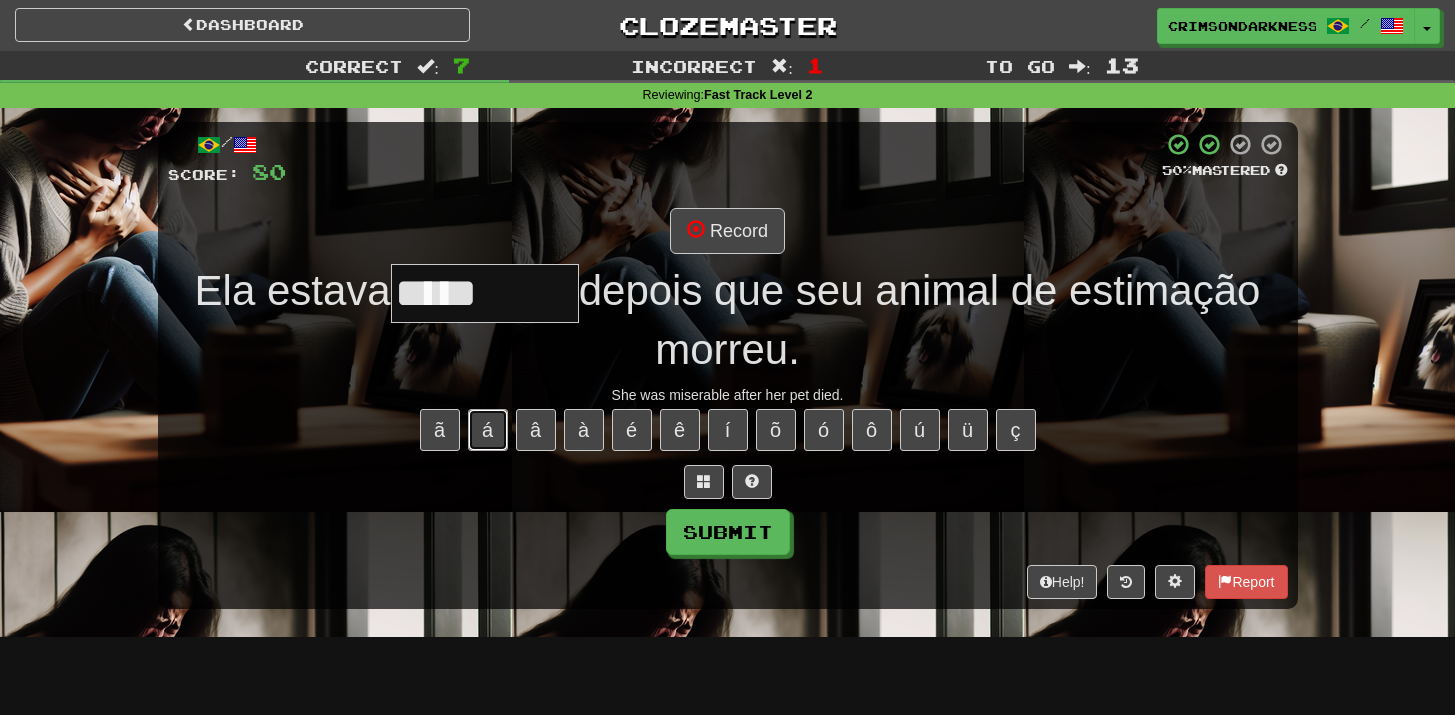 click on "á" at bounding box center (488, 430) 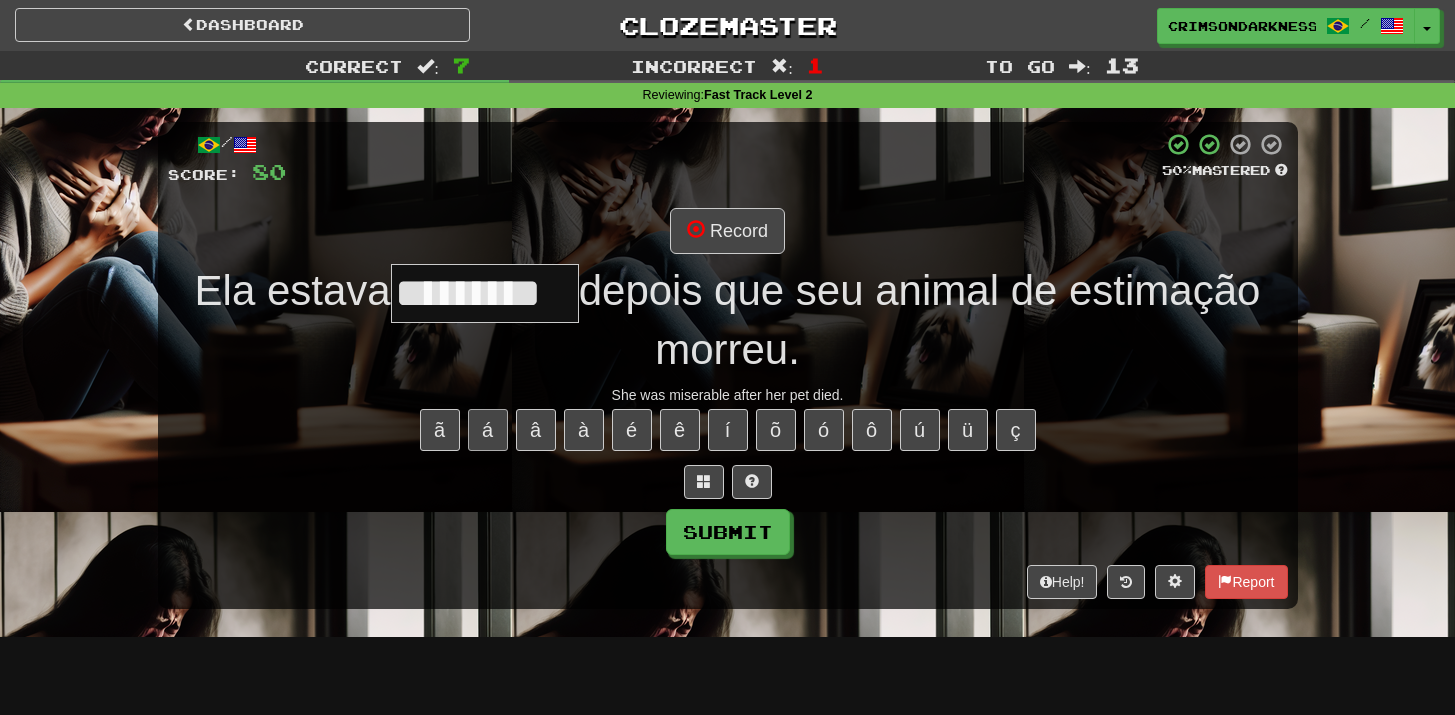 type on "*********" 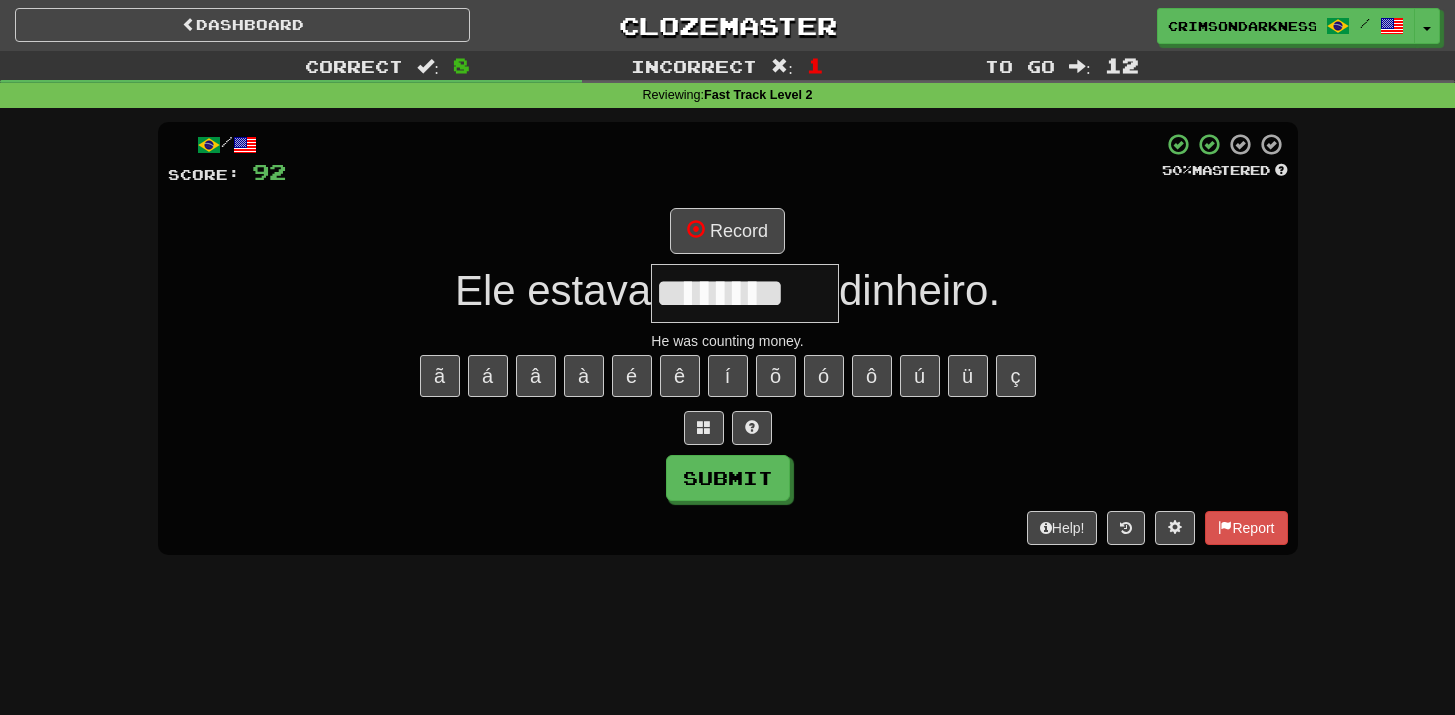 type on "********" 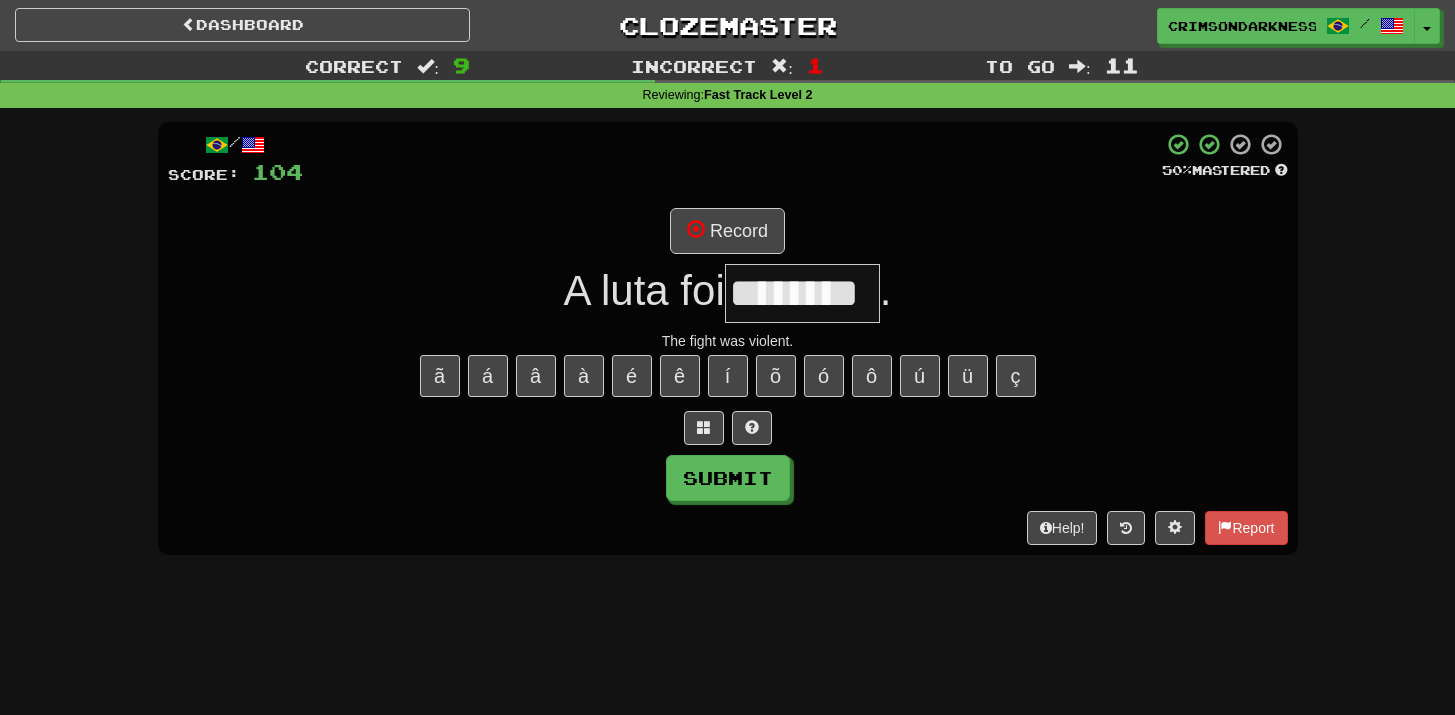 type on "********" 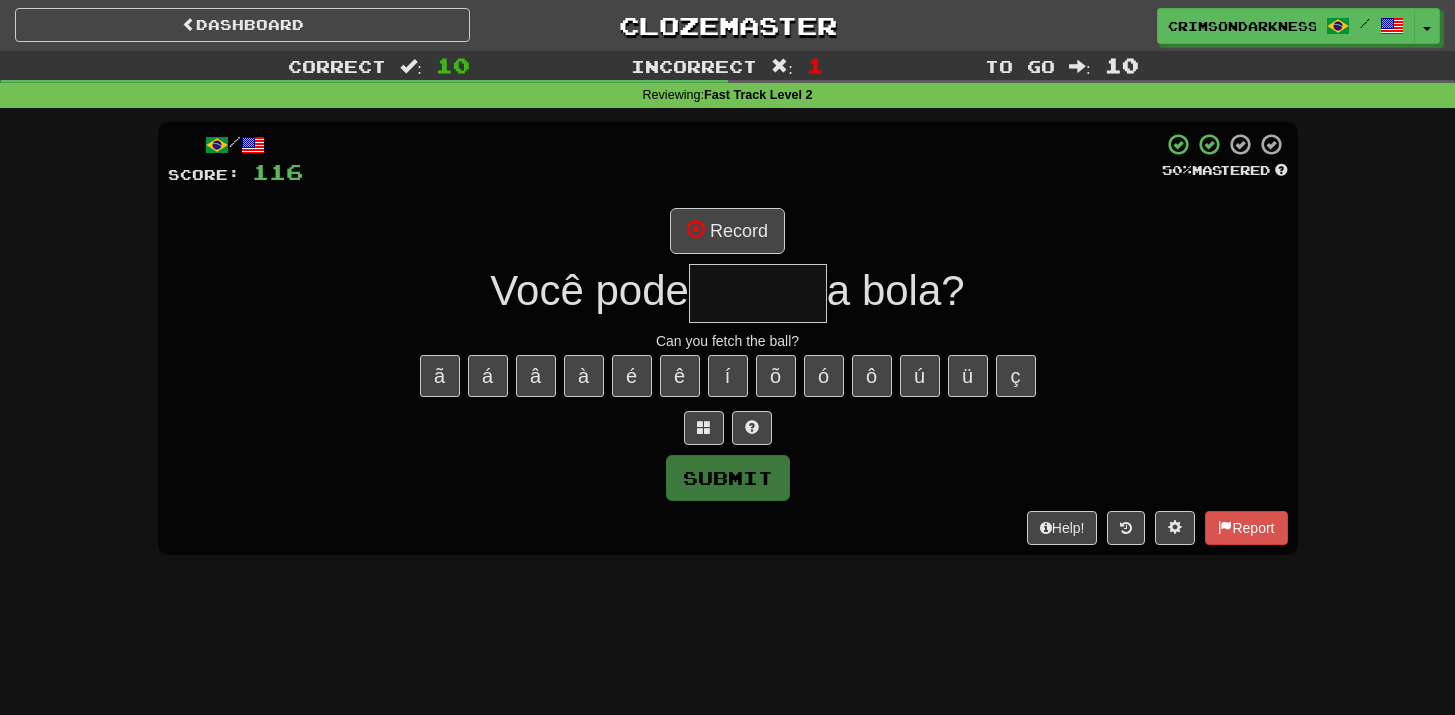 type on "*" 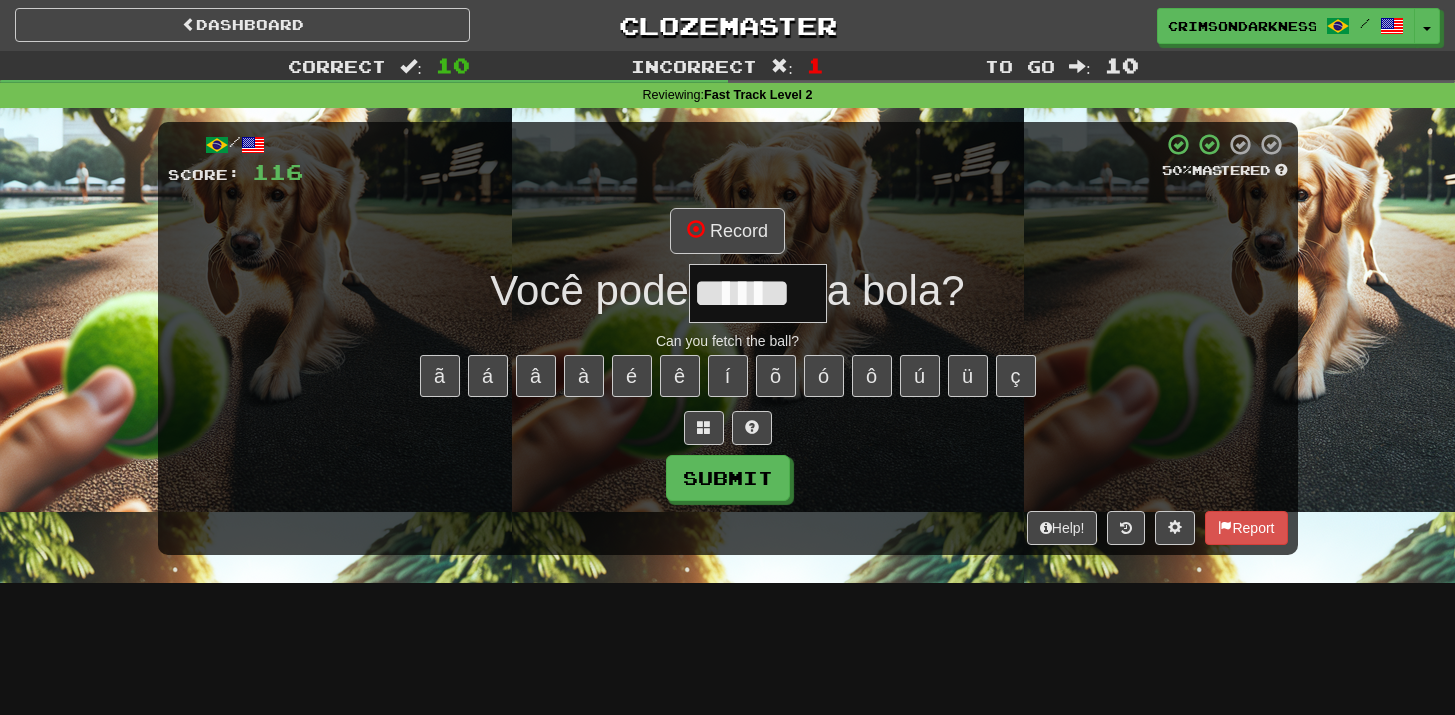 type on "******" 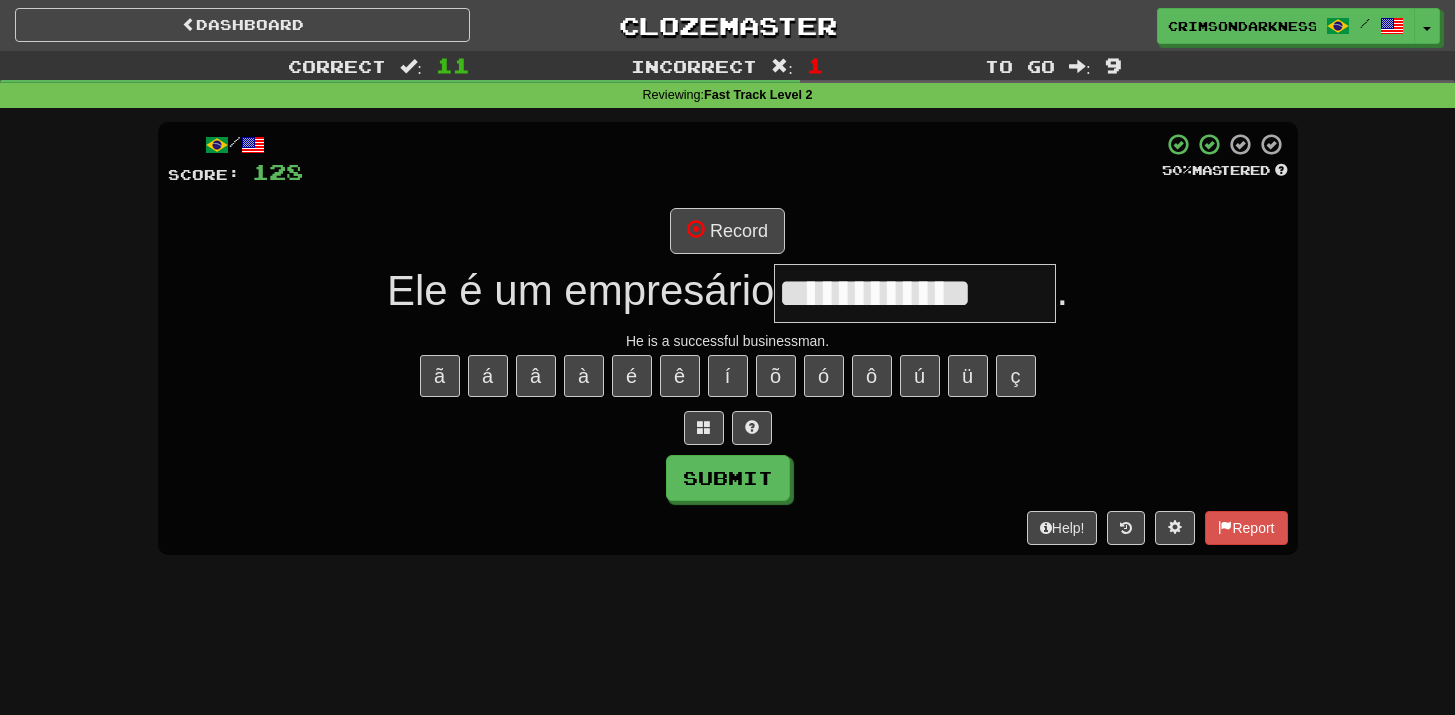 type on "**********" 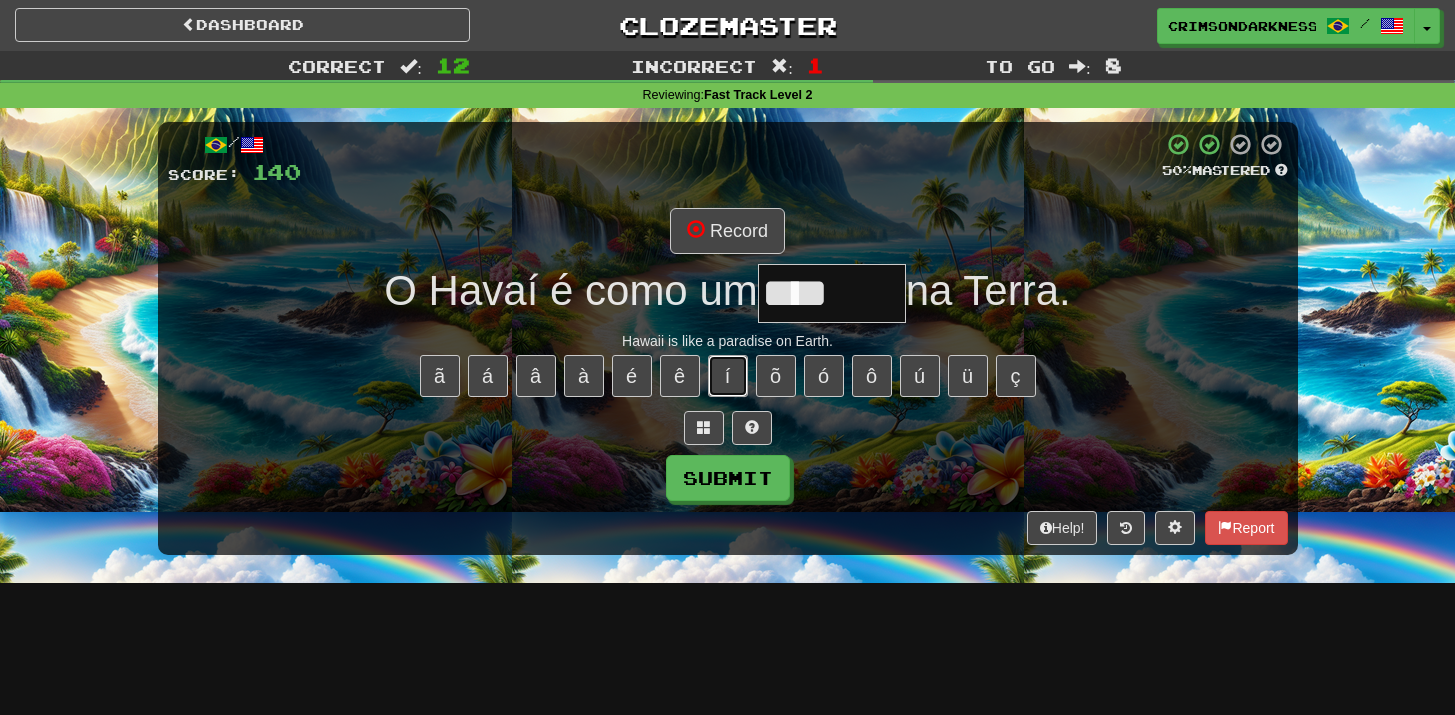 click on "í" at bounding box center [728, 376] 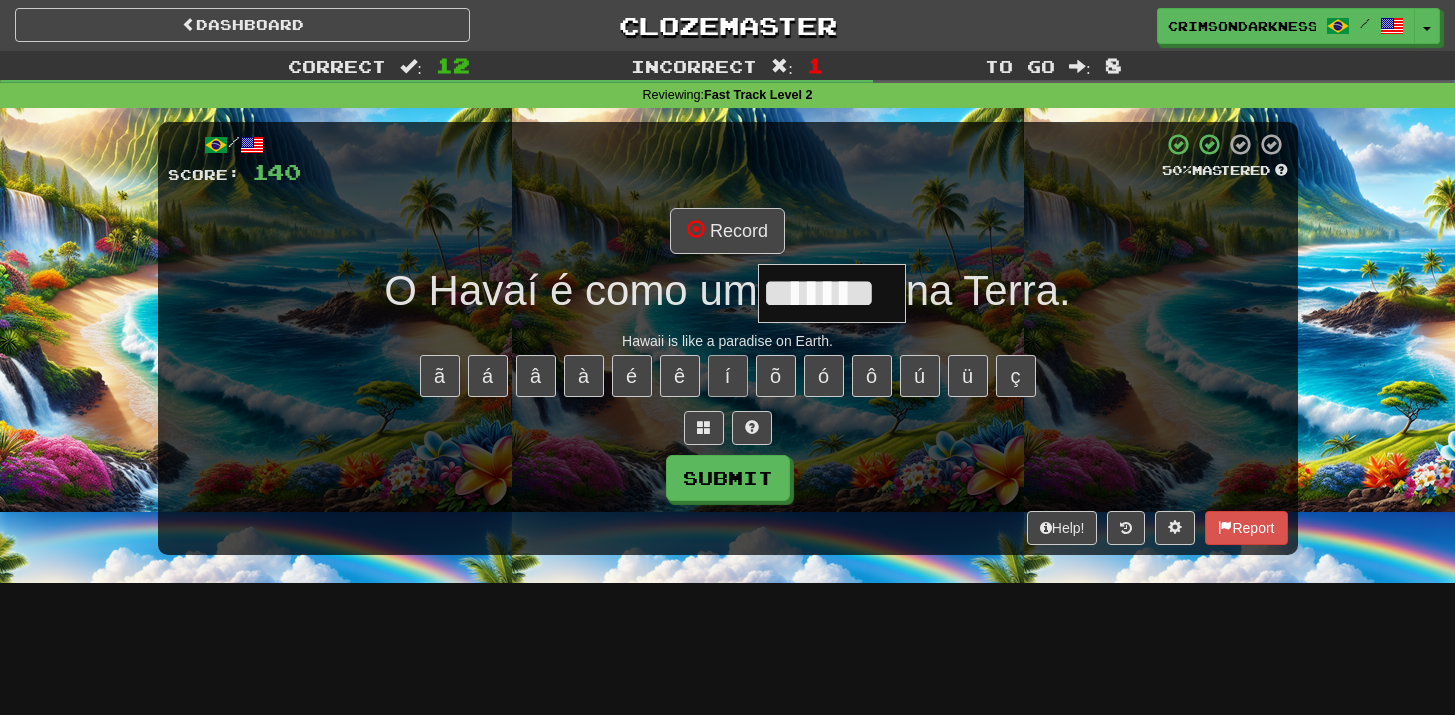 type on "*******" 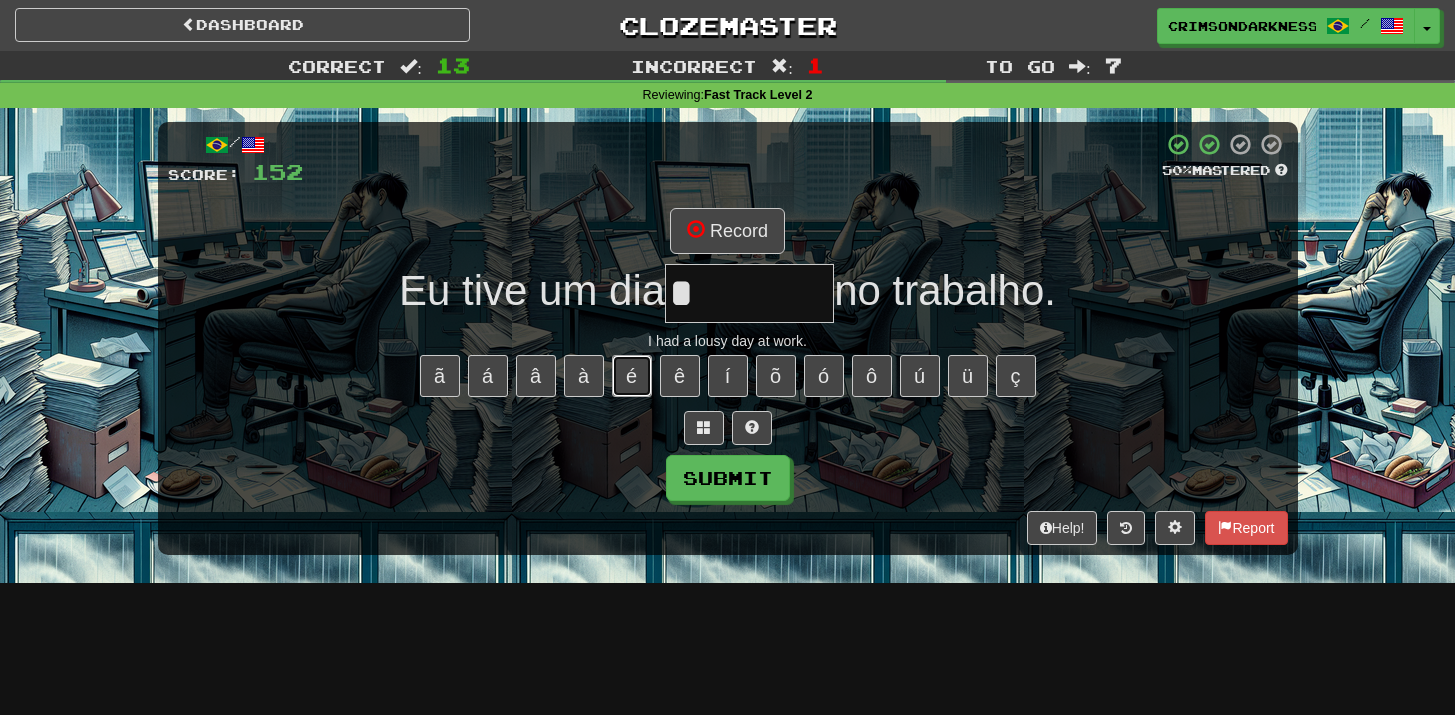 click on "é" at bounding box center [632, 376] 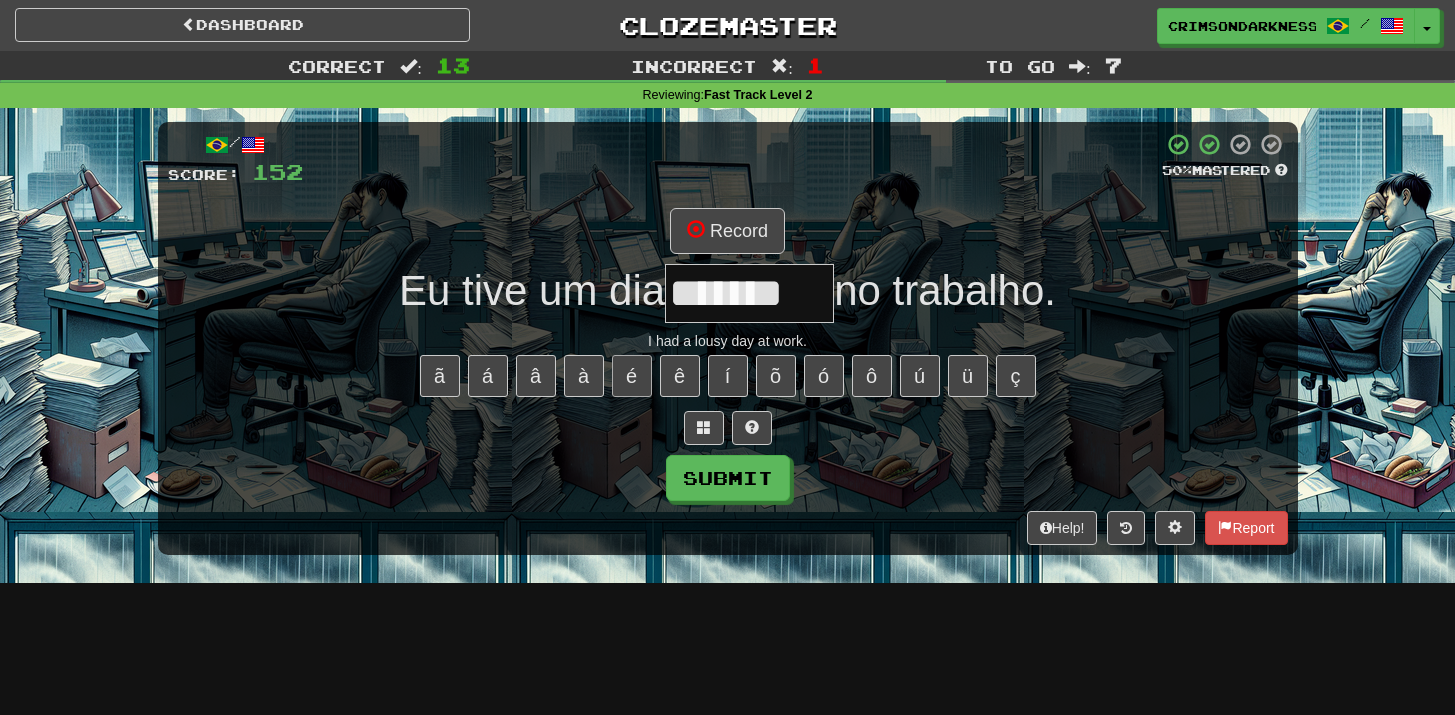 type on "*******" 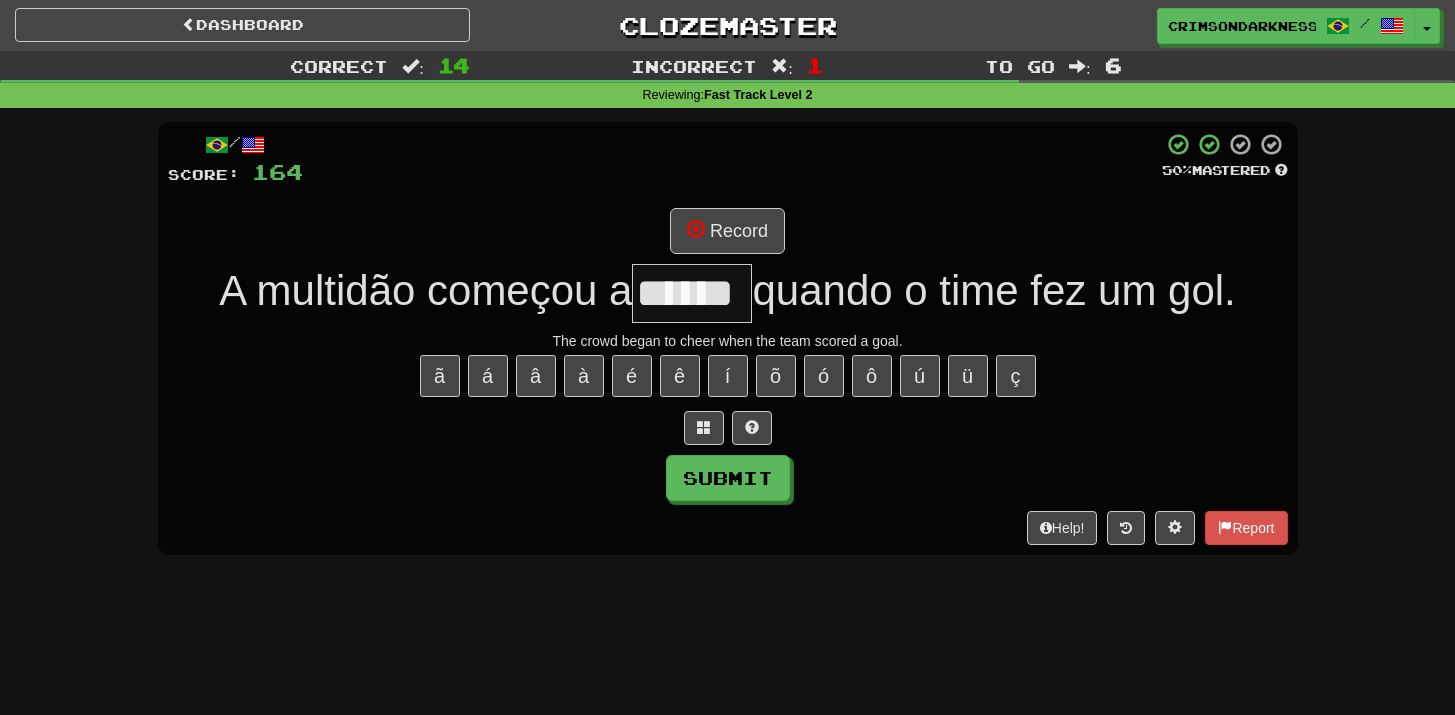 type on "******" 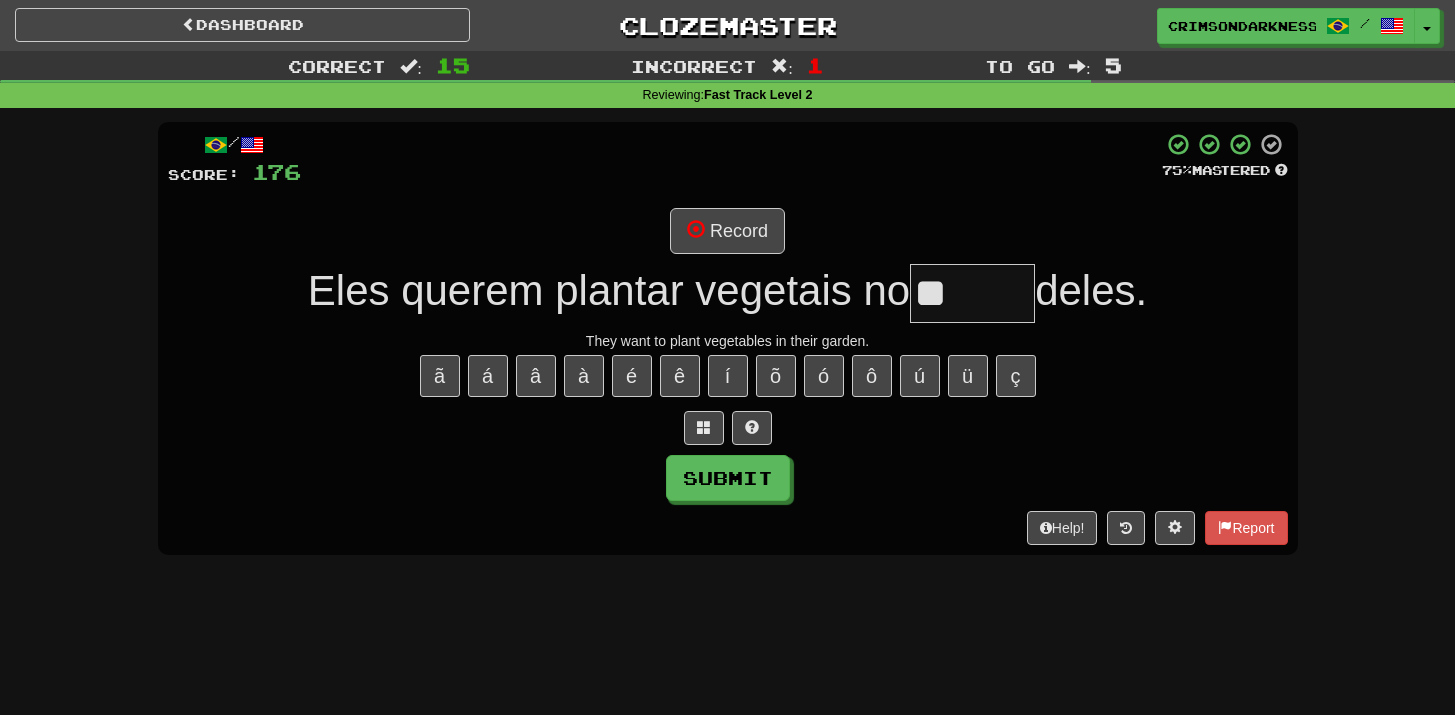 type on "*" 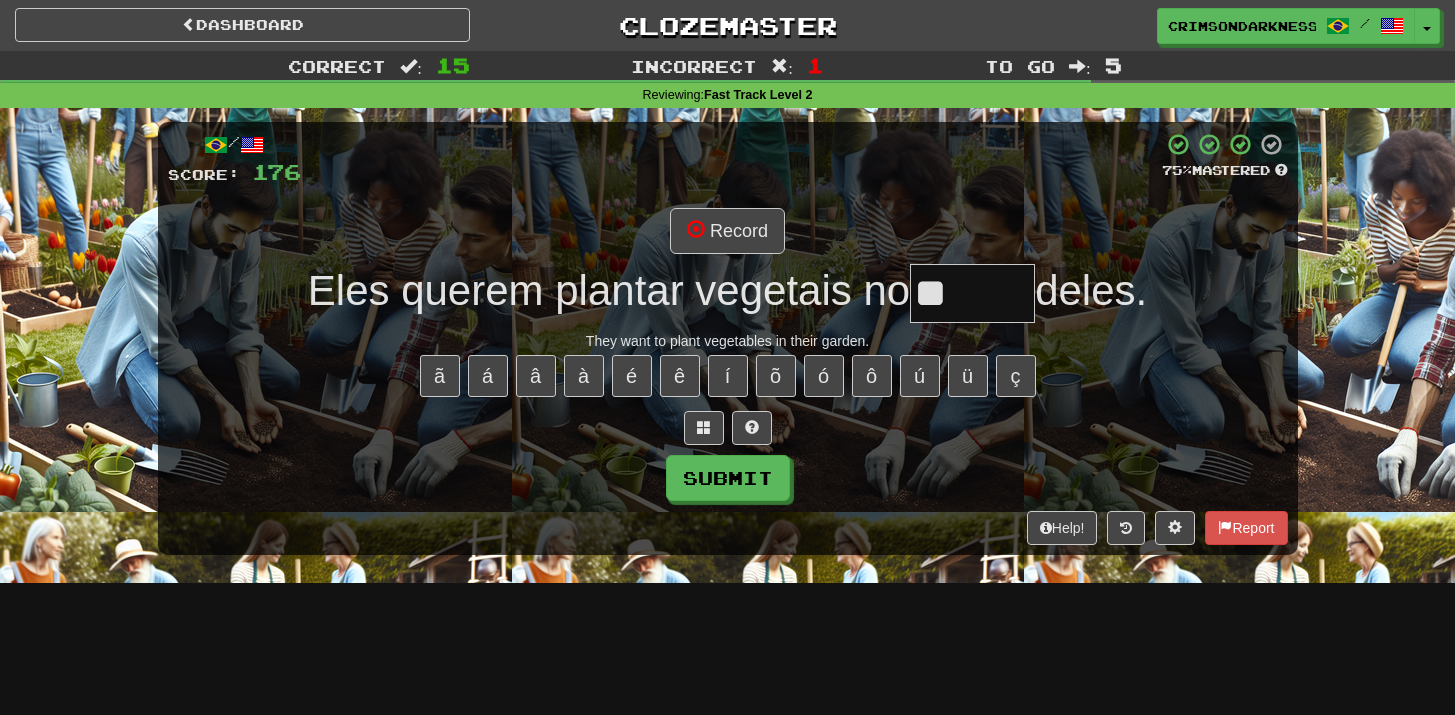 type on "*" 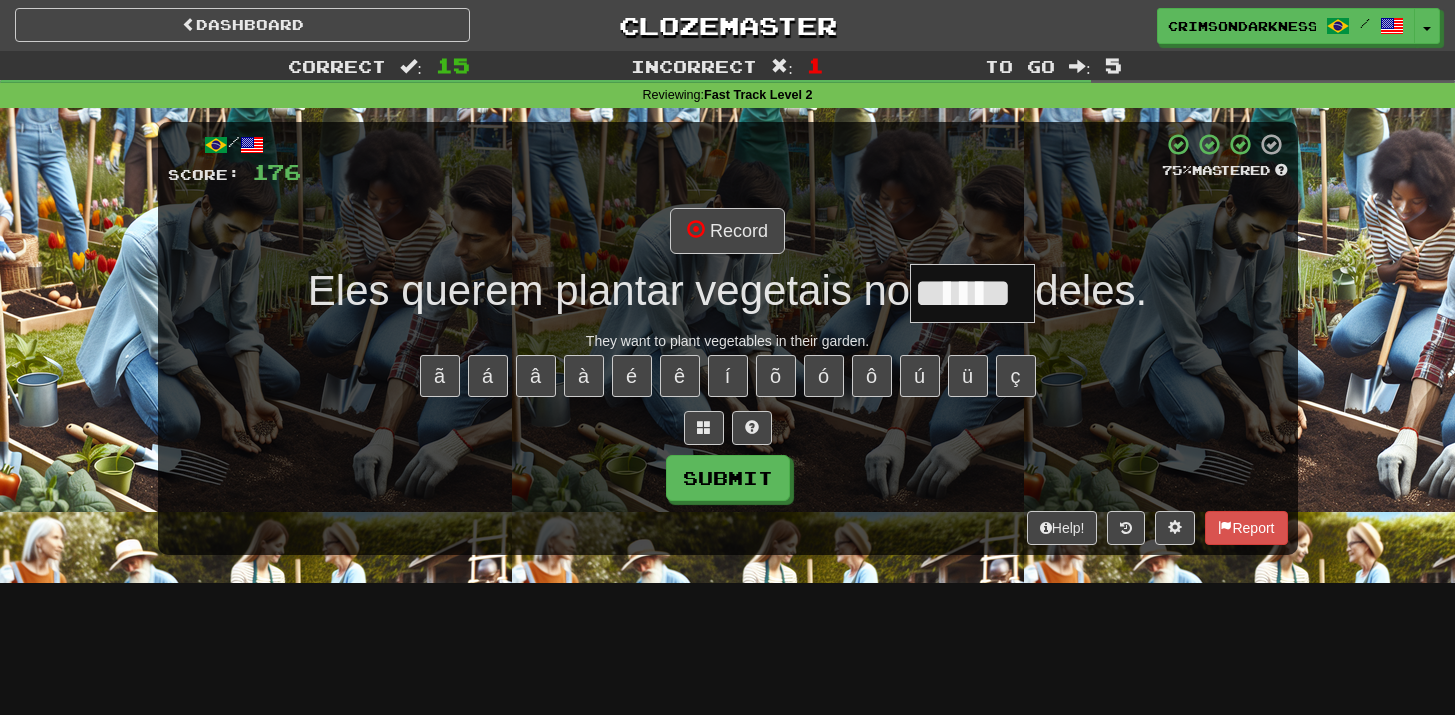 type on "******" 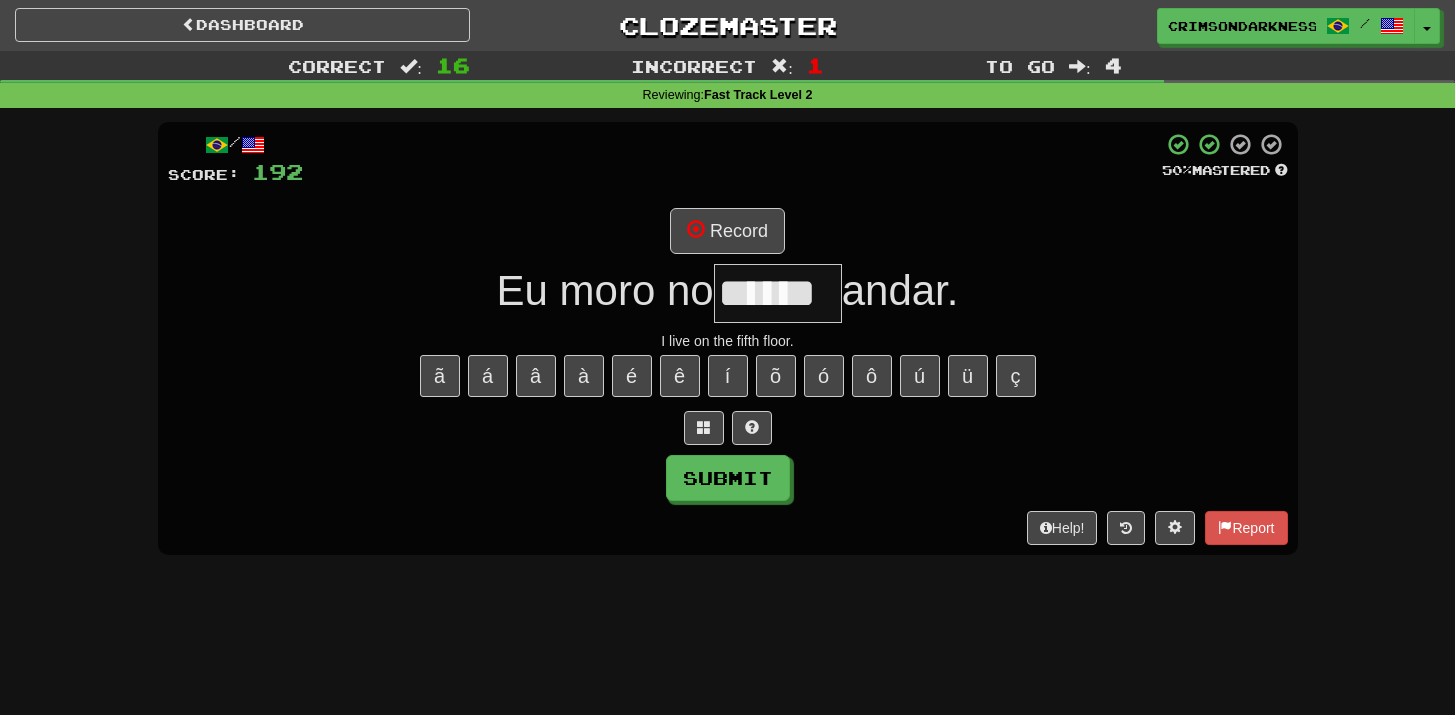 type on "******" 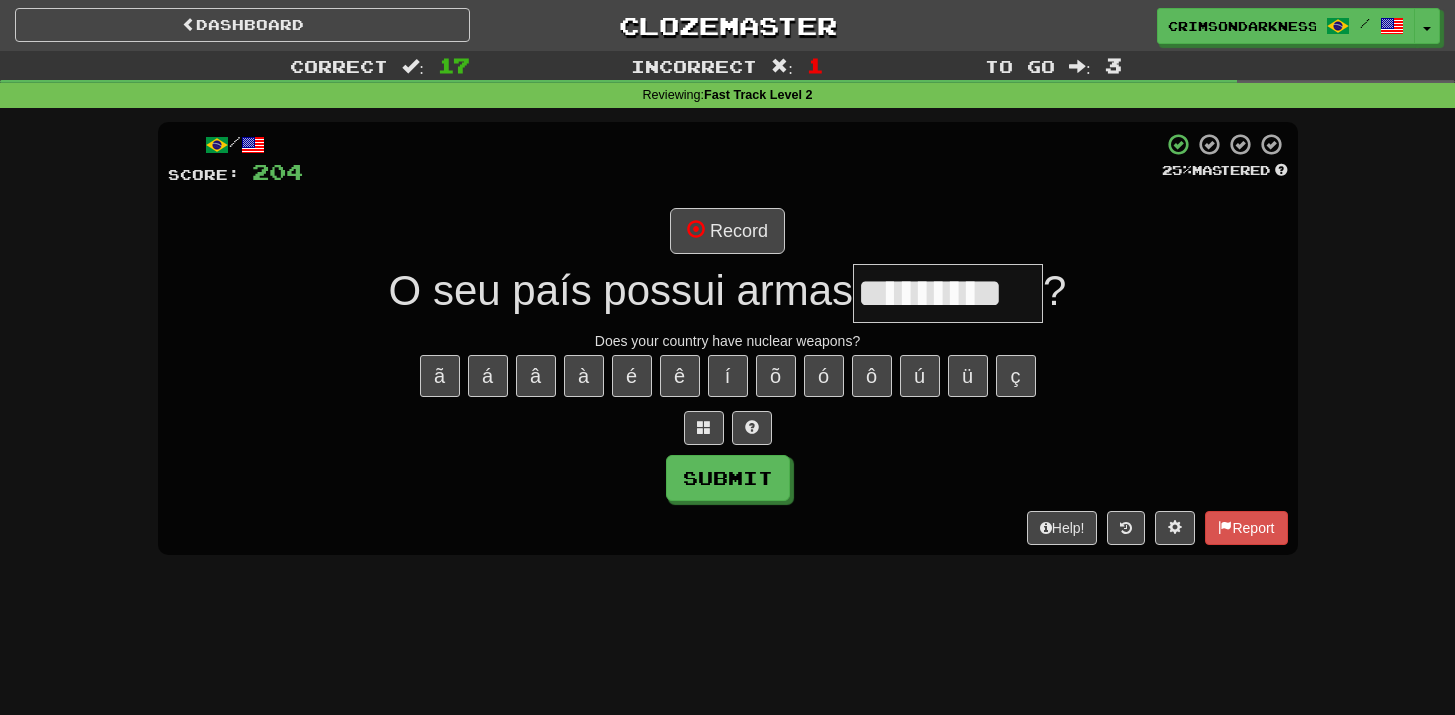 type on "*********" 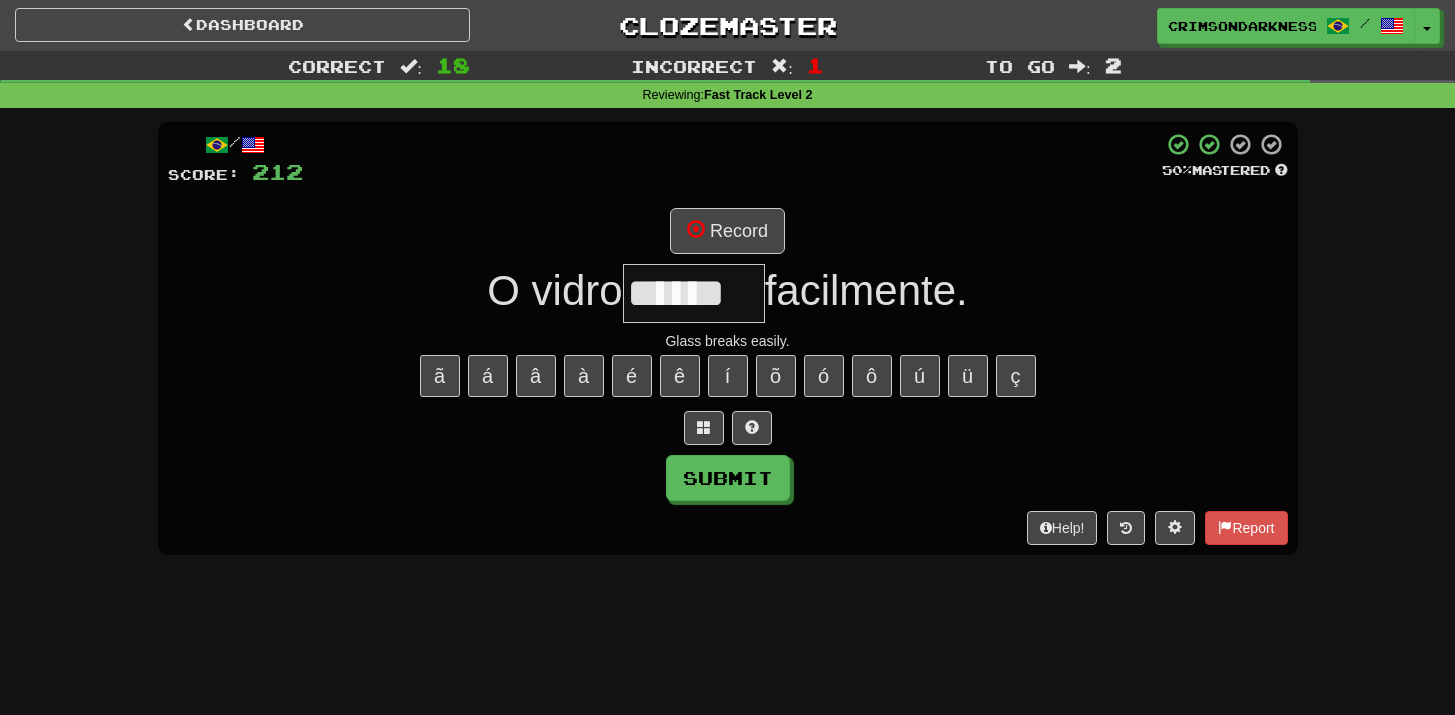 type on "******" 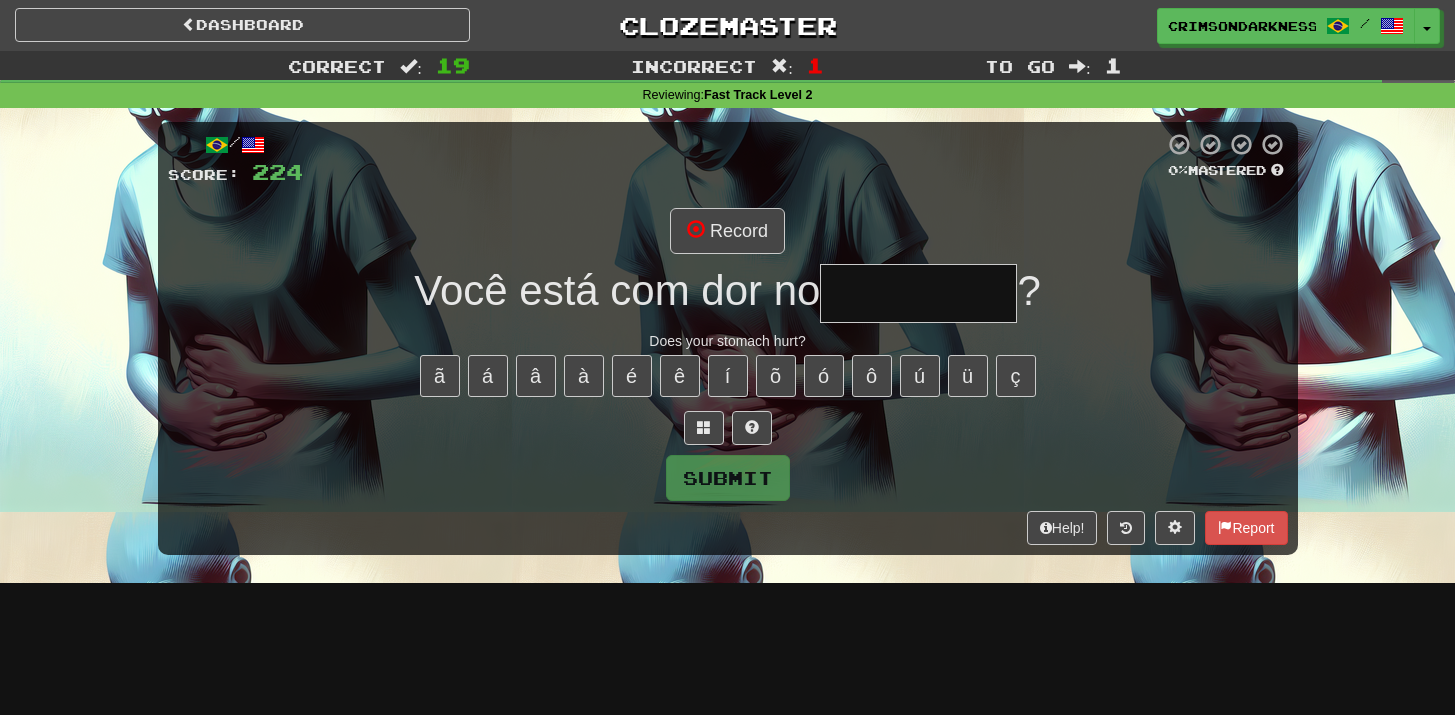 type on "*" 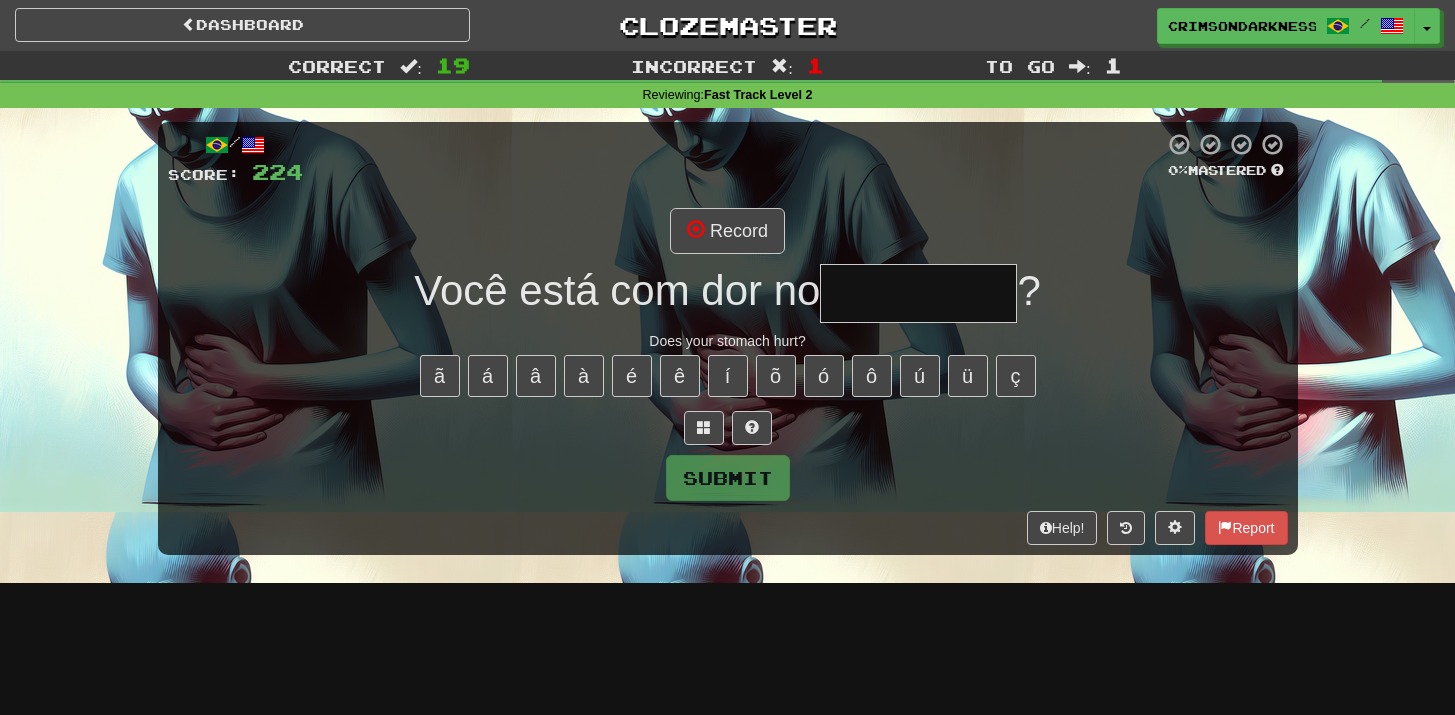 type on "*" 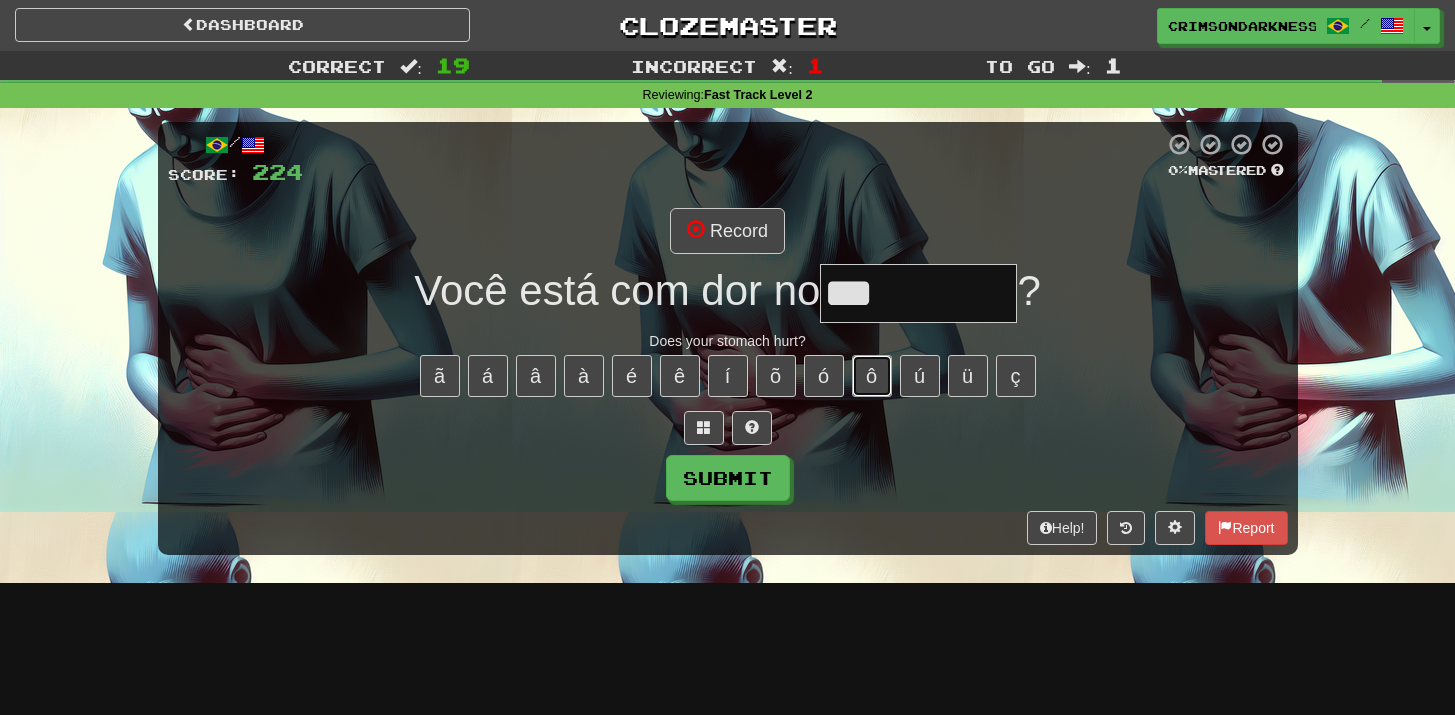click on "ô" at bounding box center (872, 376) 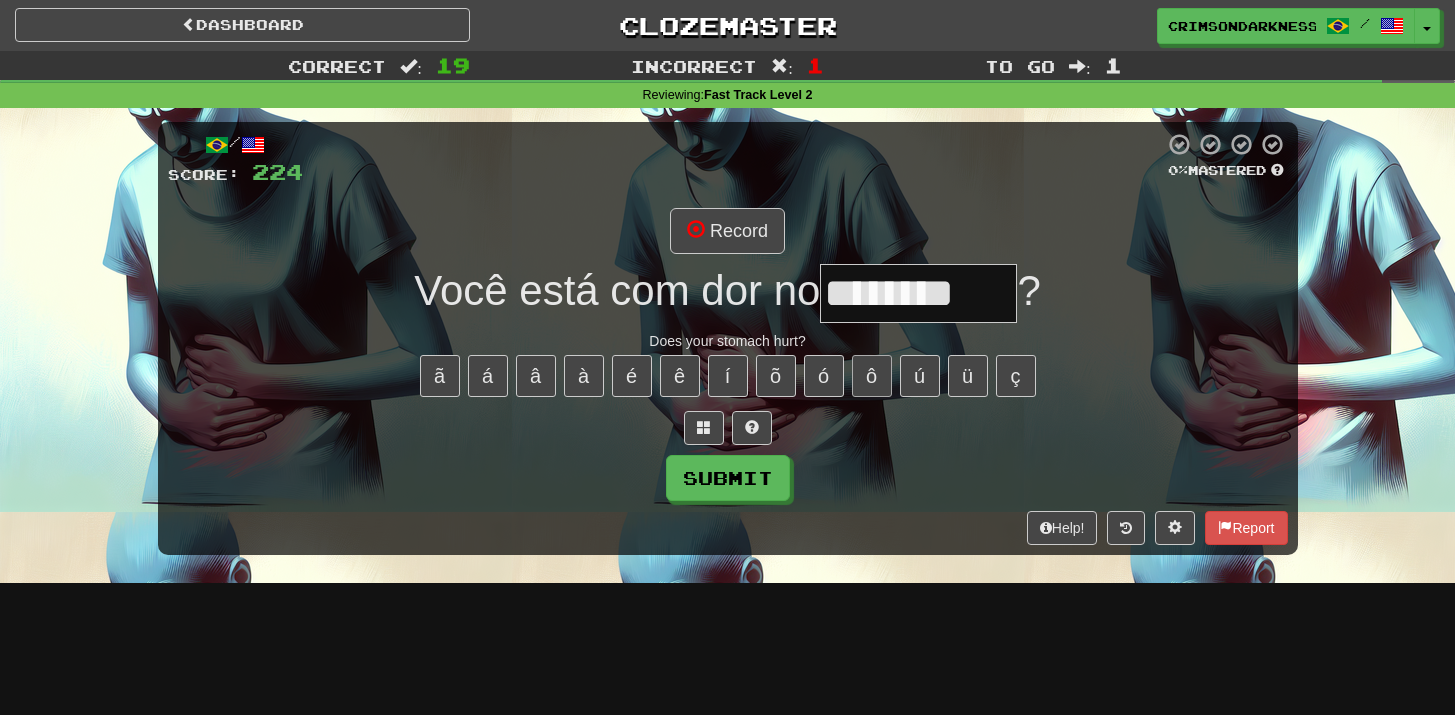 type on "********" 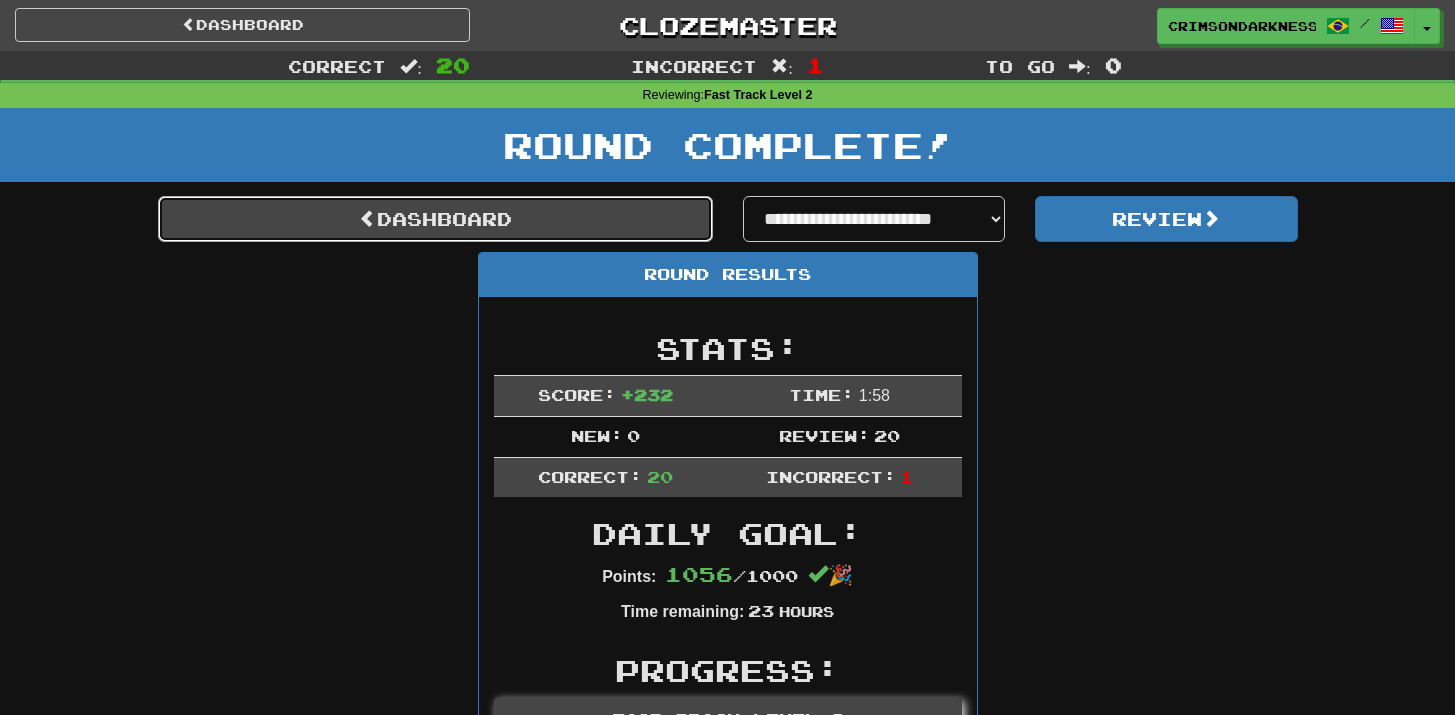 click on "Dashboard" at bounding box center [435, 219] 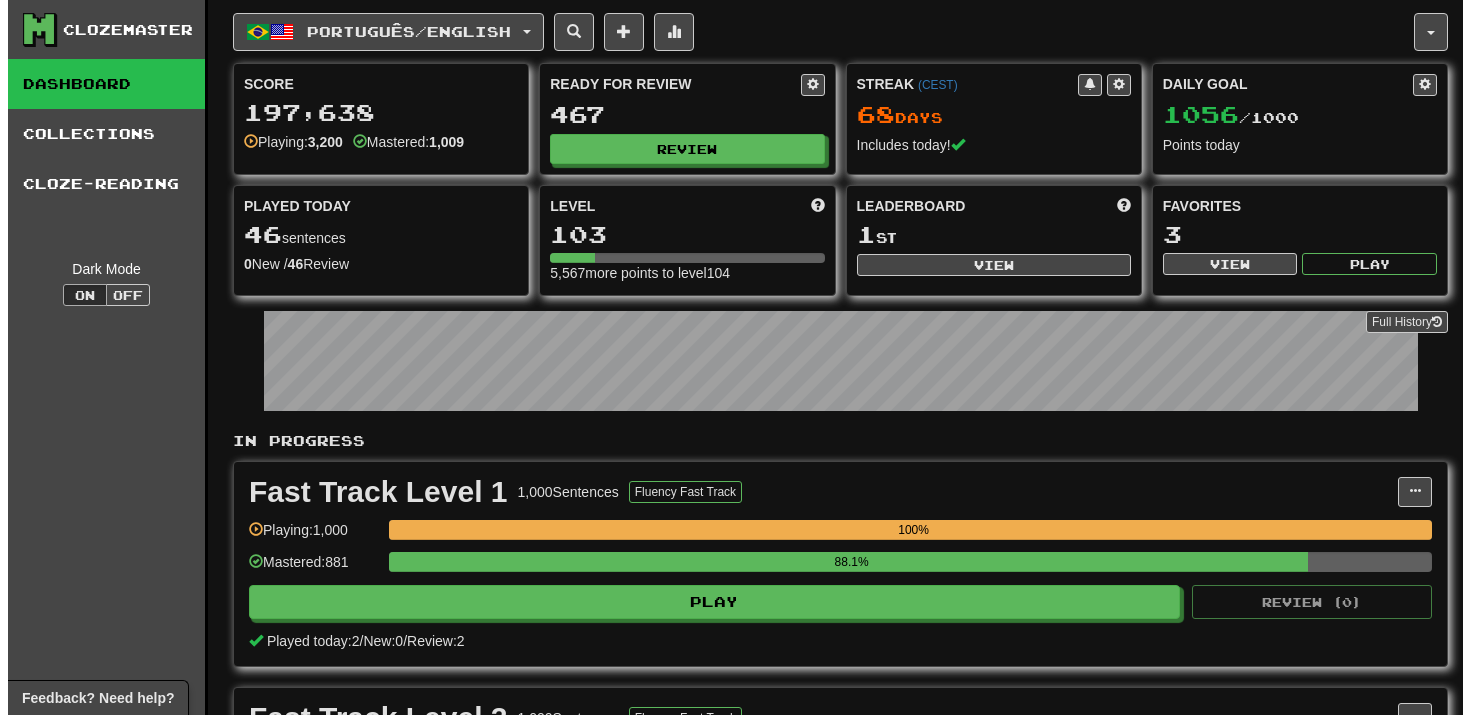 scroll, scrollTop: 534, scrollLeft: 0, axis: vertical 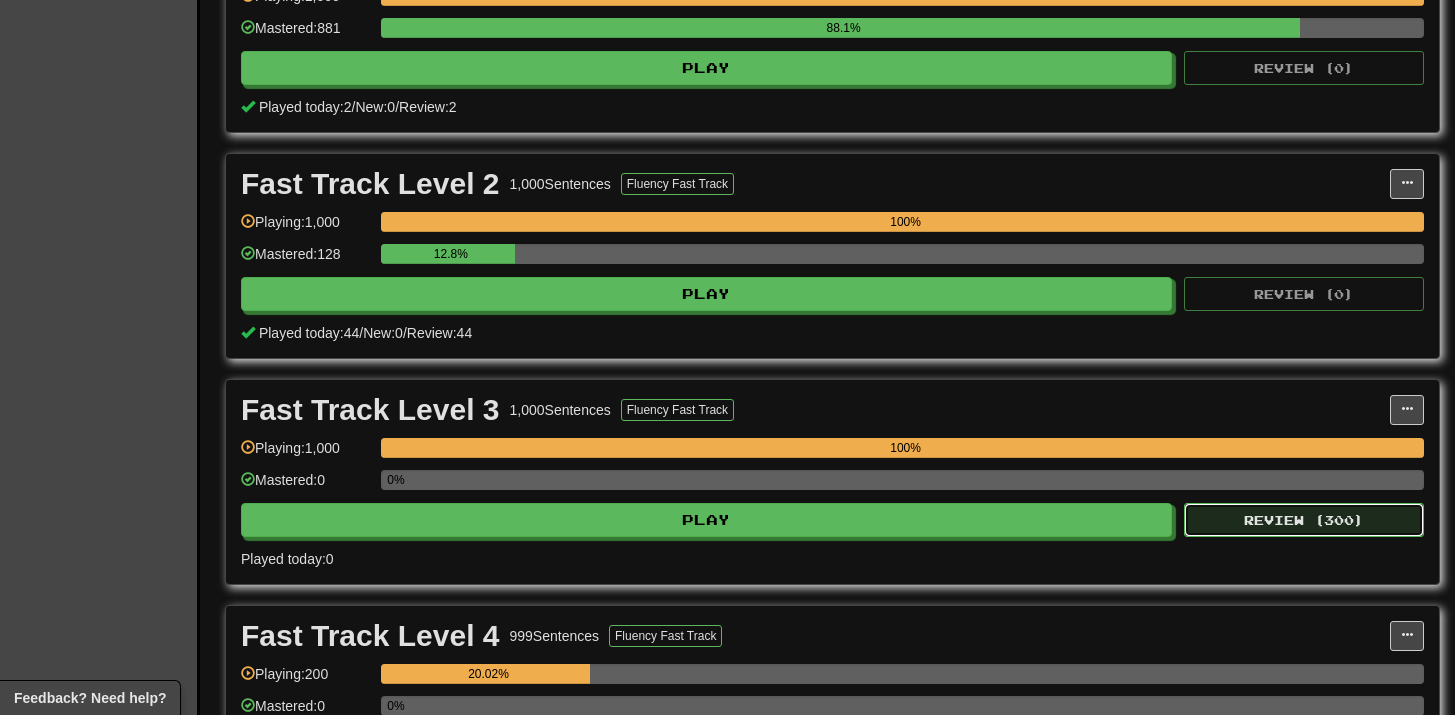 click on "Review ( 300 )" at bounding box center (1304, 520) 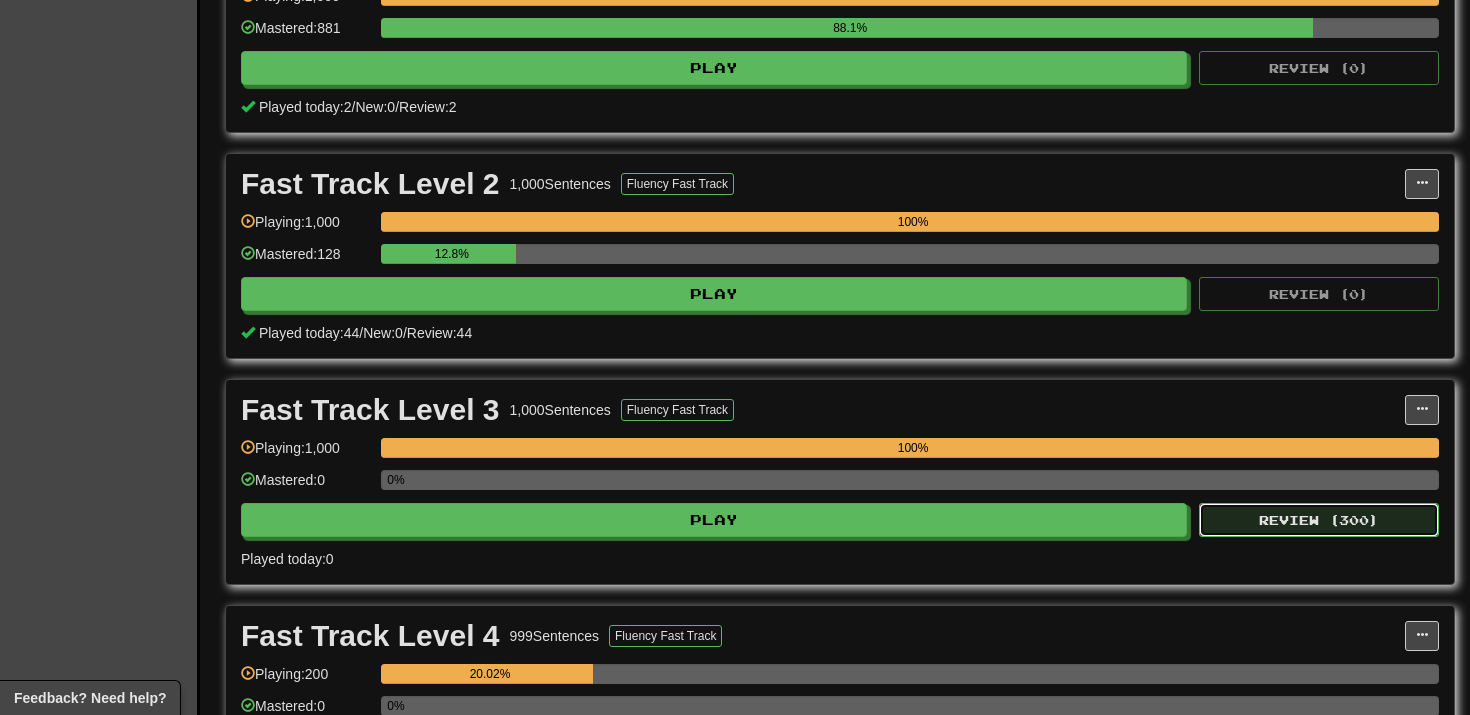 select on "**" 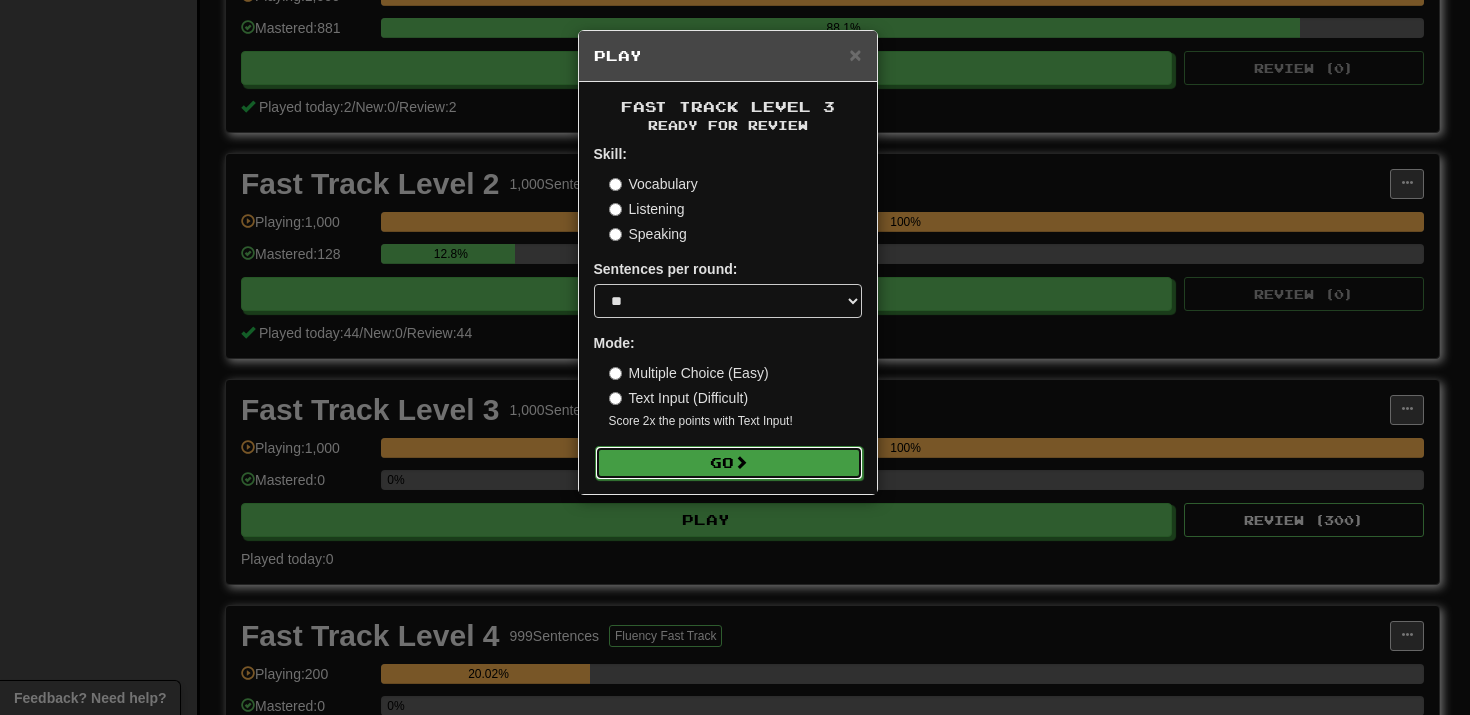click on "Go" at bounding box center (729, 463) 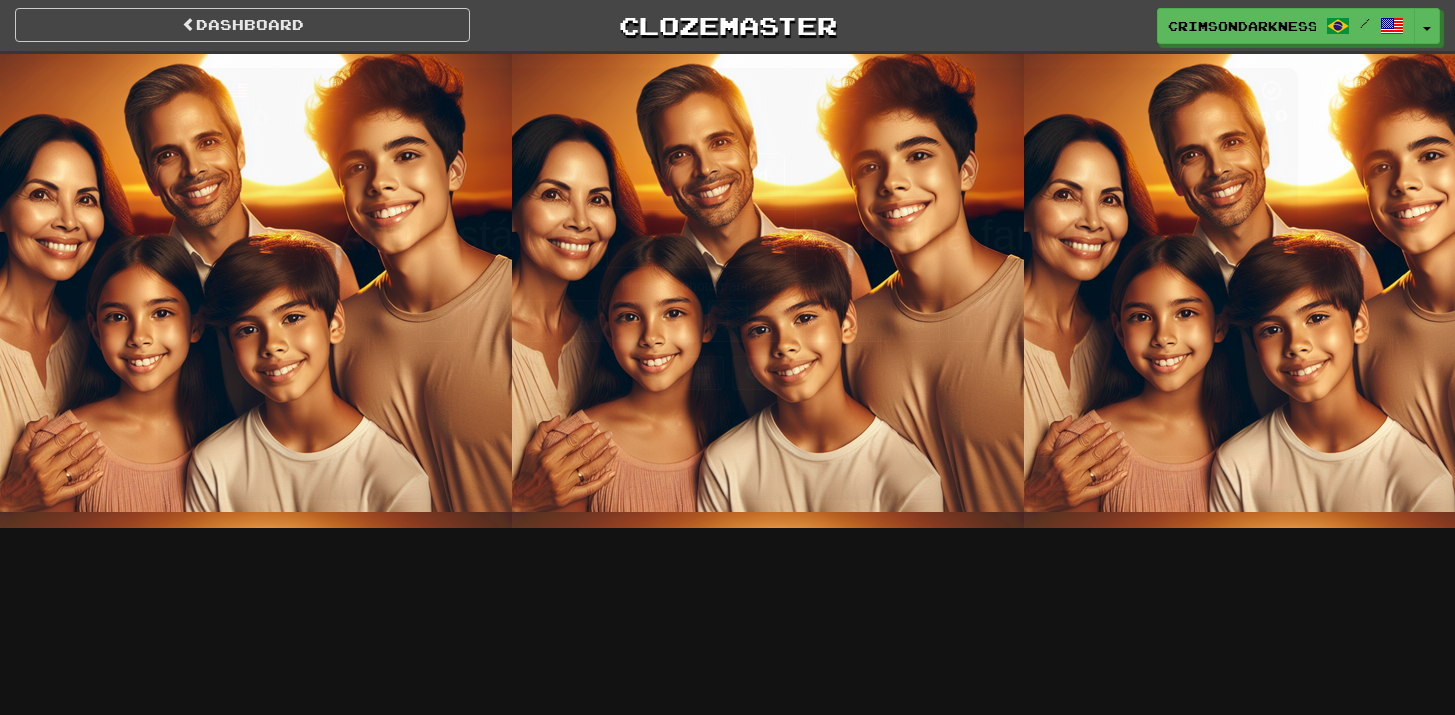 scroll, scrollTop: 0, scrollLeft: 0, axis: both 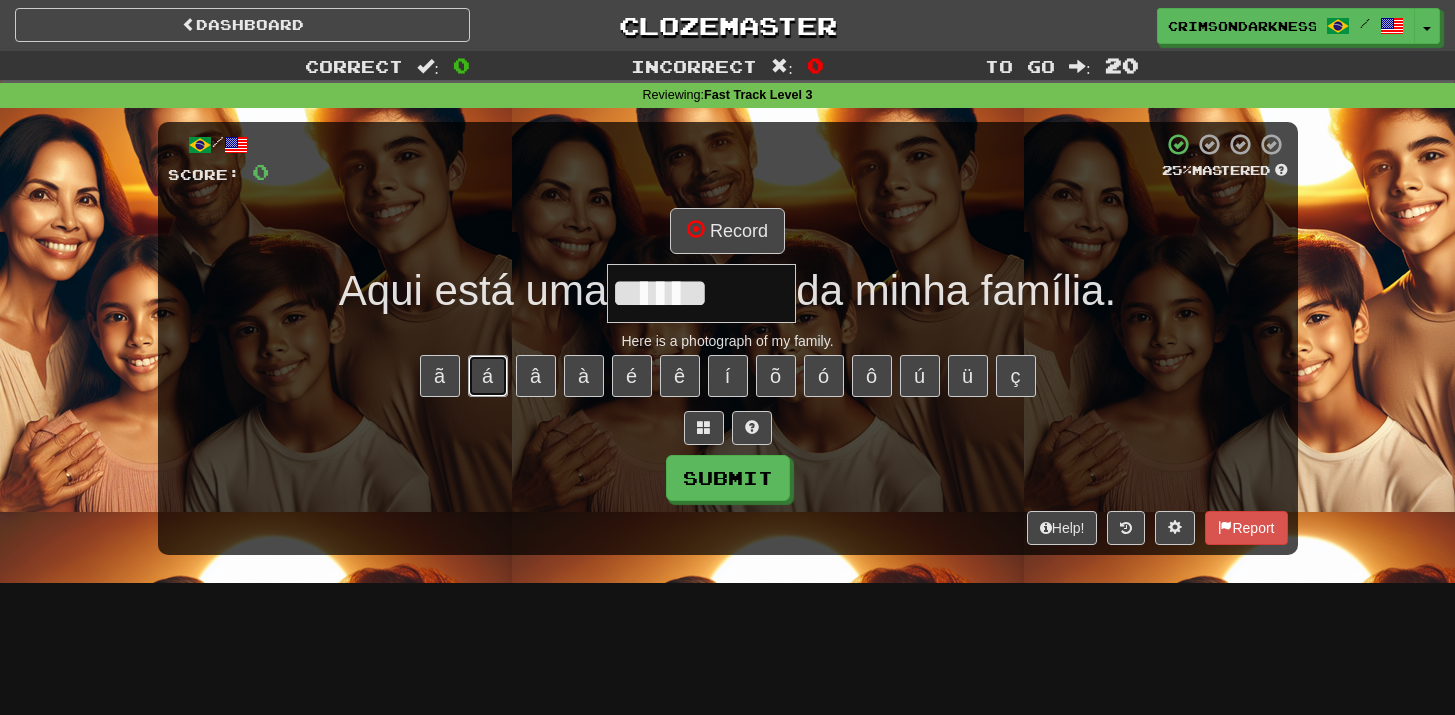 click on "á" at bounding box center (488, 376) 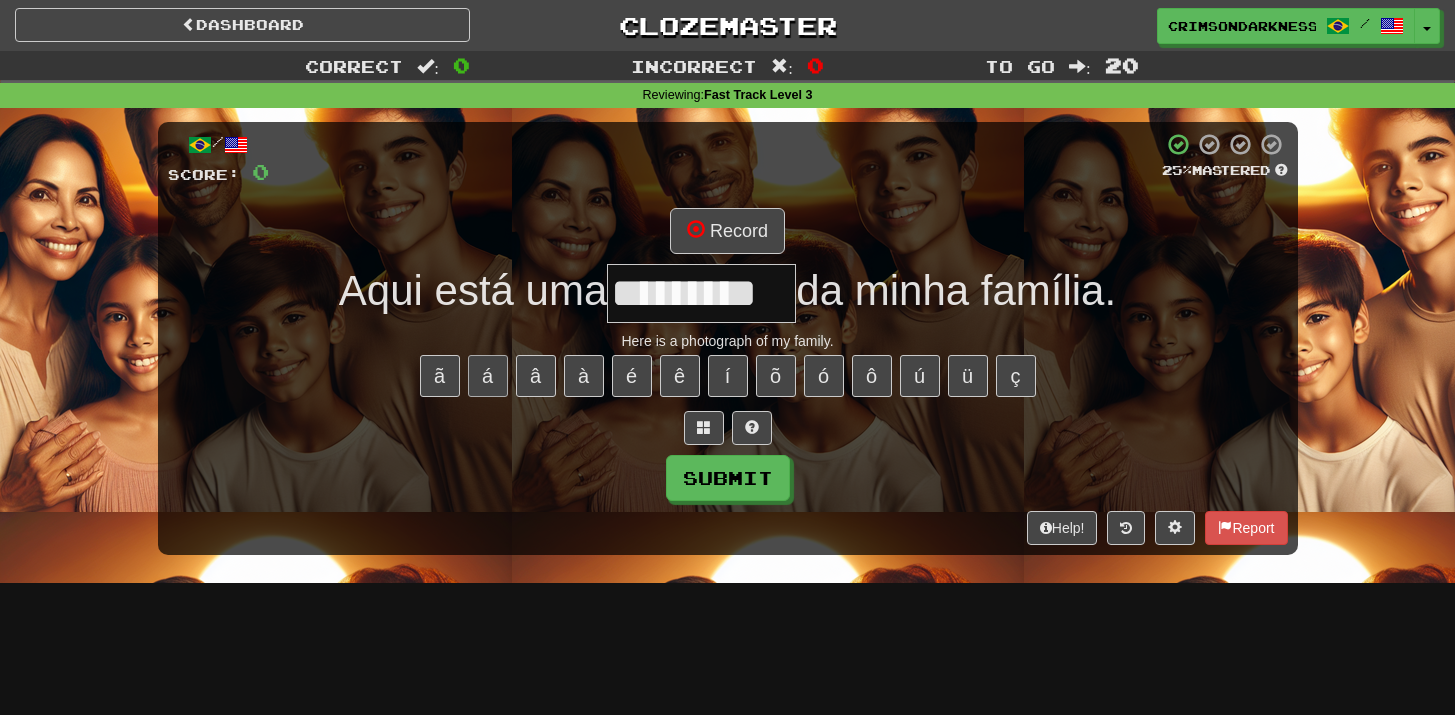 scroll, scrollTop: 0, scrollLeft: 0, axis: both 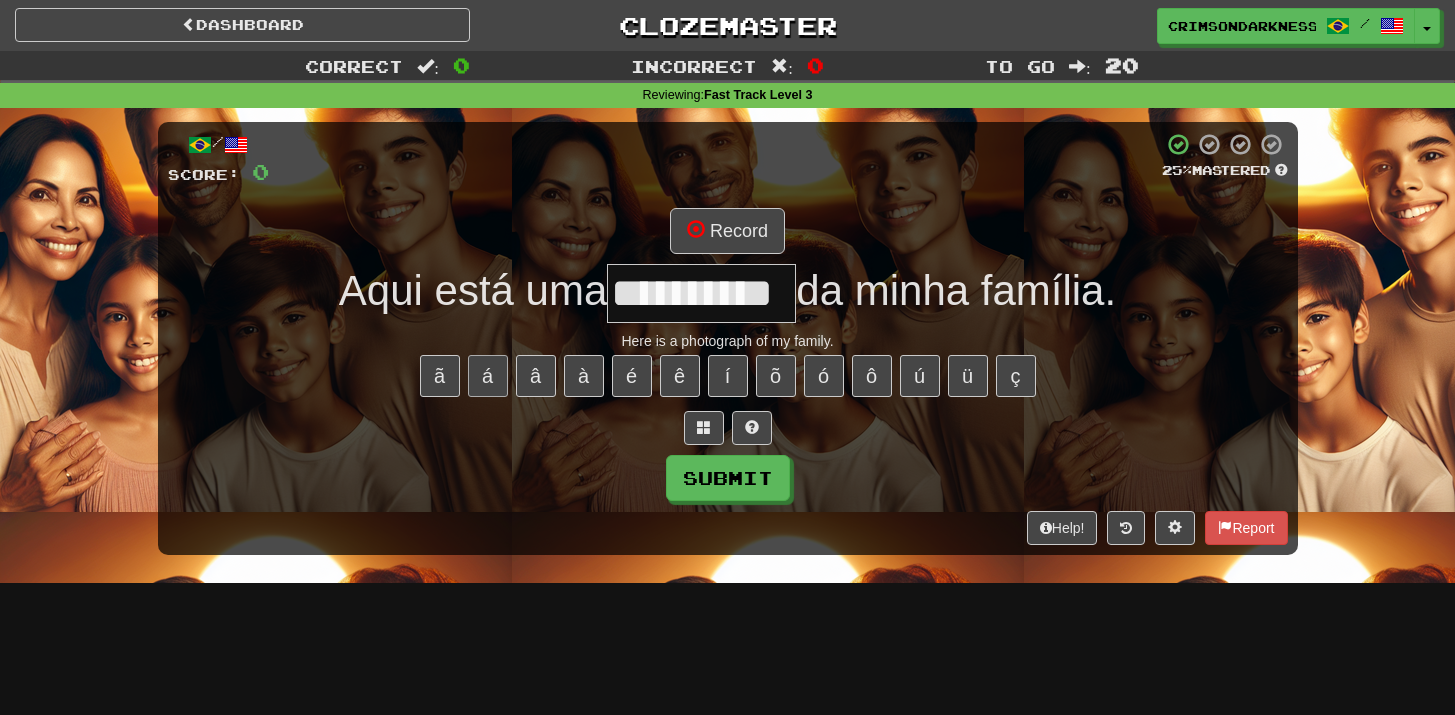 type on "**********" 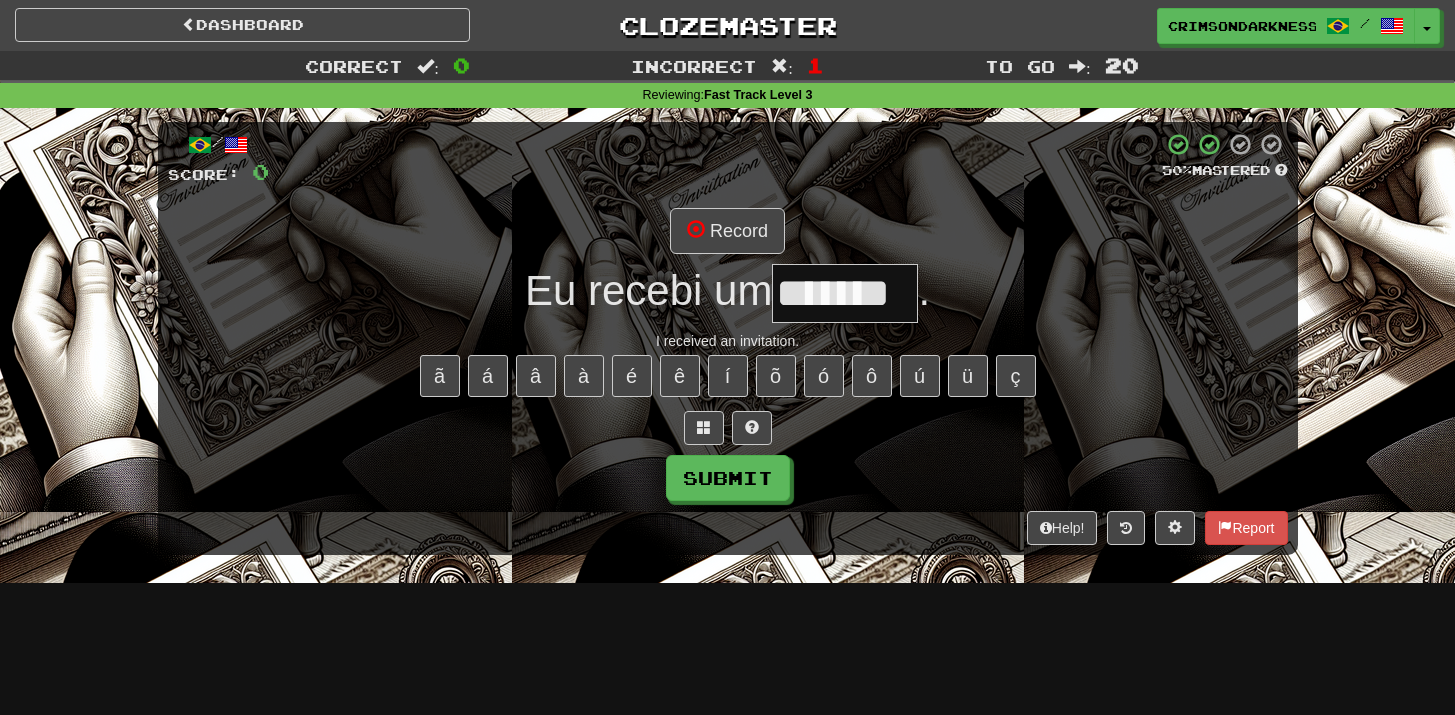 type on "*******" 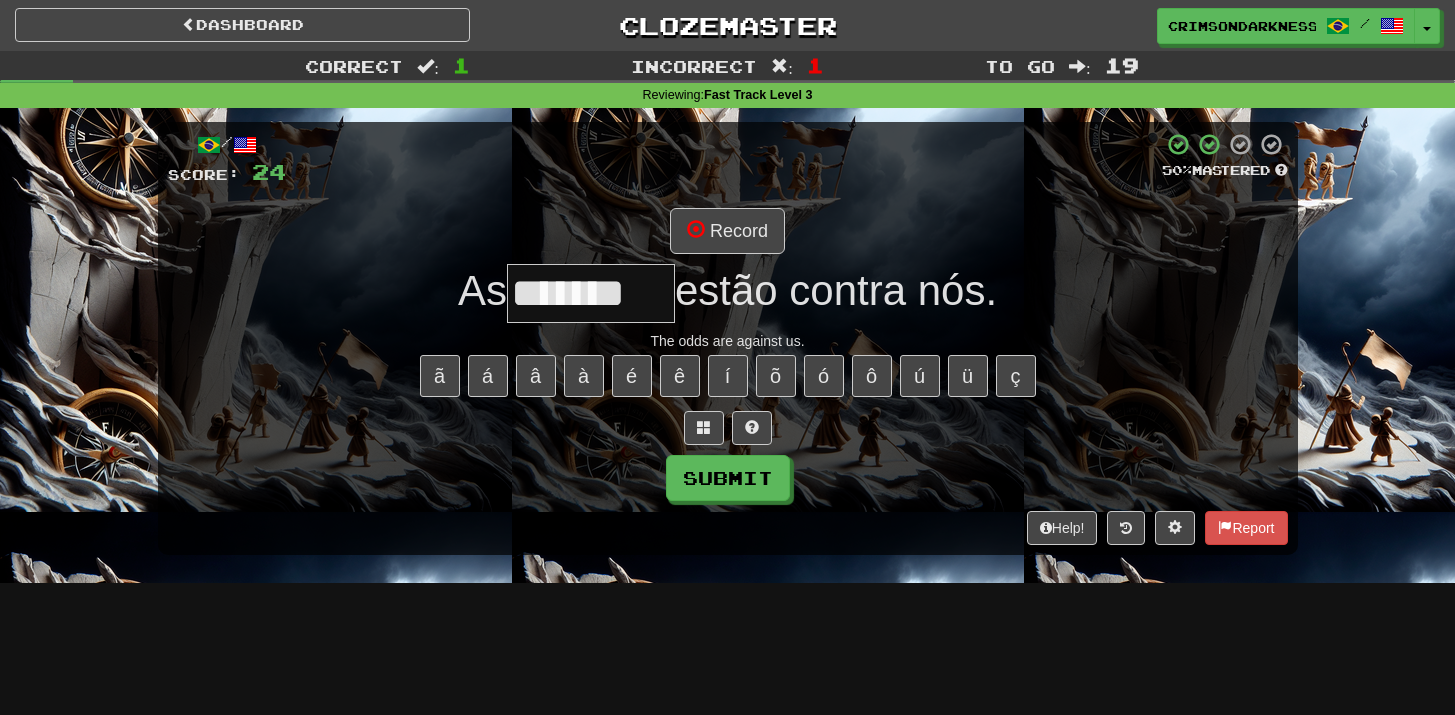 type on "*******" 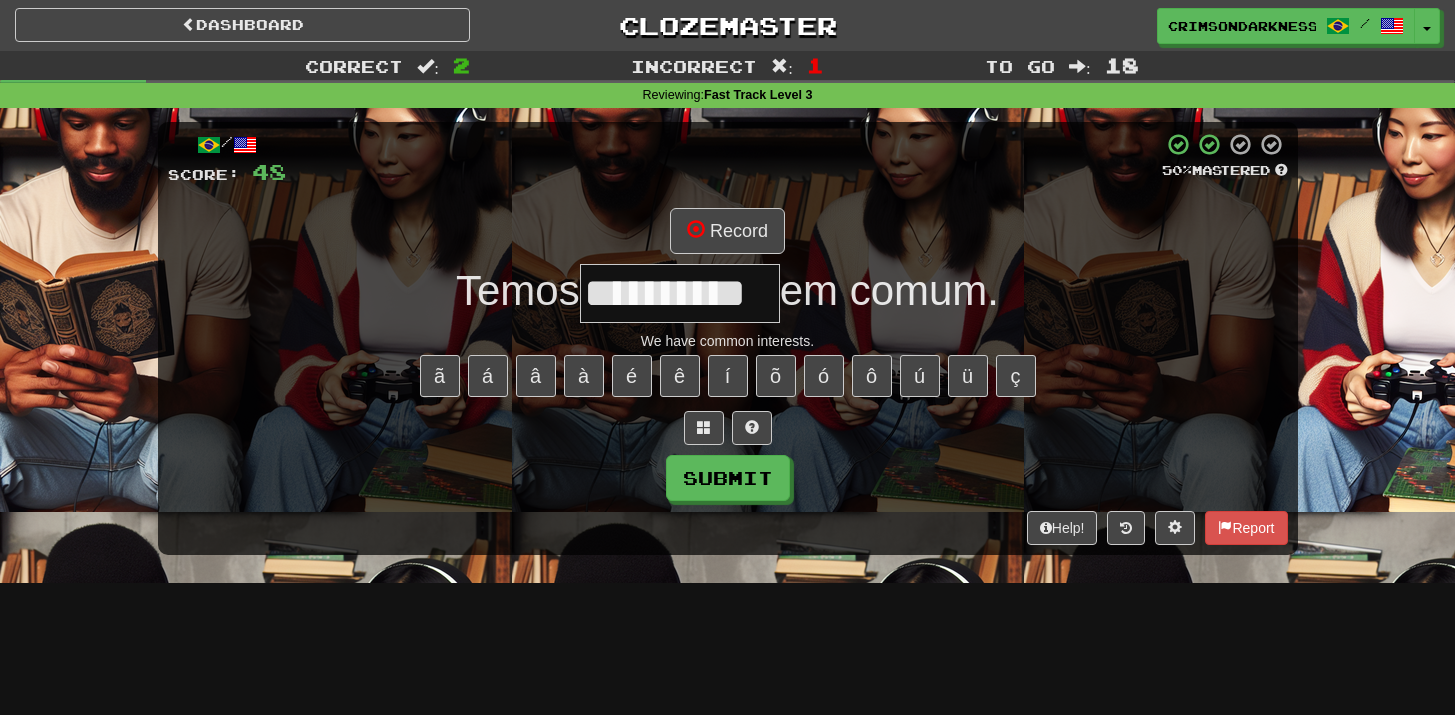 type on "**********" 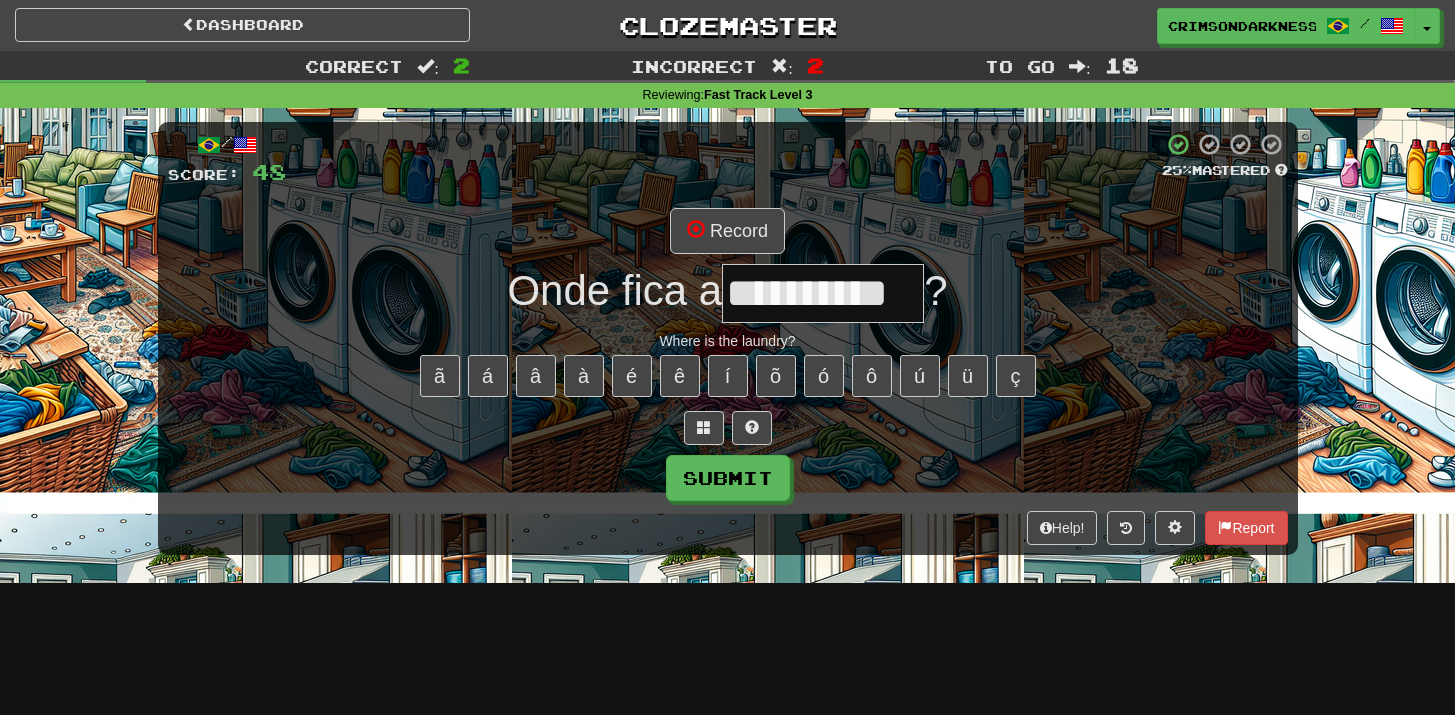 type on "**********" 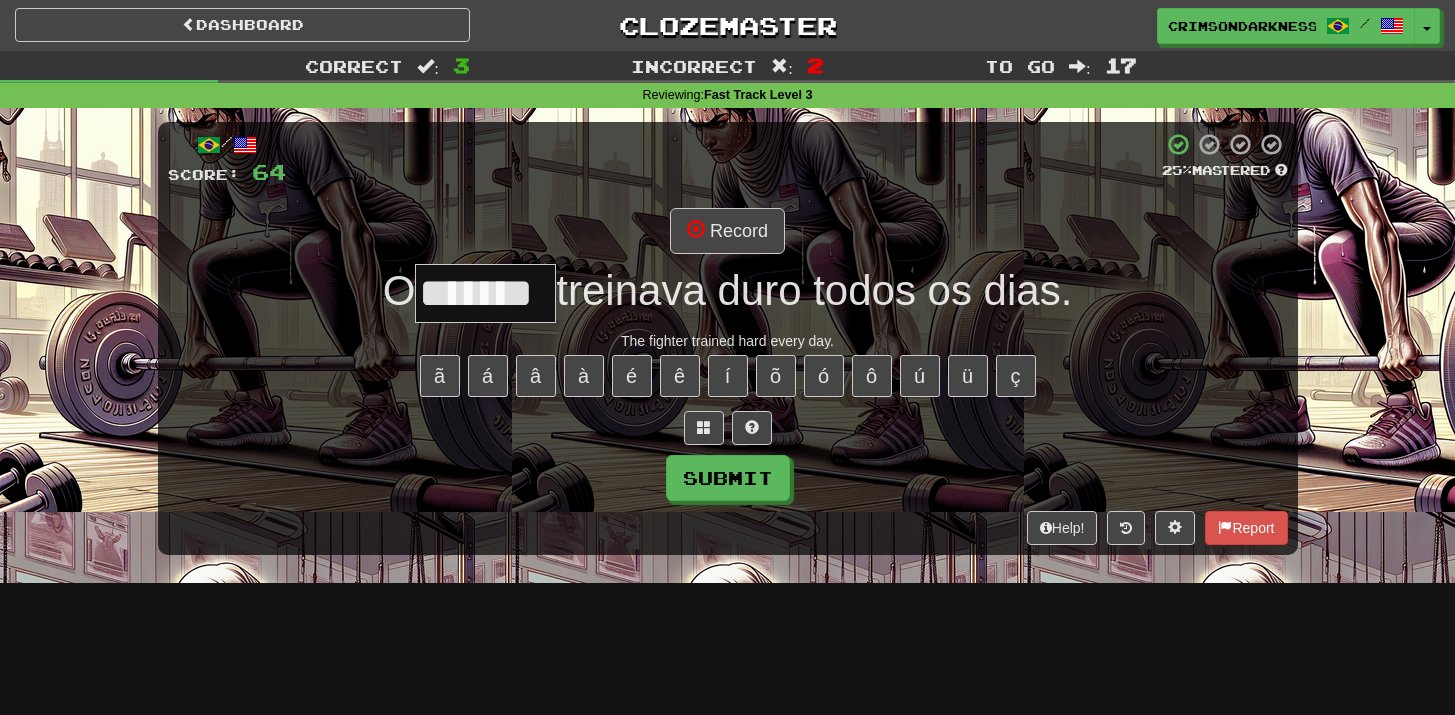 type on "*******" 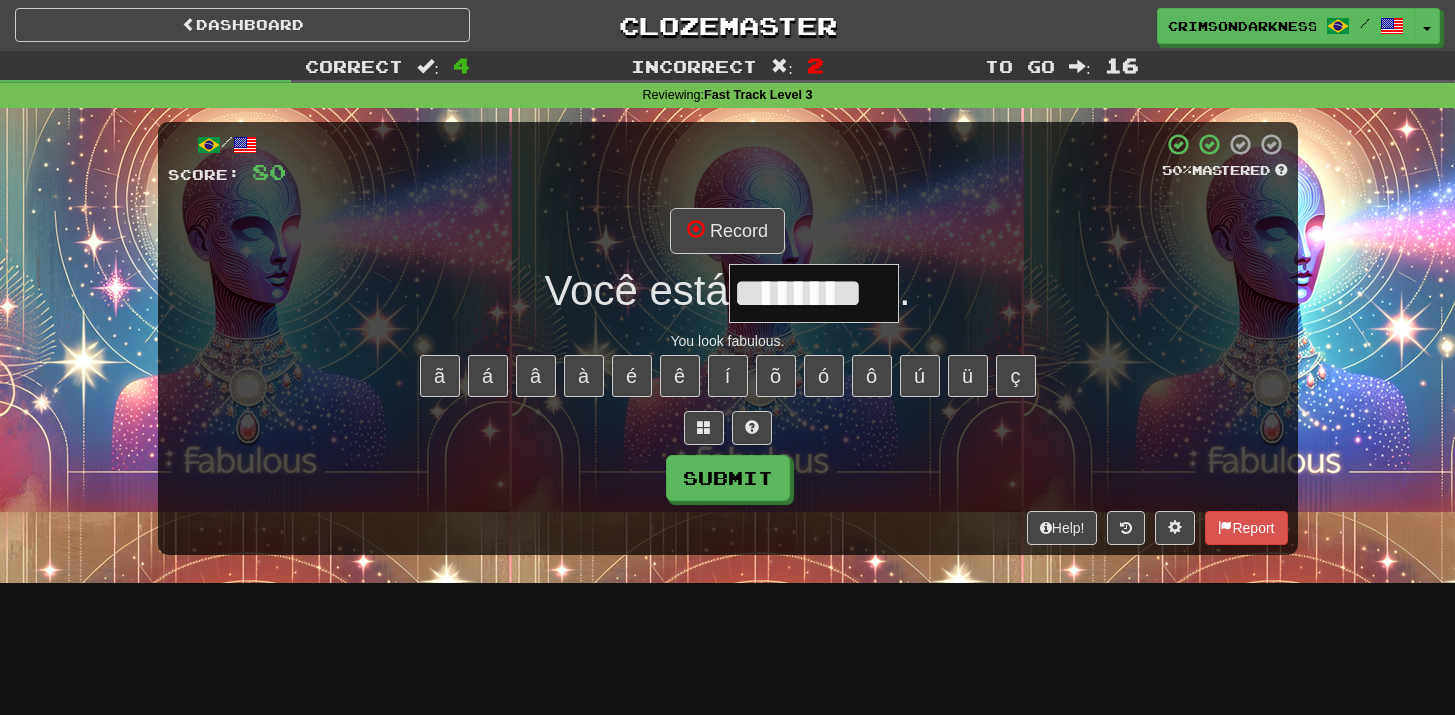 type on "********" 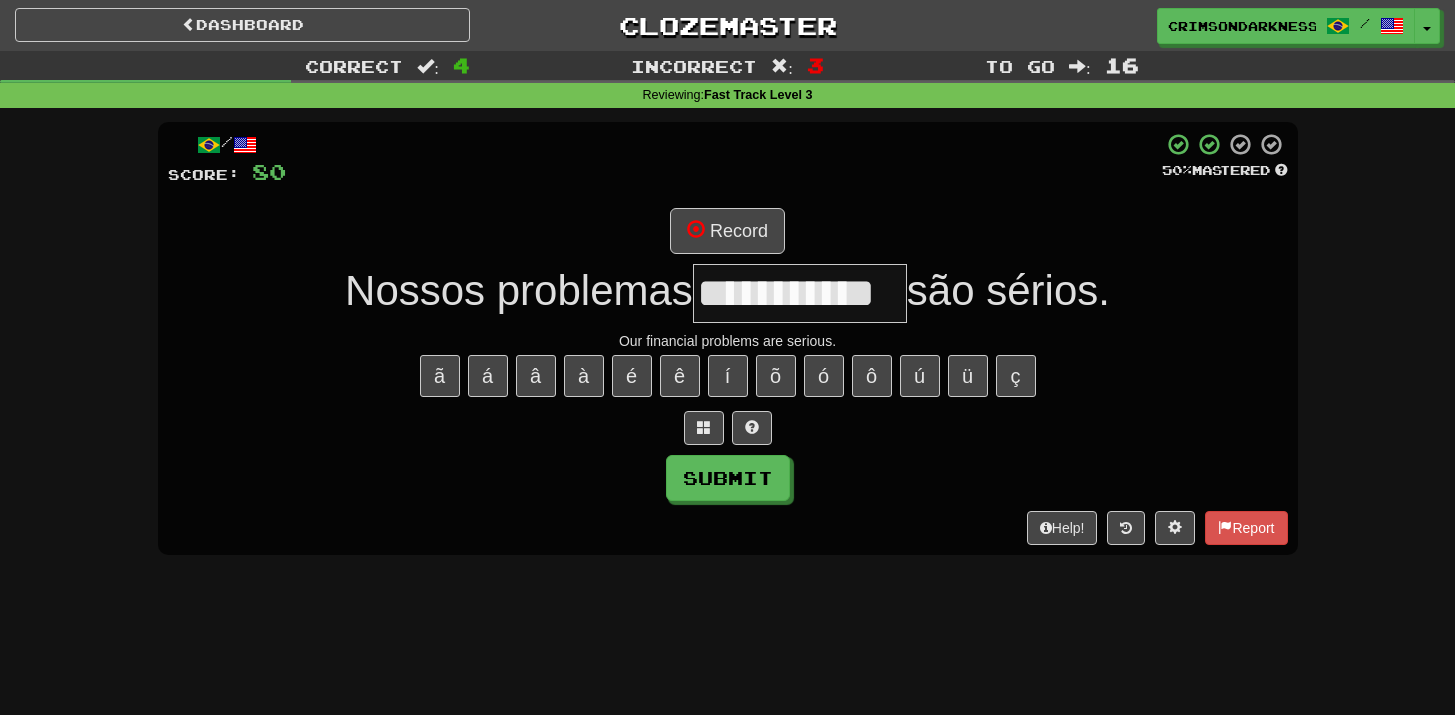 type on "**********" 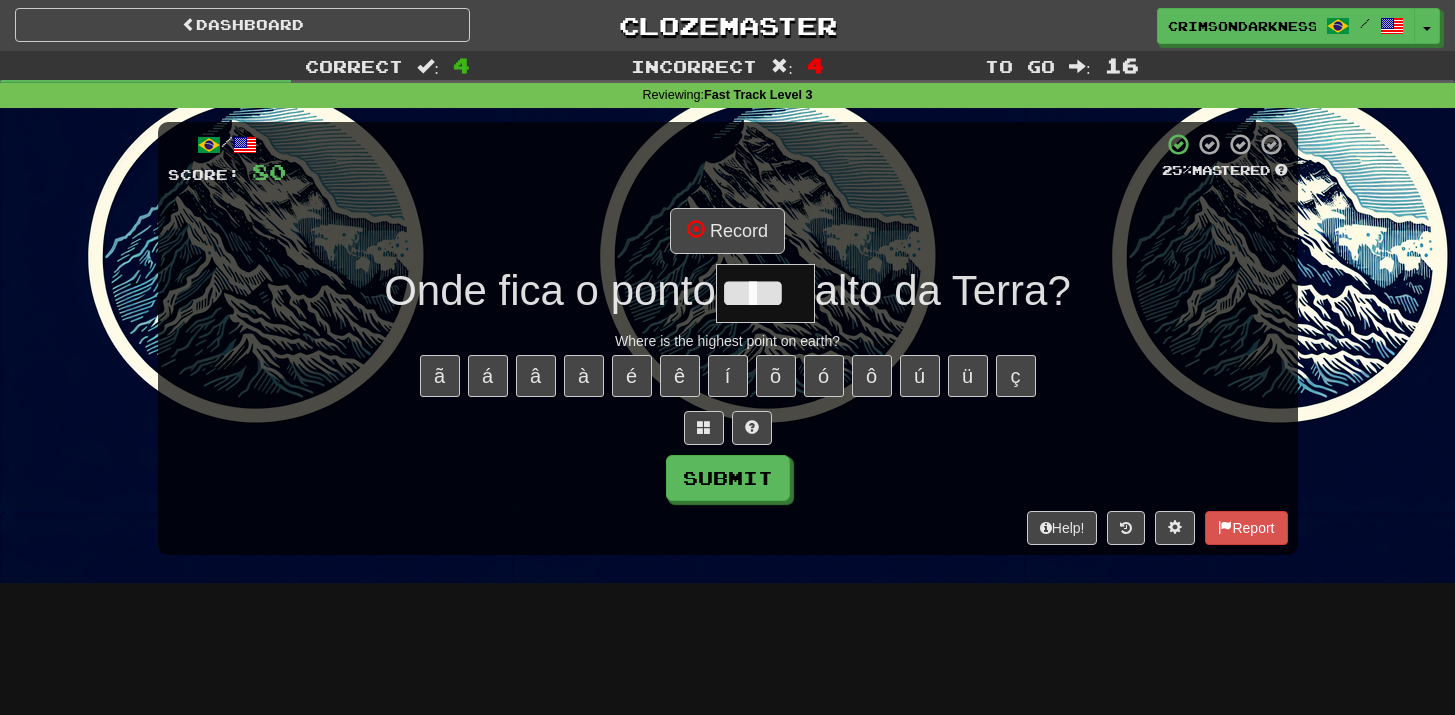 type on "****" 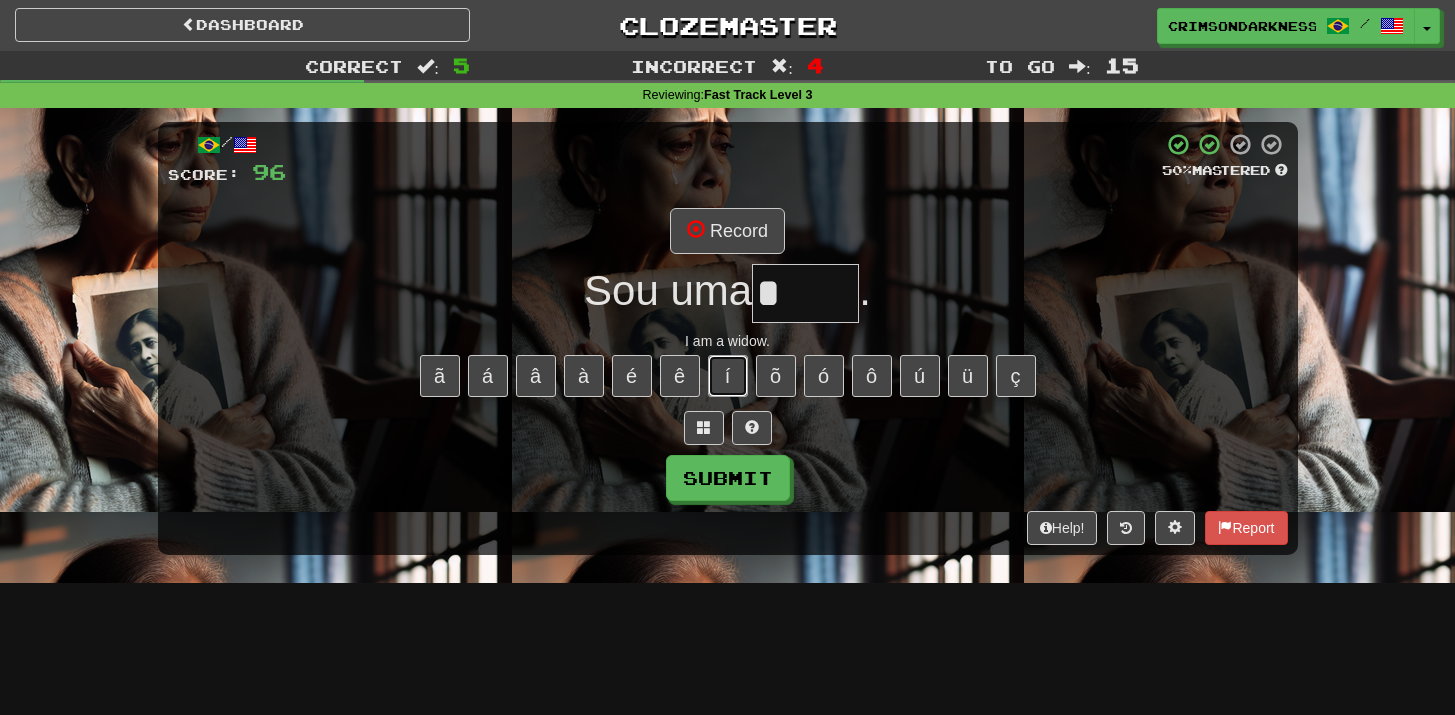 click on "í" at bounding box center [728, 376] 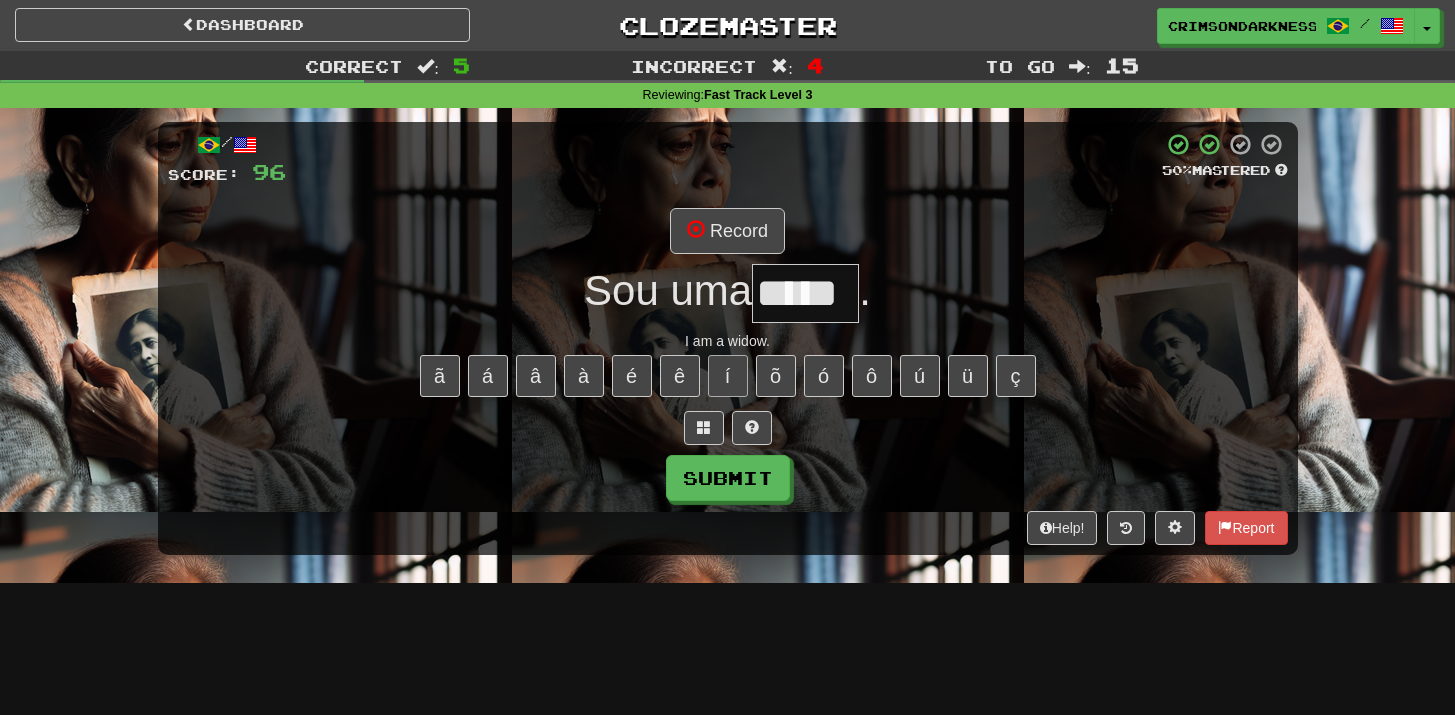 type on "*****" 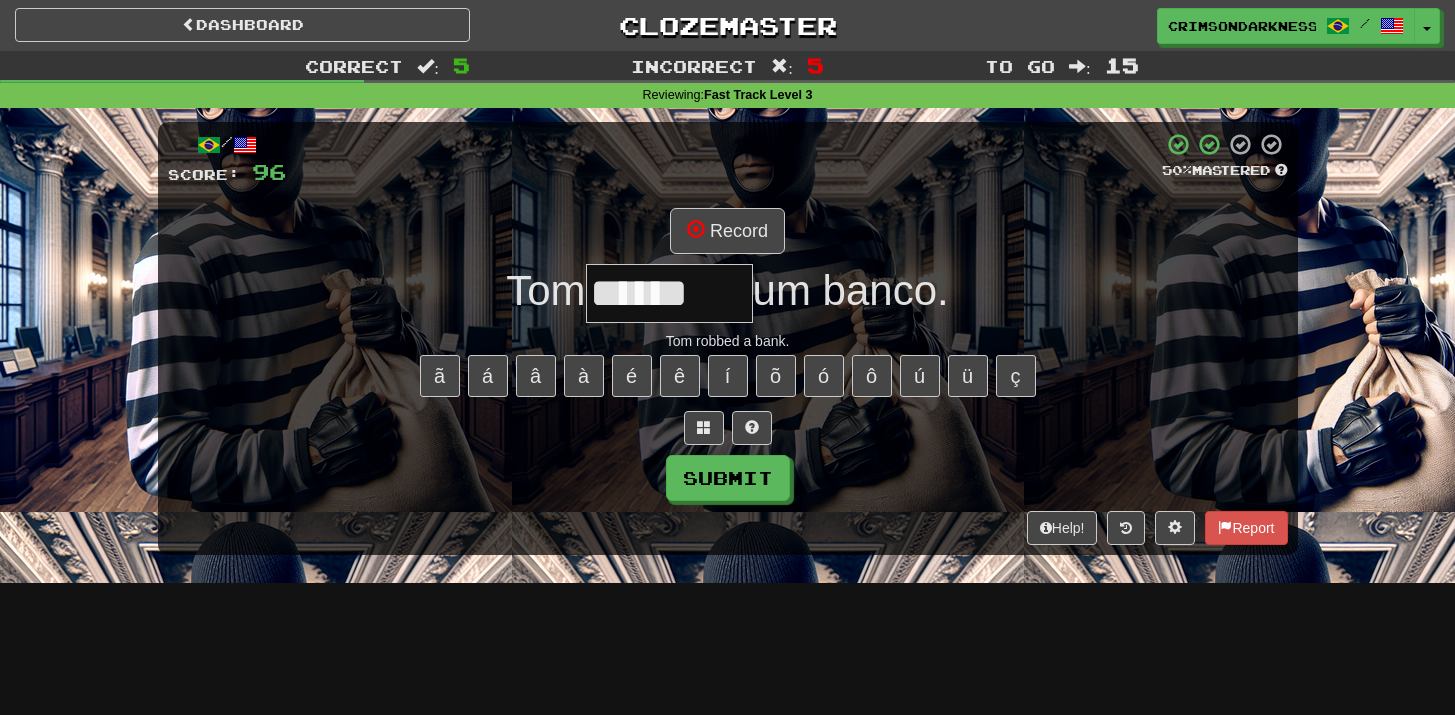 type on "********" 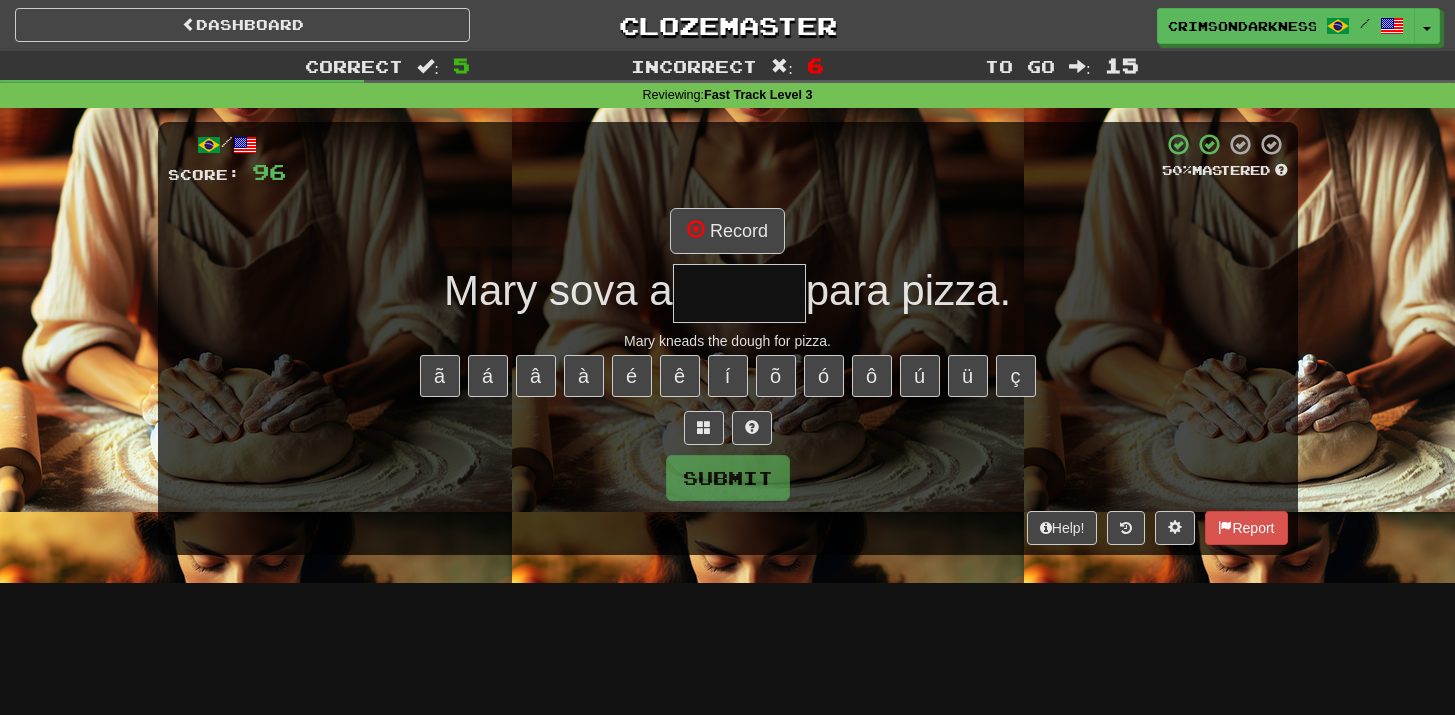 type on "*****" 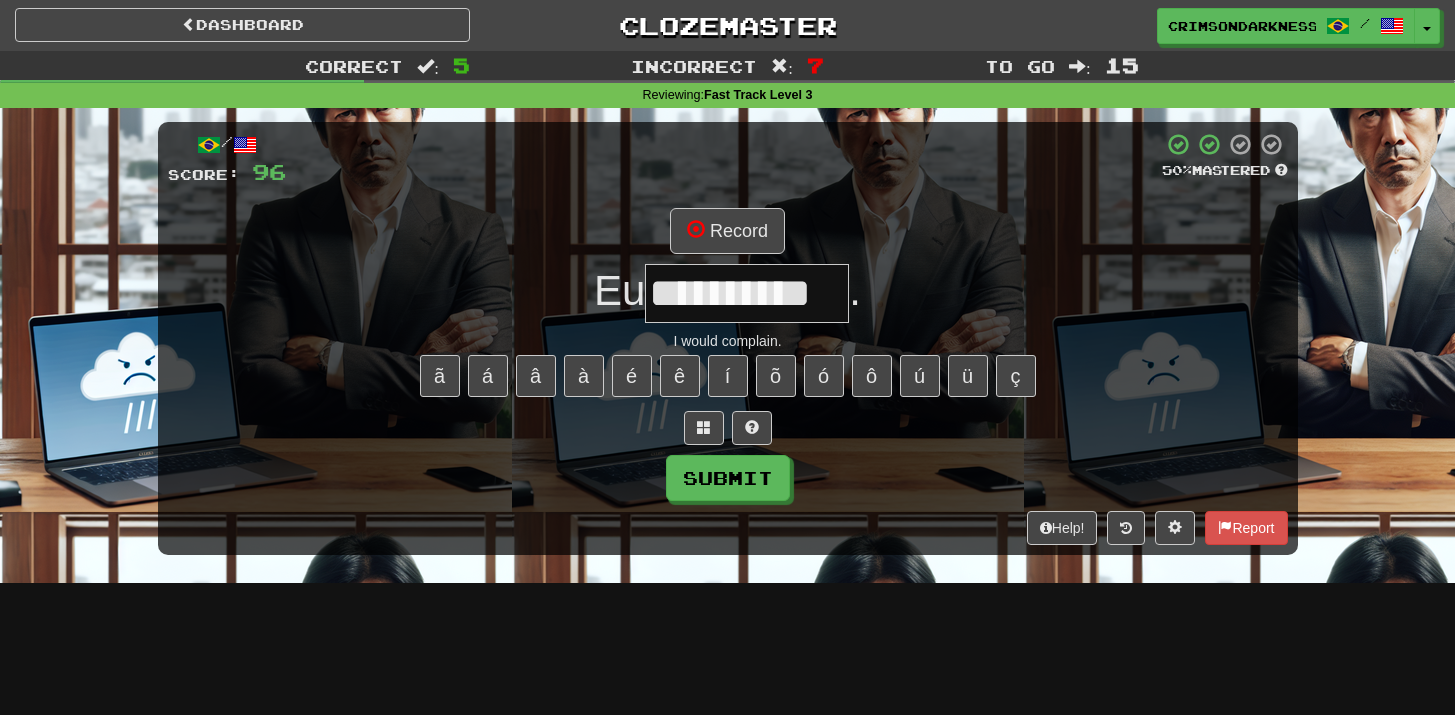 type on "**********" 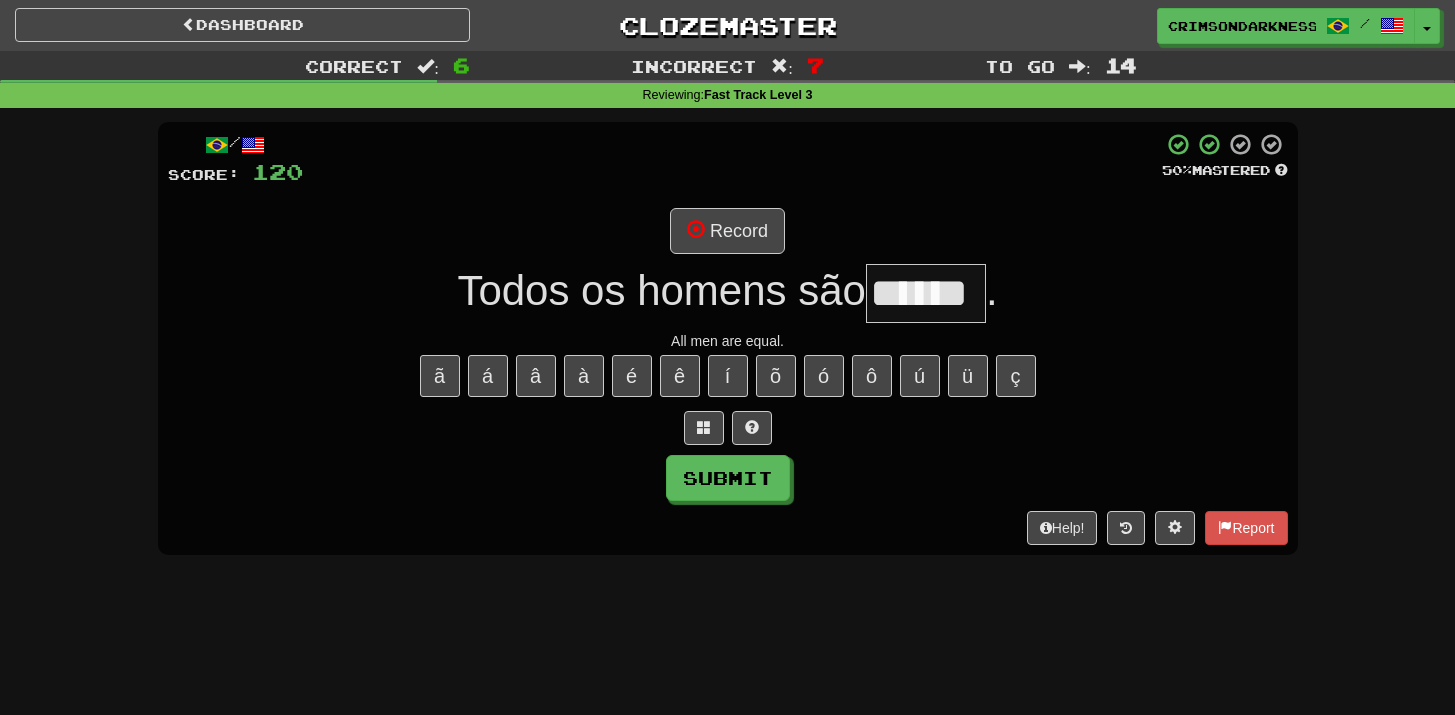 type on "******" 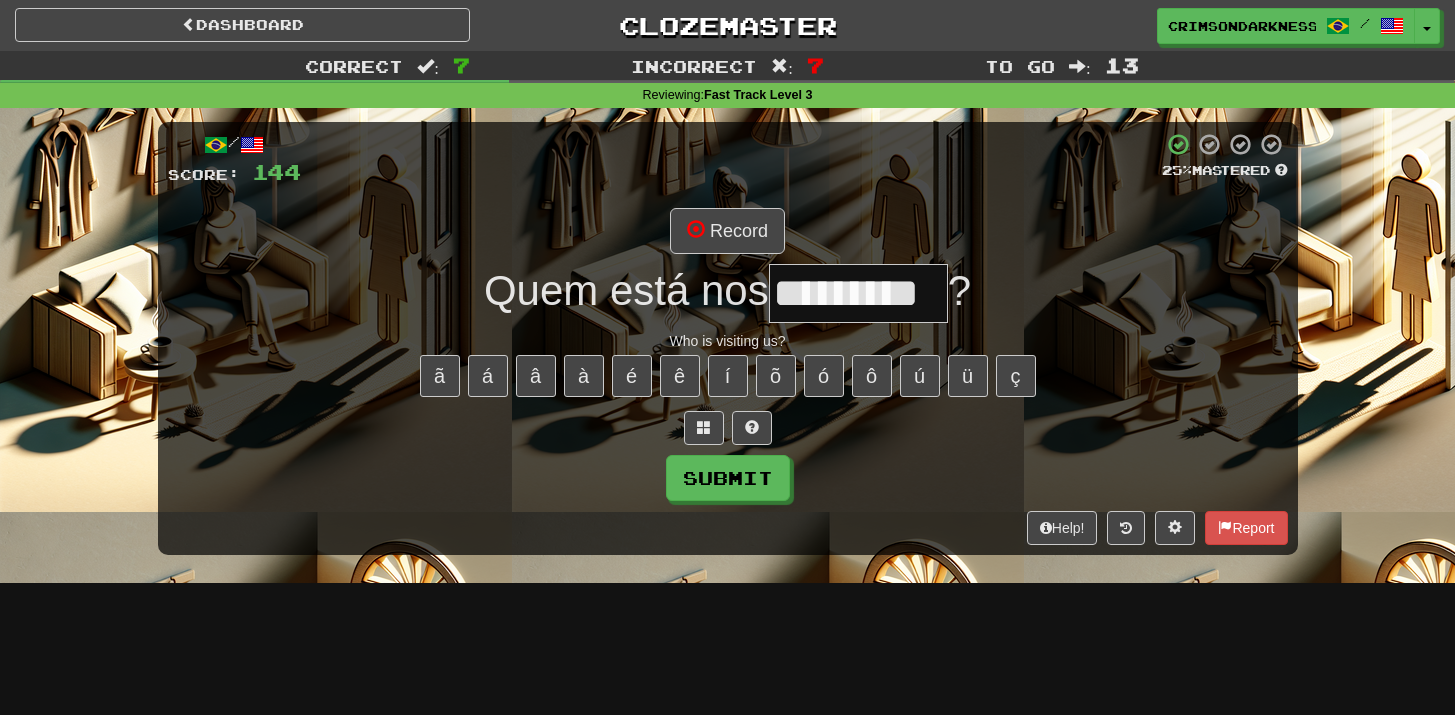 scroll, scrollTop: 0, scrollLeft: 0, axis: both 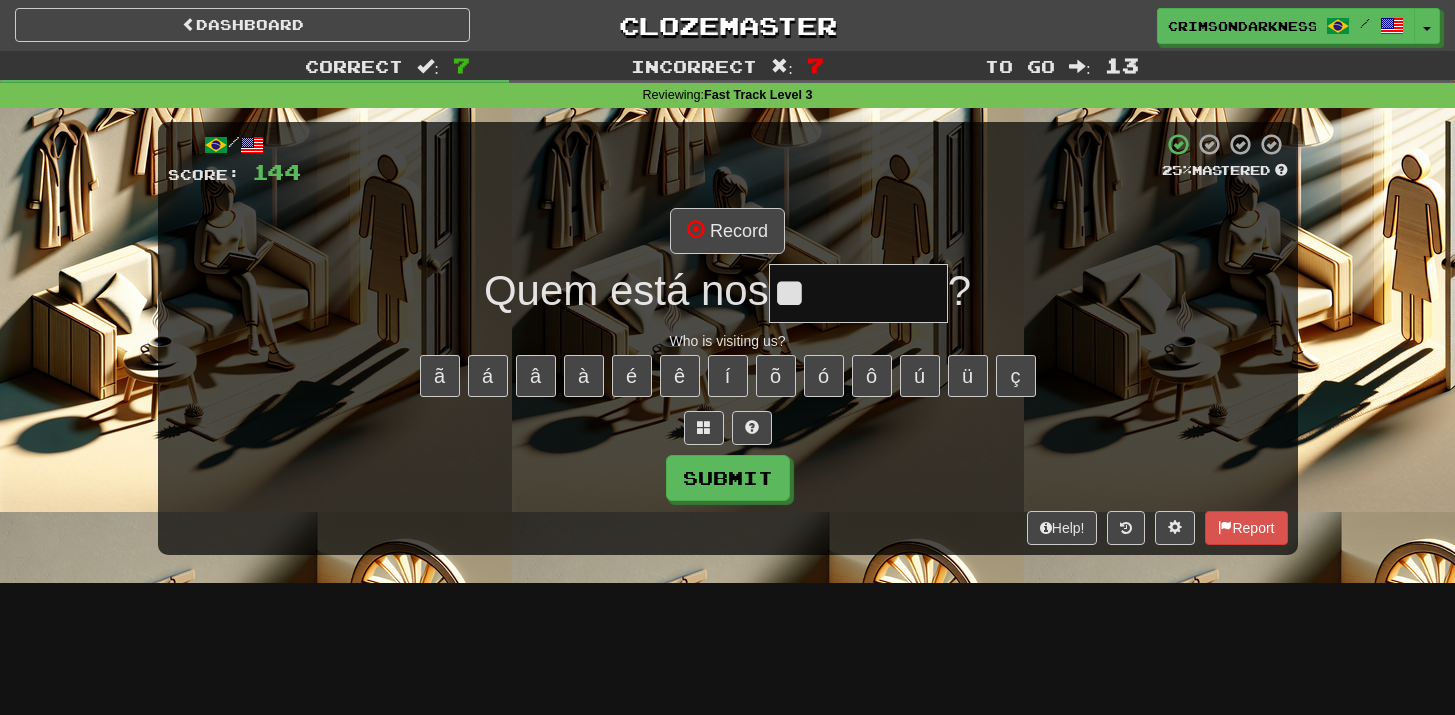 type on "*" 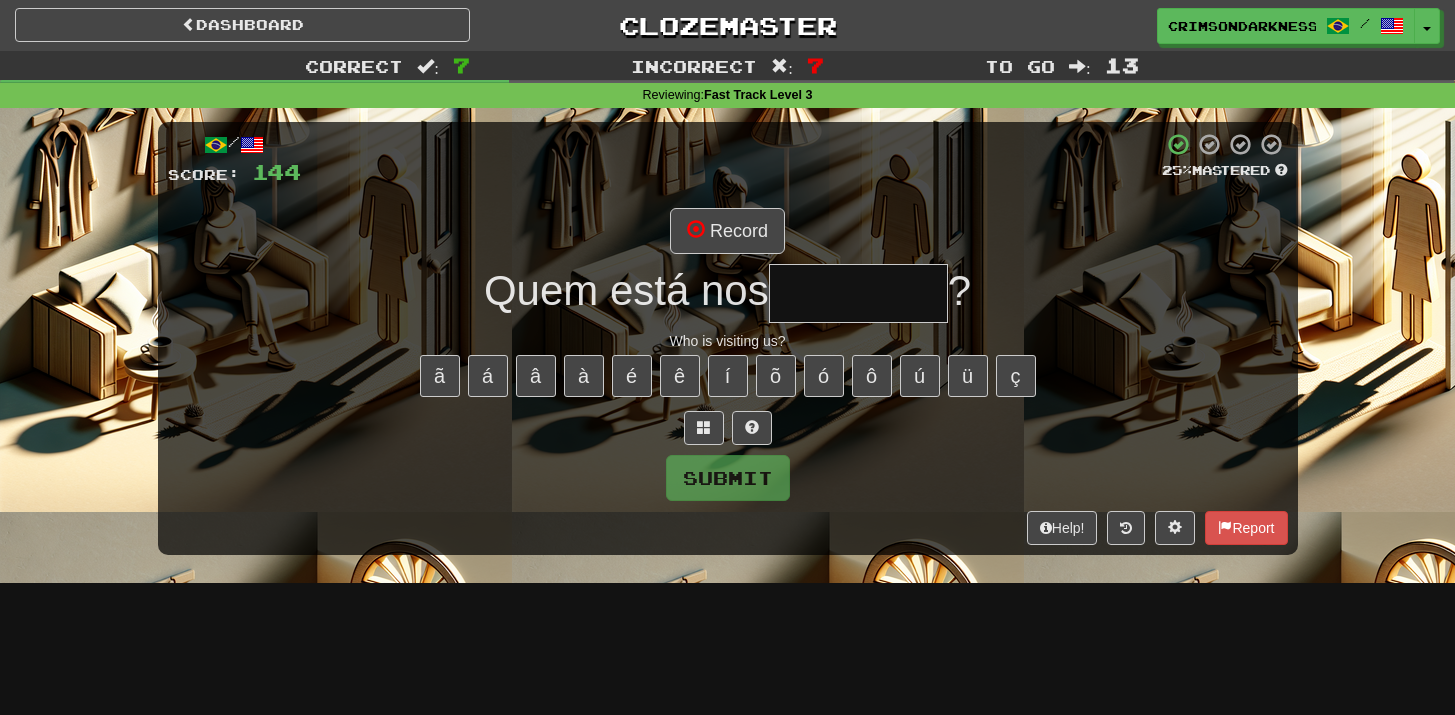 type on "*********" 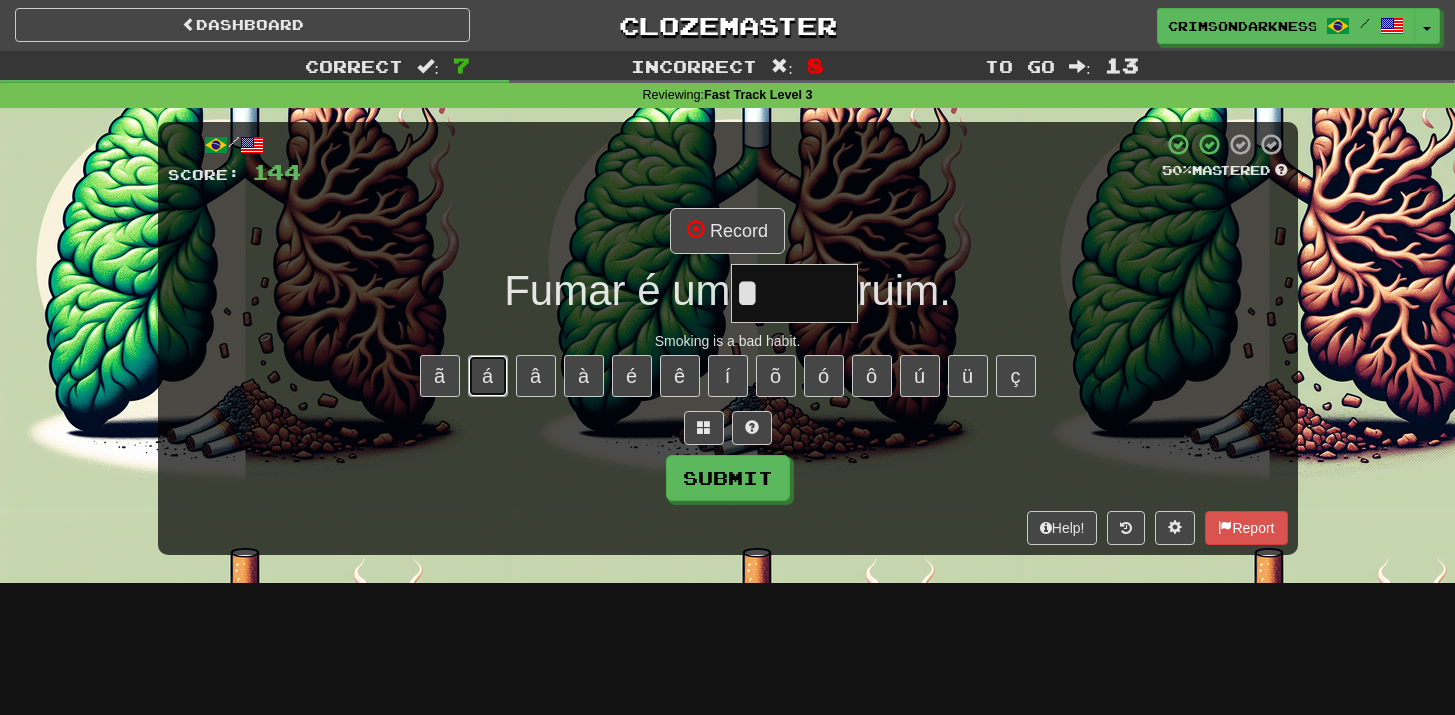 click on "á" at bounding box center [488, 376] 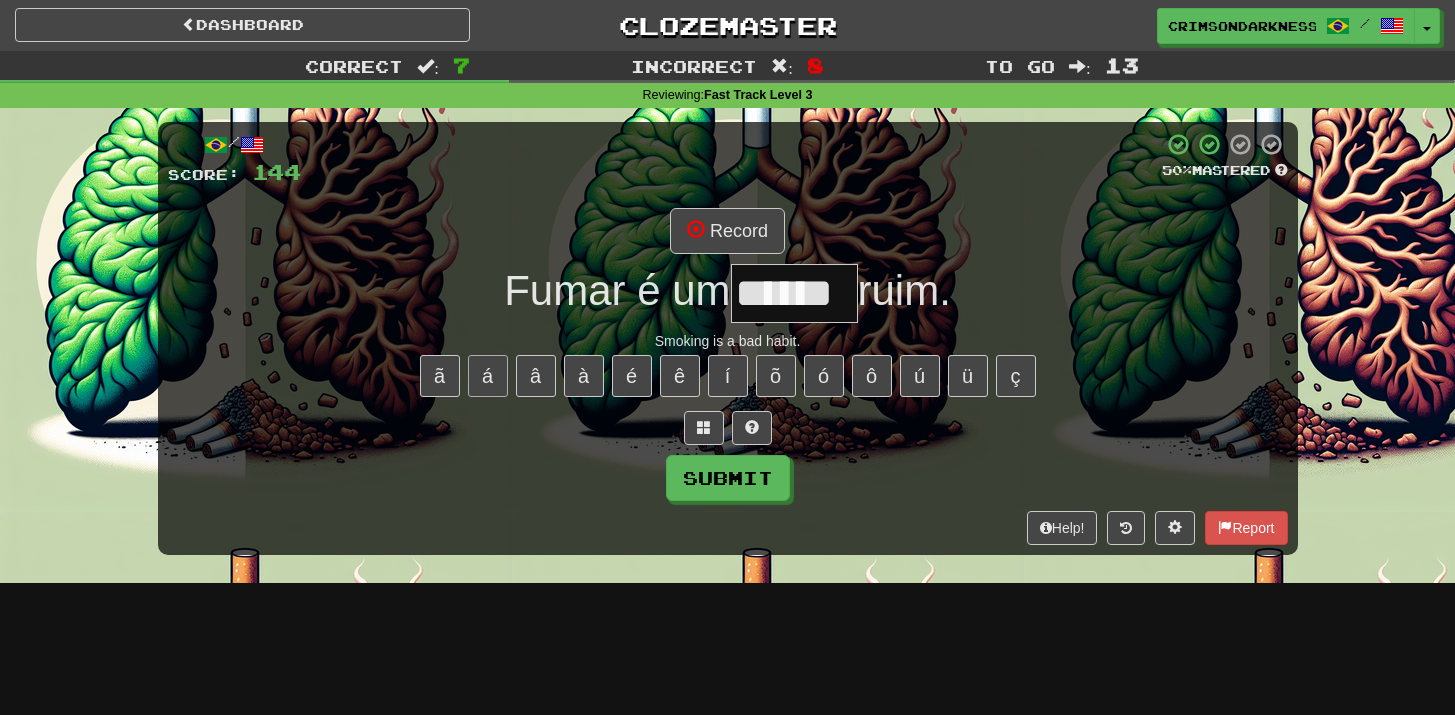 type on "******" 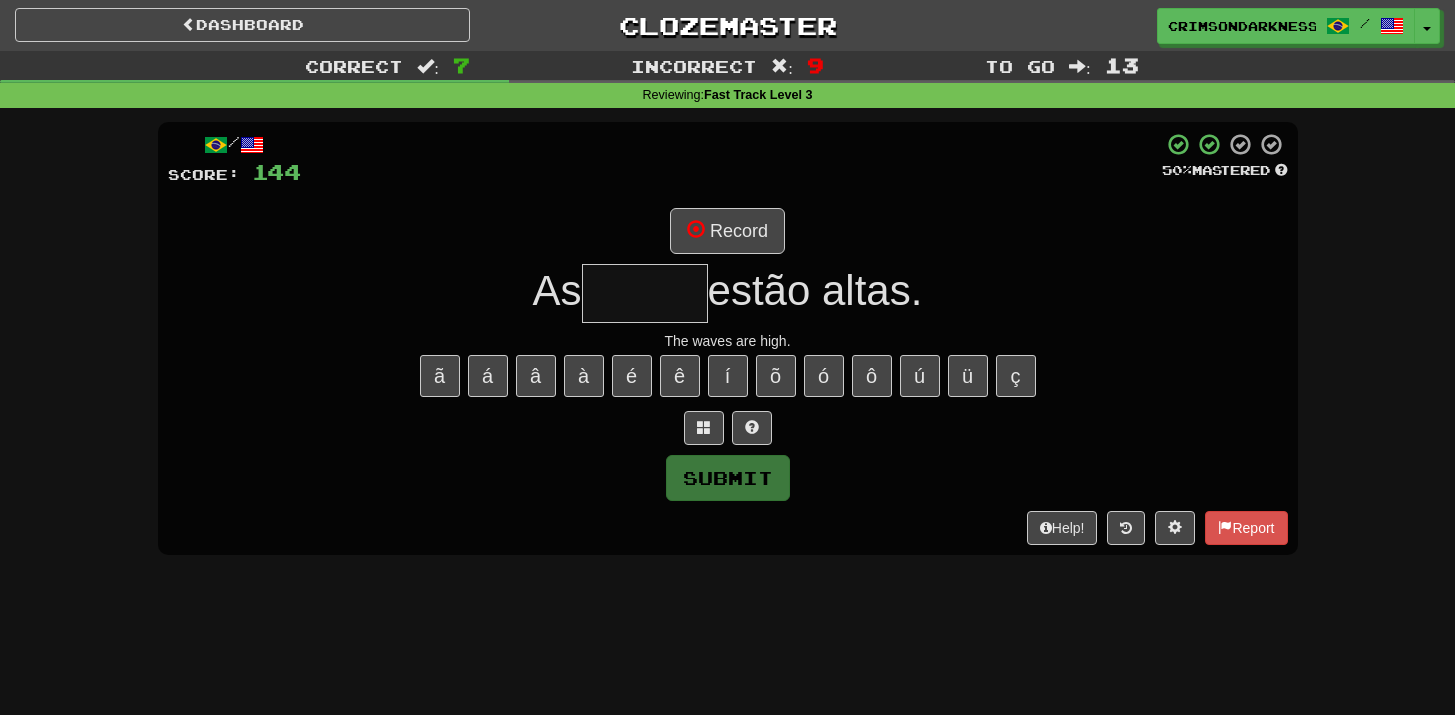 type on "*****" 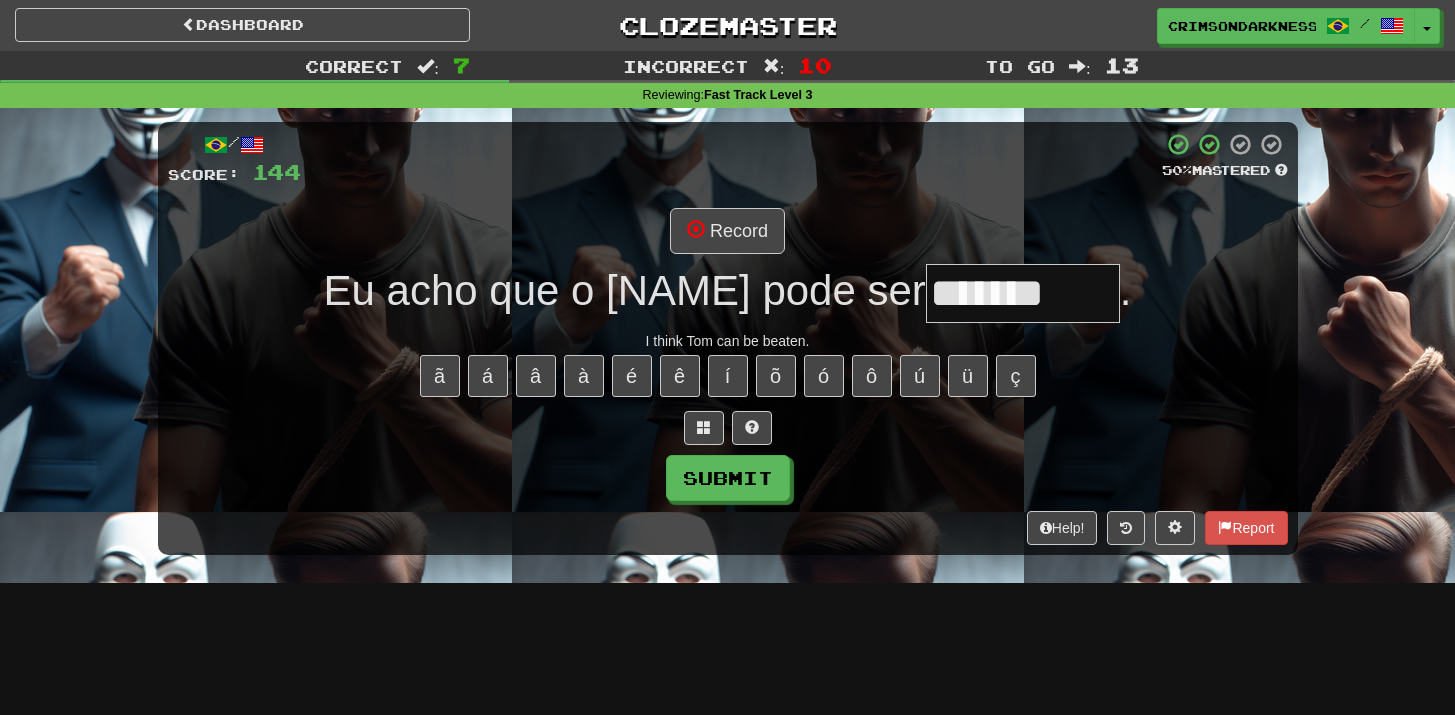type on "*********" 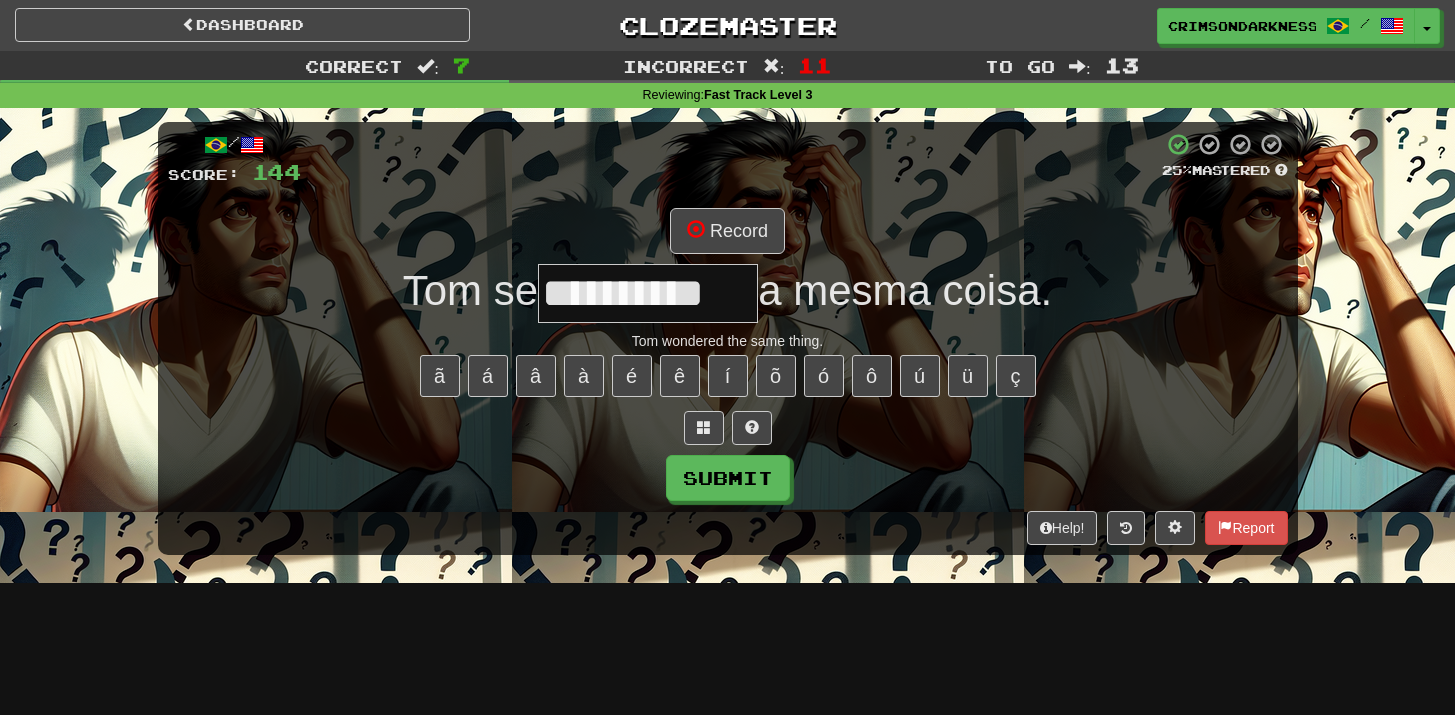 type on "**********" 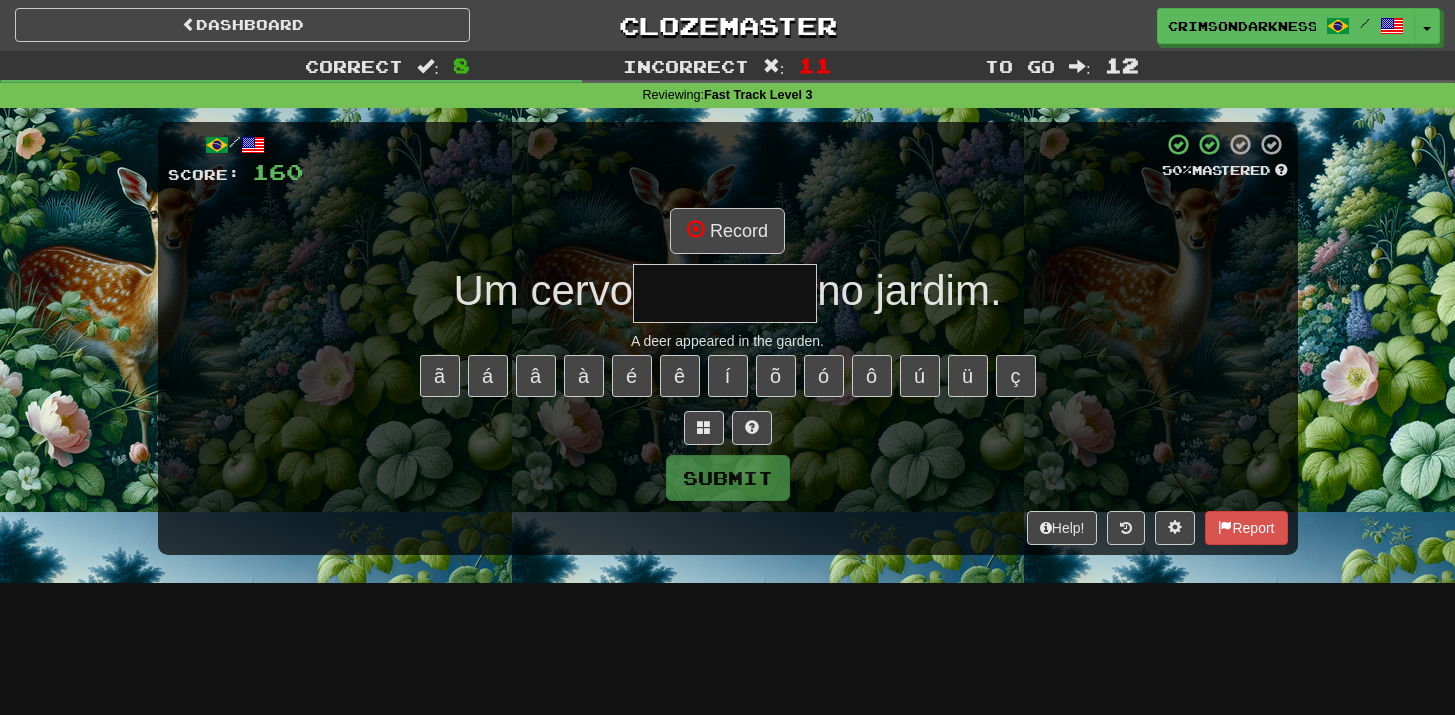 type on "*" 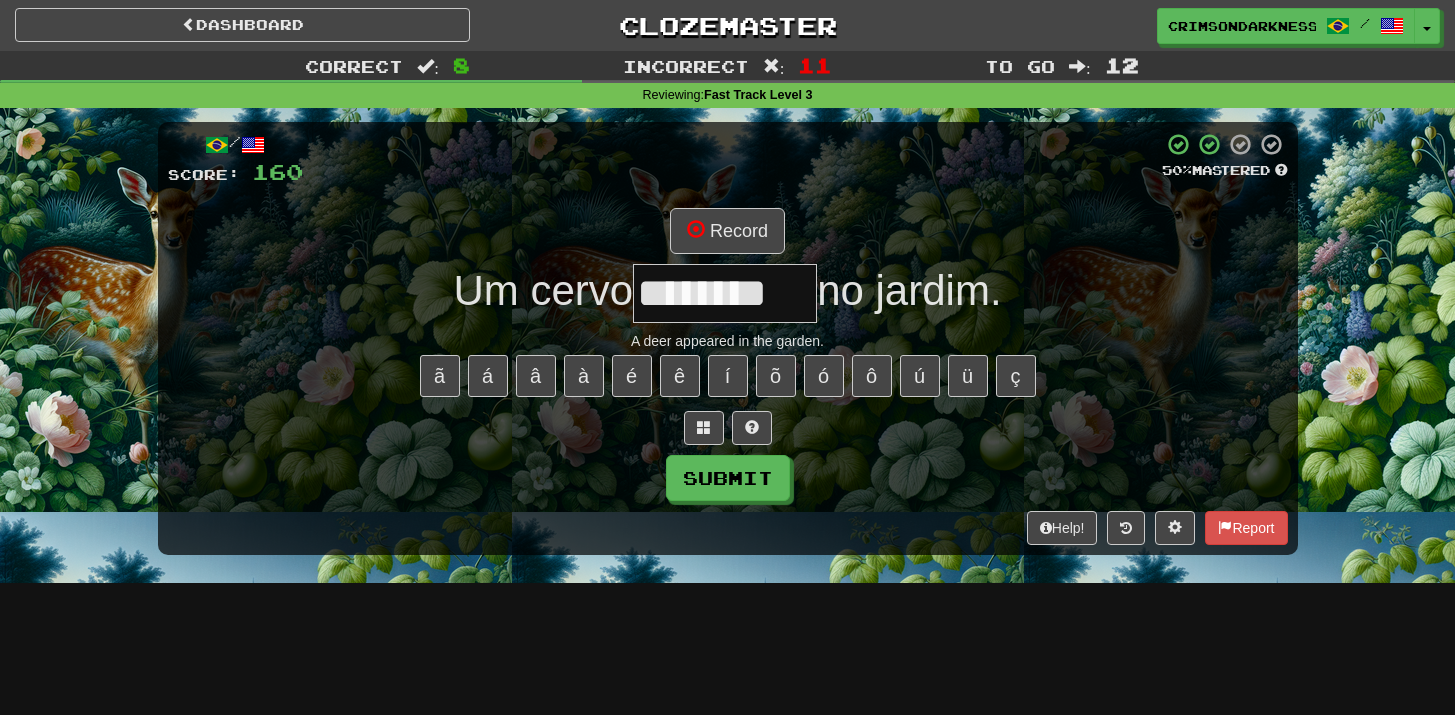 type on "********" 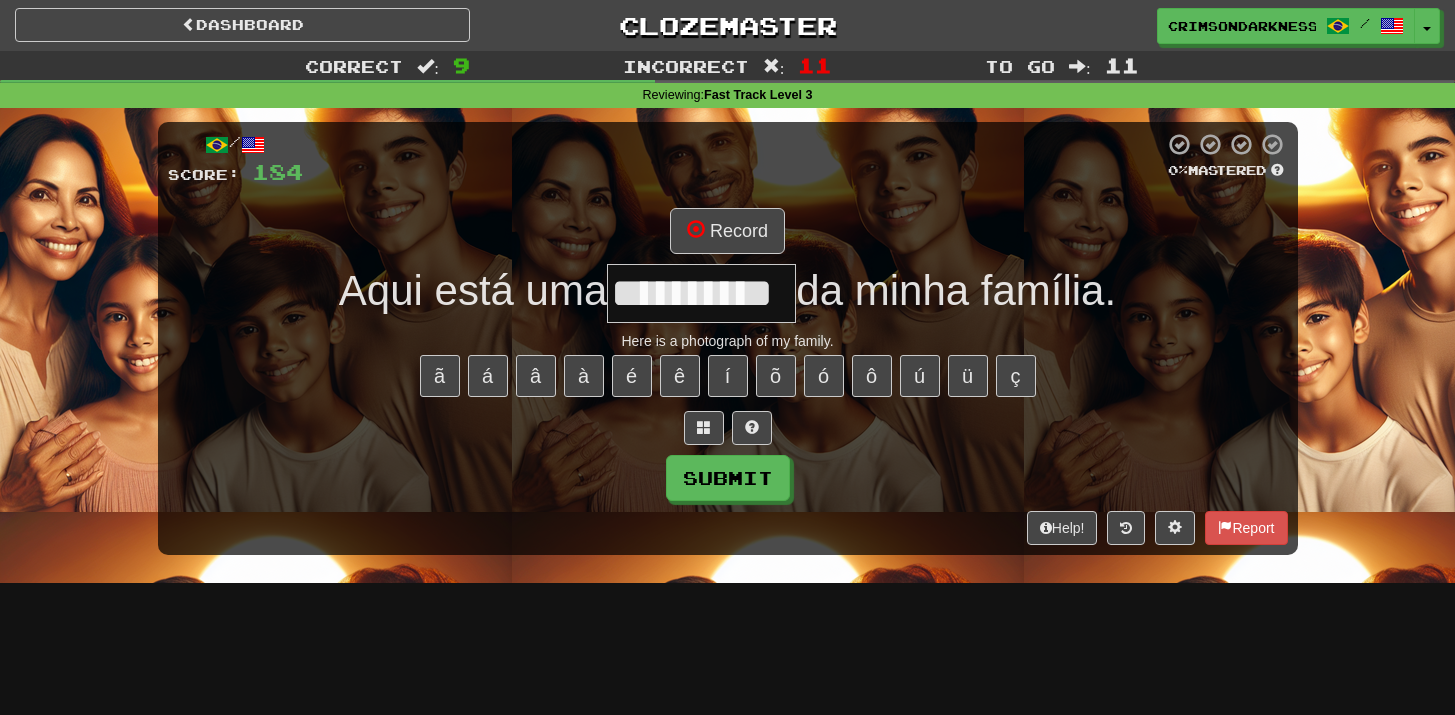type on "**********" 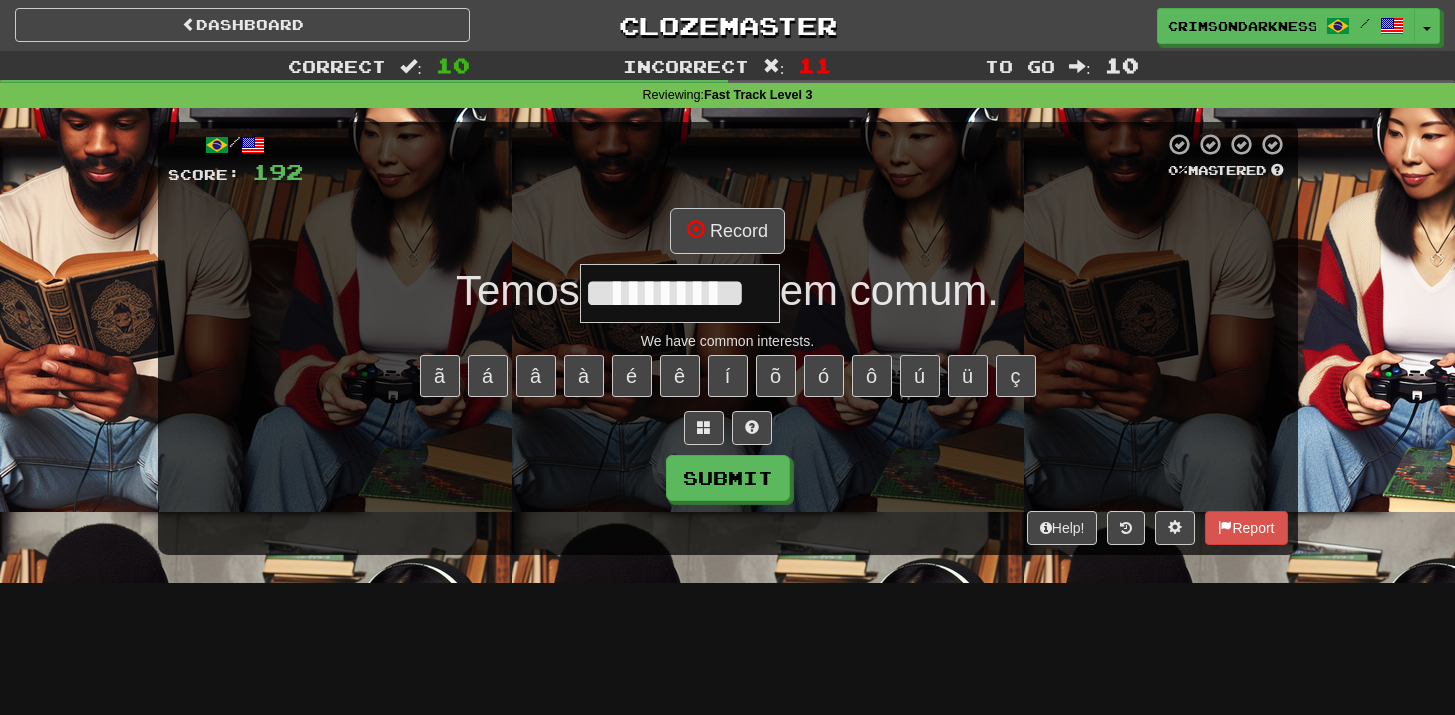 type on "**********" 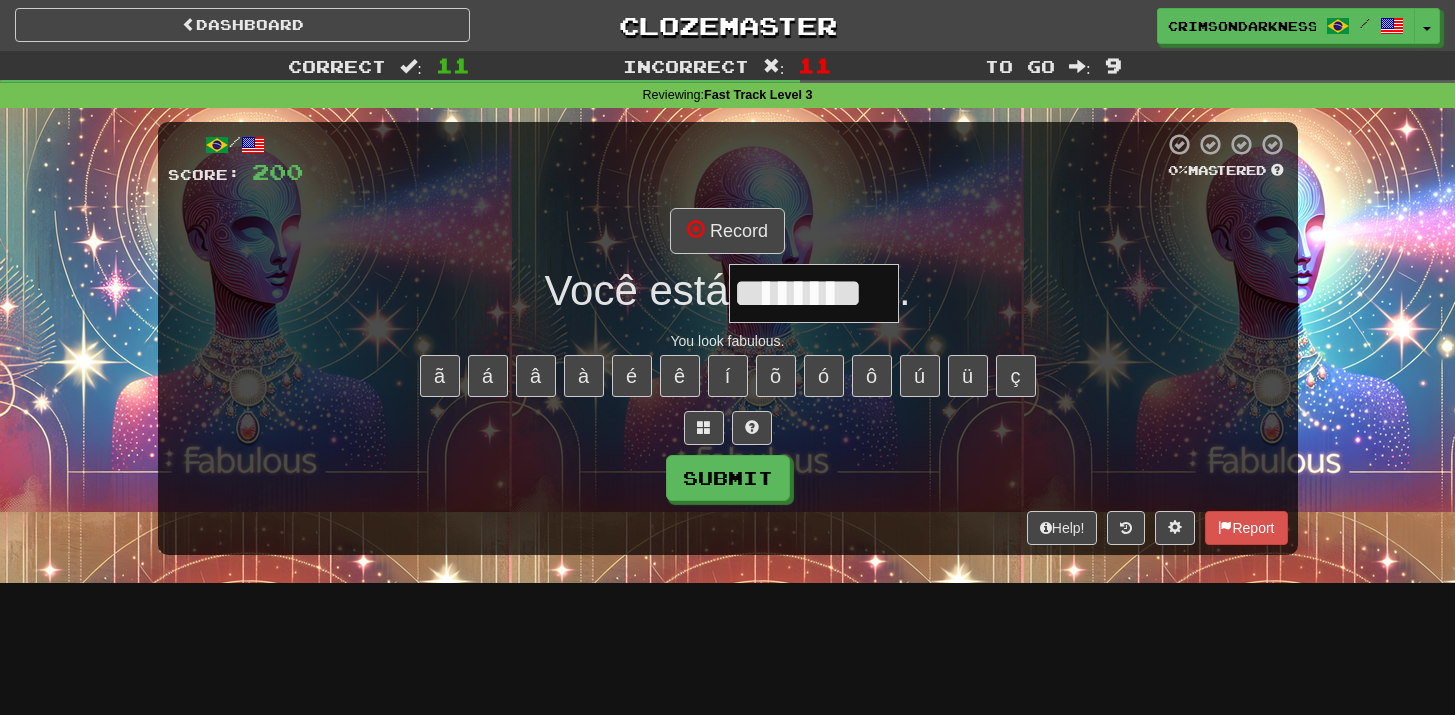 type on "********" 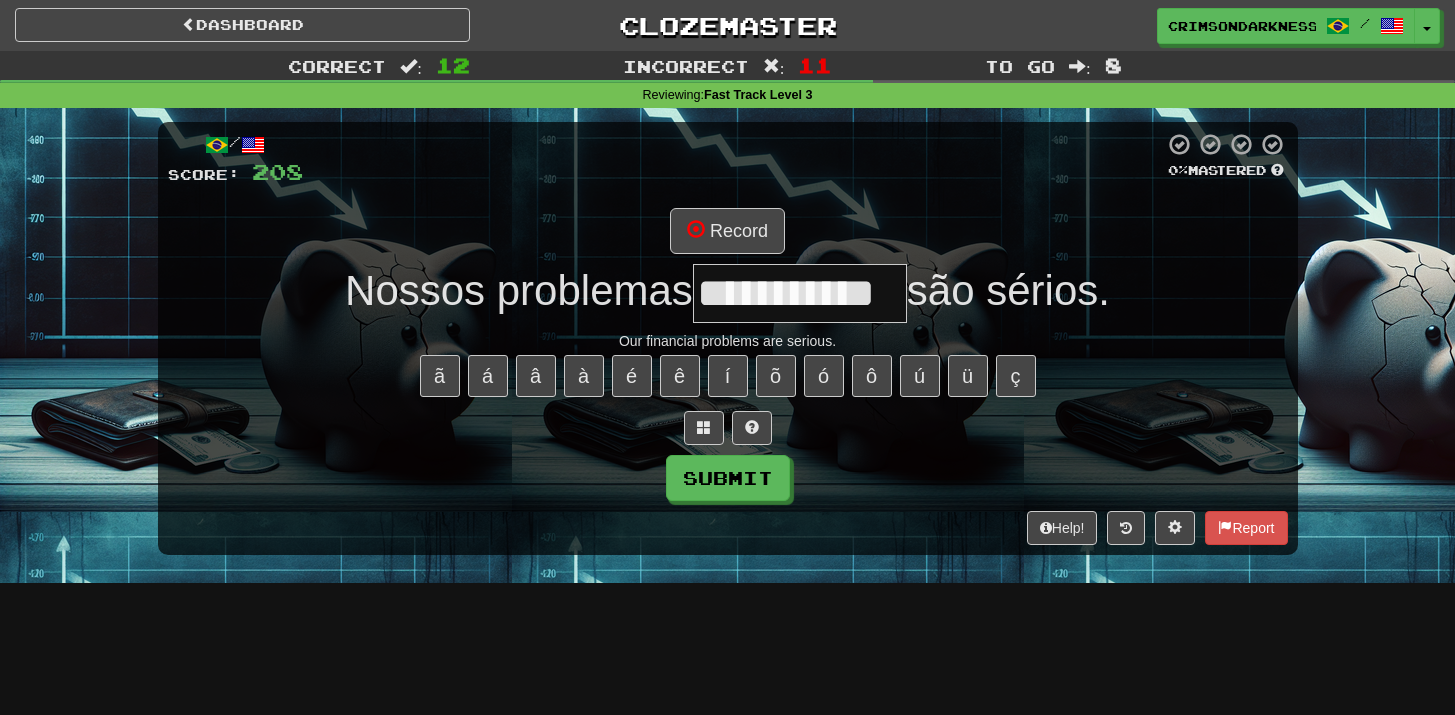 type on "**********" 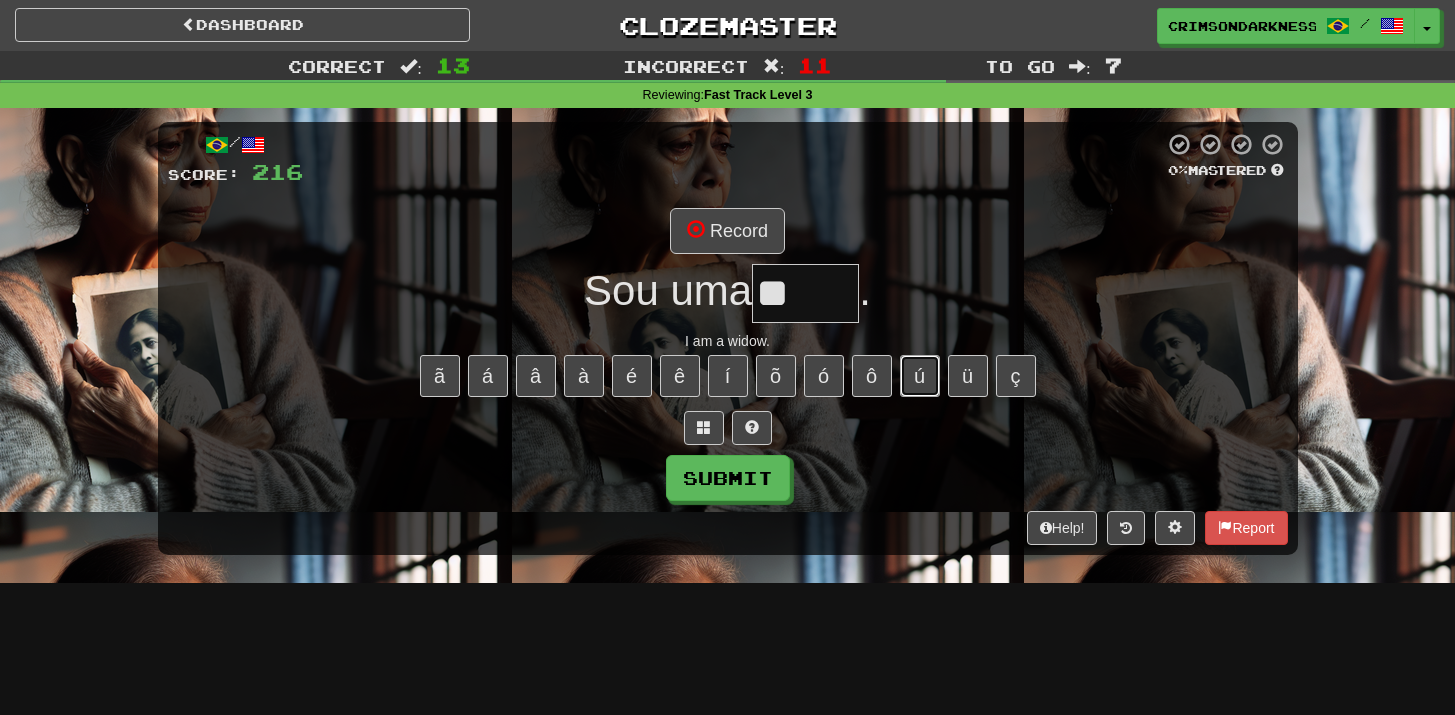 click on "ú" at bounding box center (920, 376) 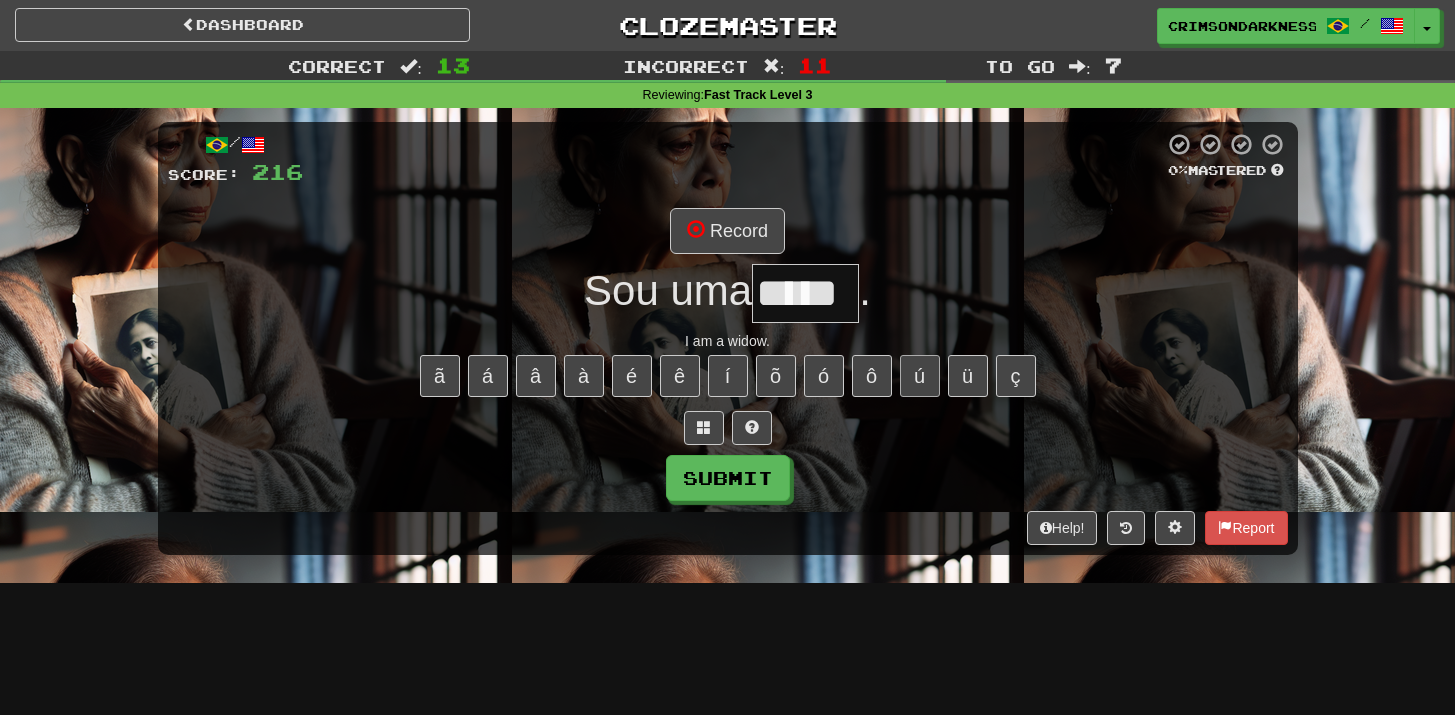 type on "*****" 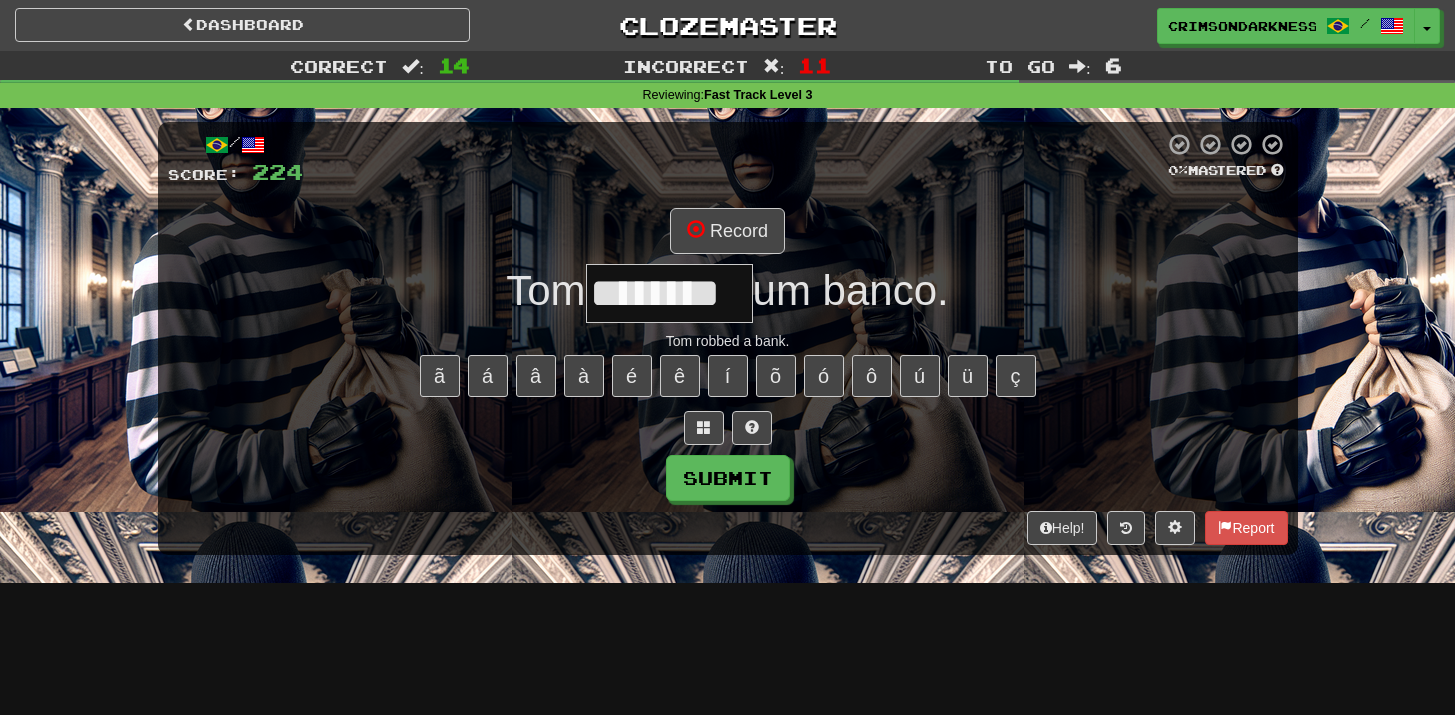 type on "********" 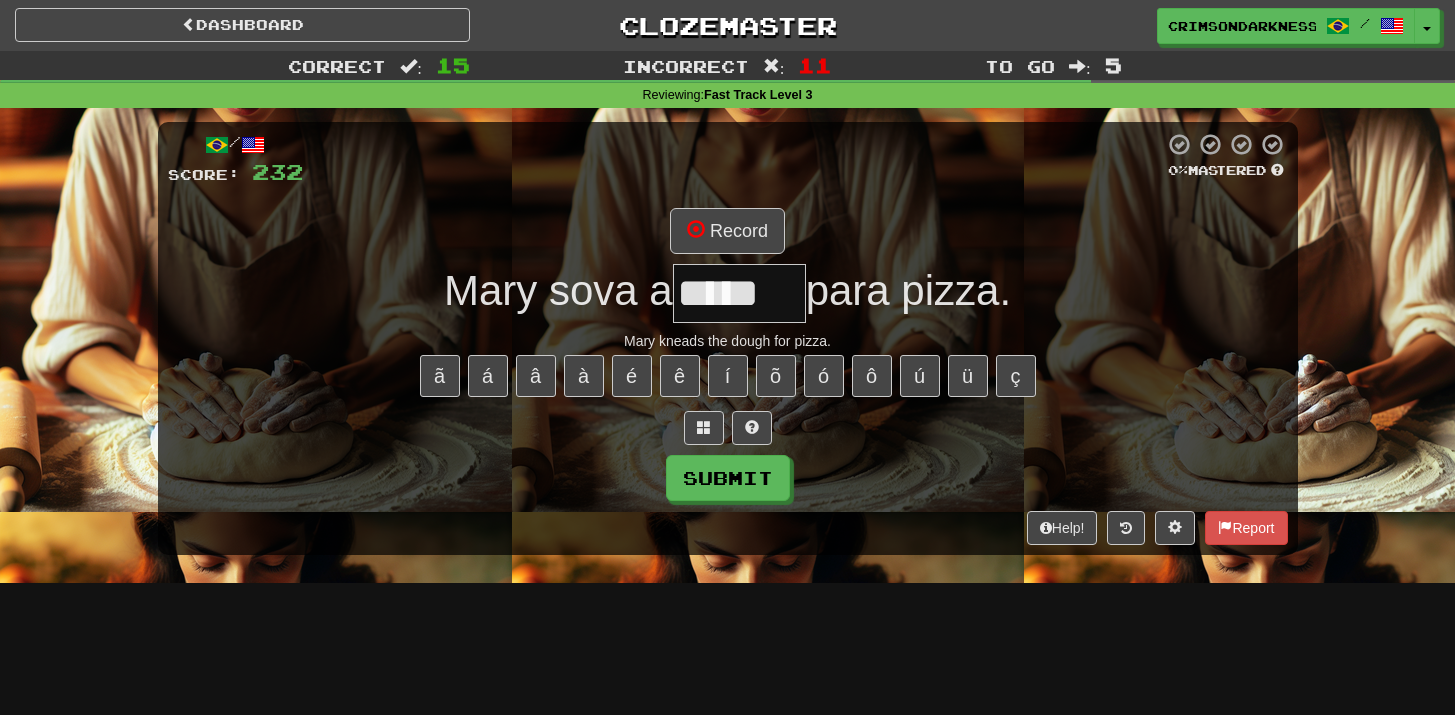 type on "*****" 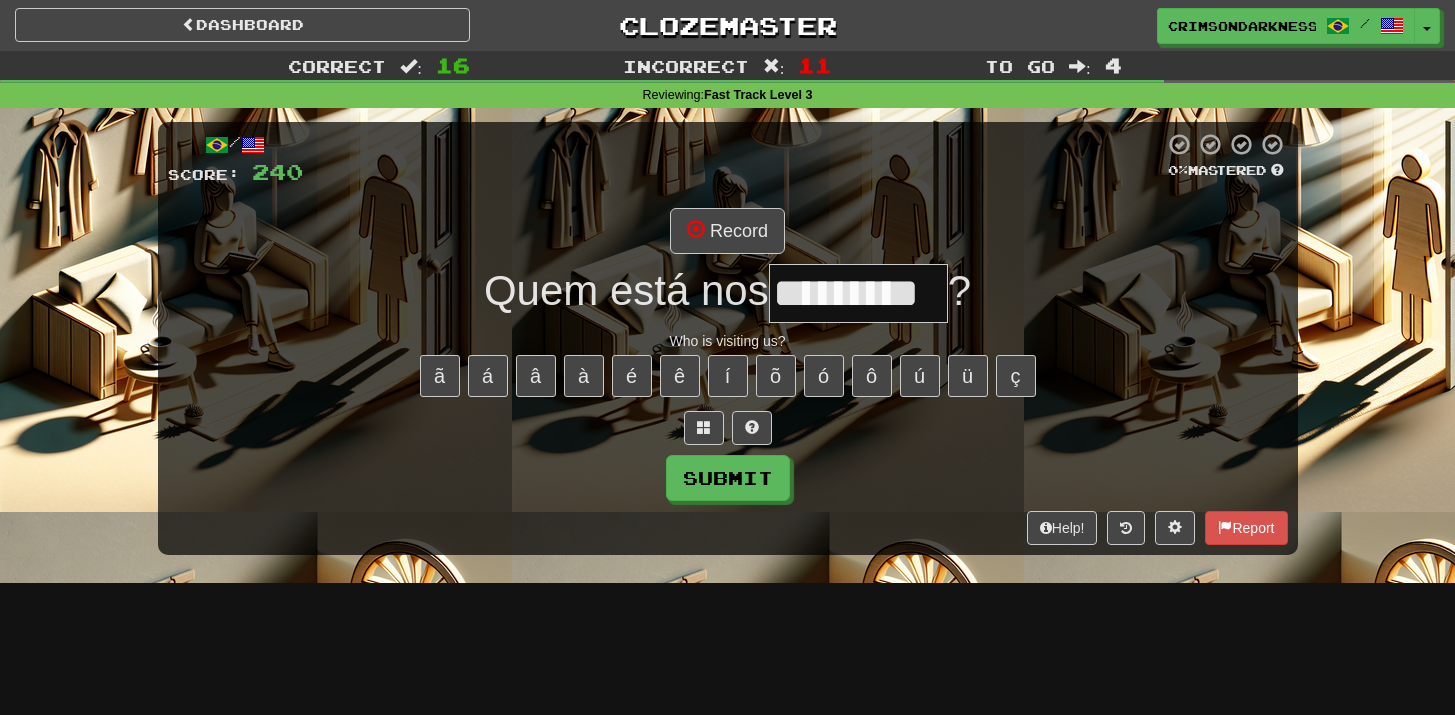 type on "*********" 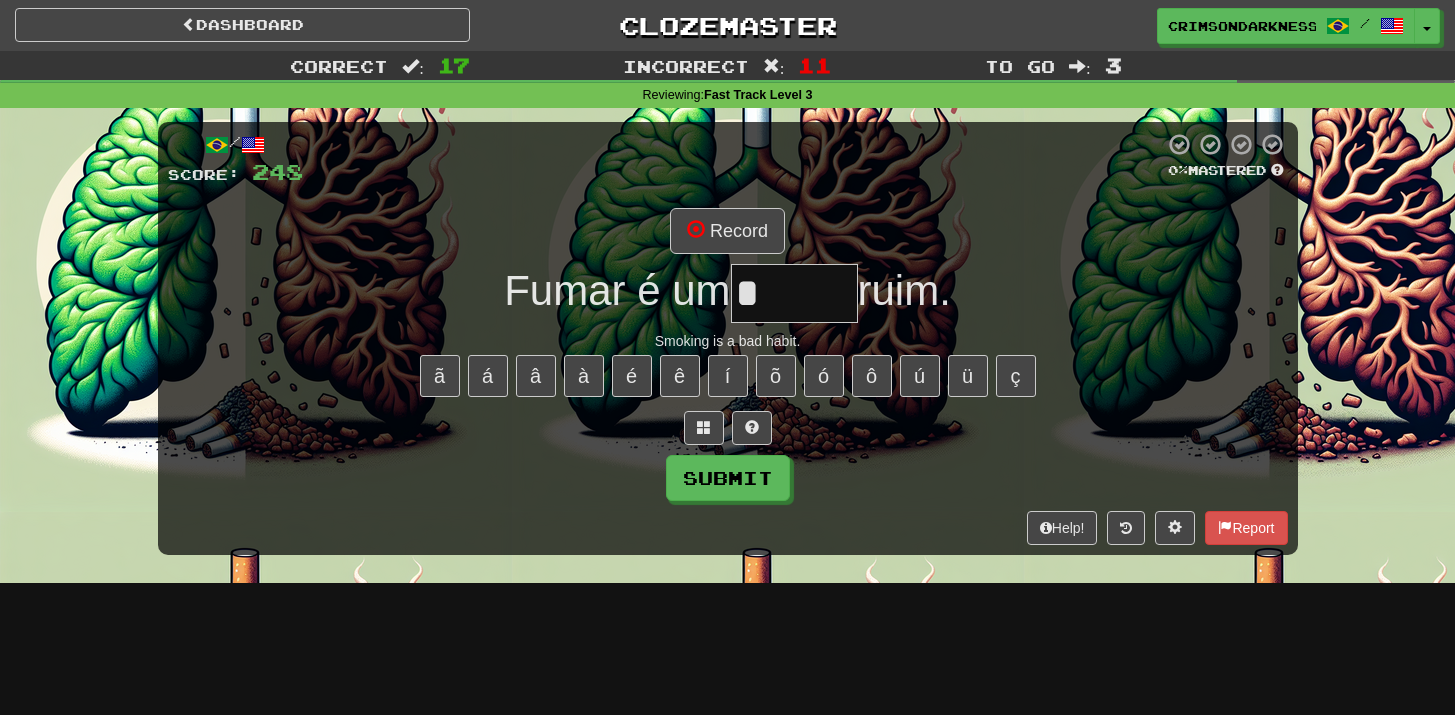 click on "ã á â à é ê í õ ó ô ú ü ç" at bounding box center [728, 376] 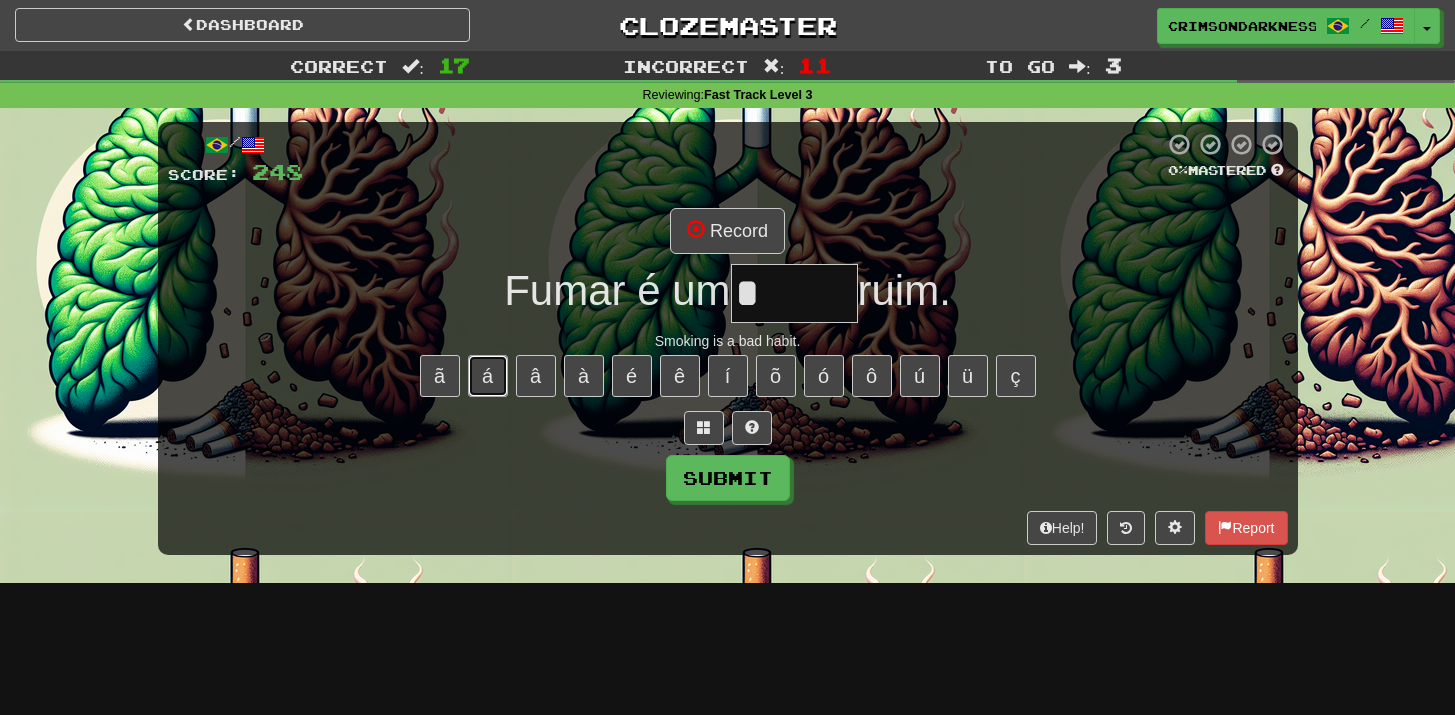 click on "á" at bounding box center [488, 376] 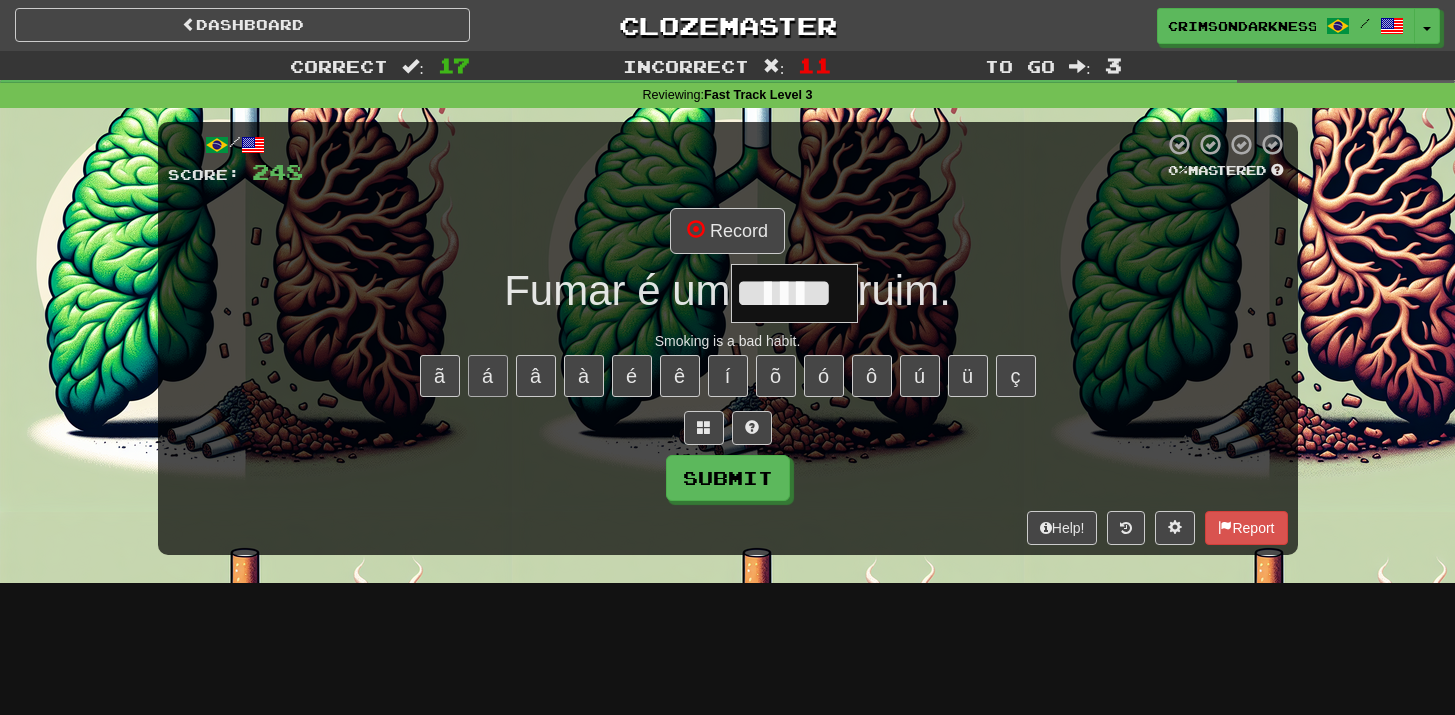 type on "******" 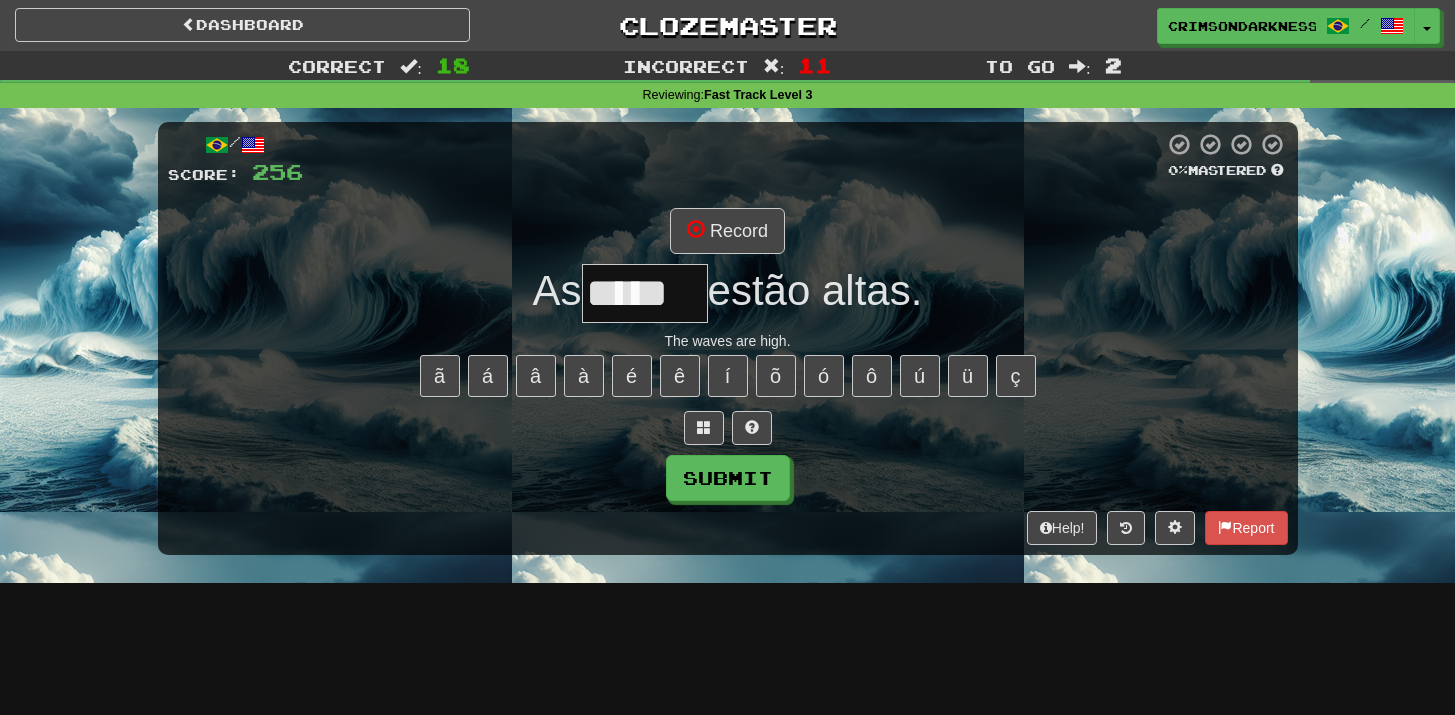 type on "*****" 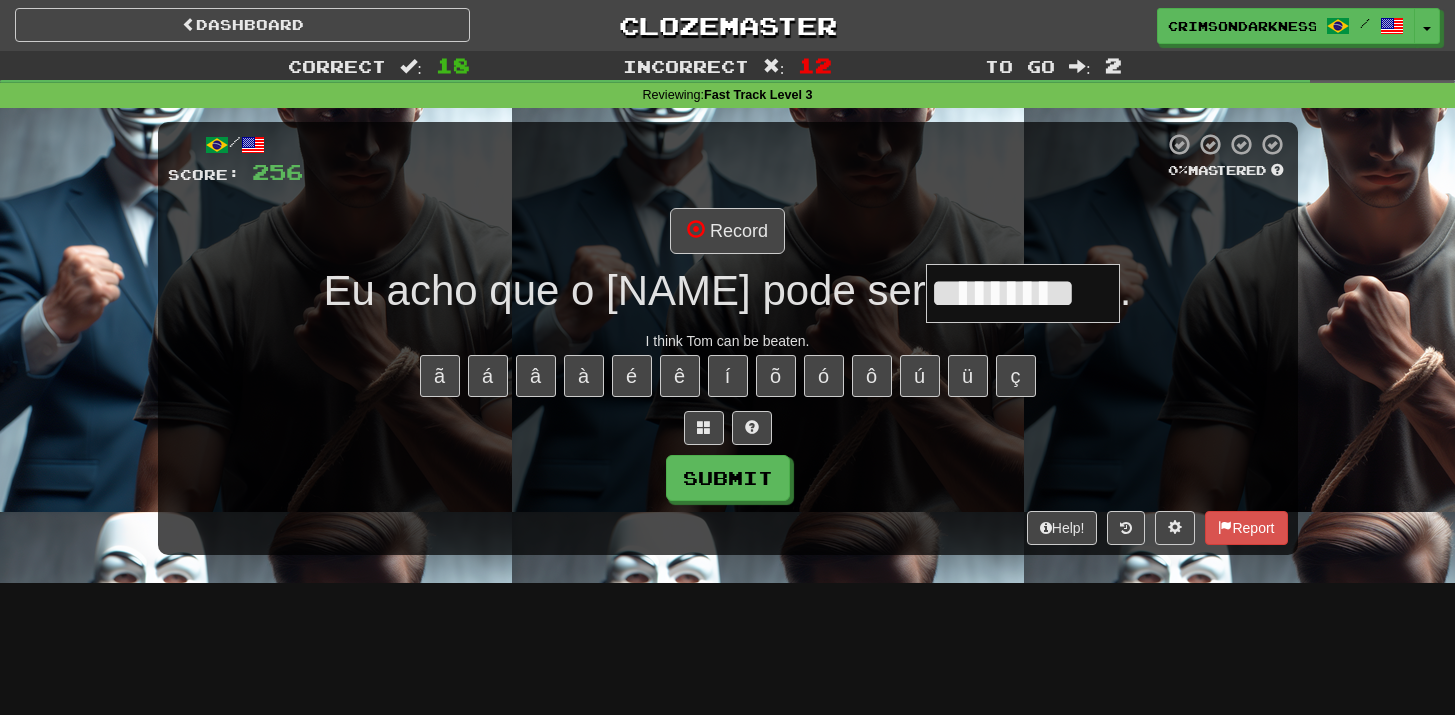 type on "*********" 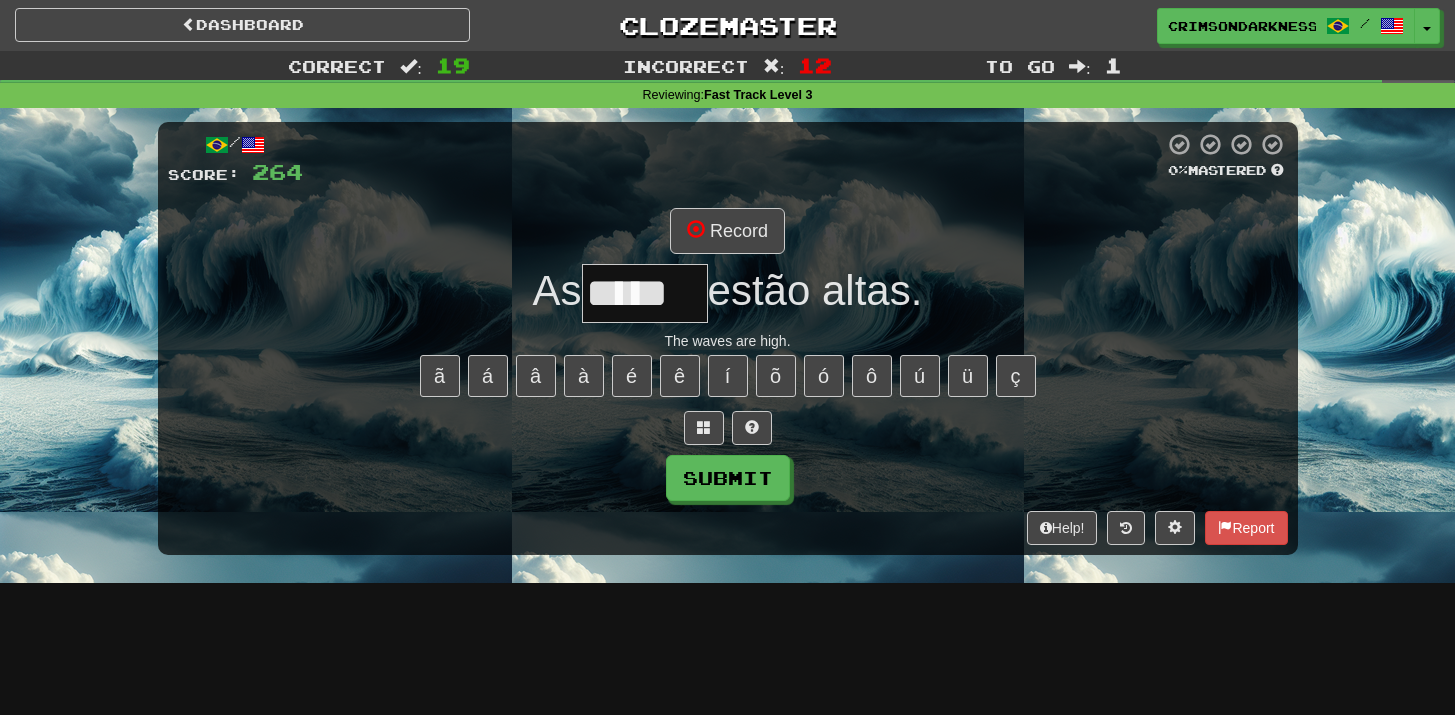 type on "*****" 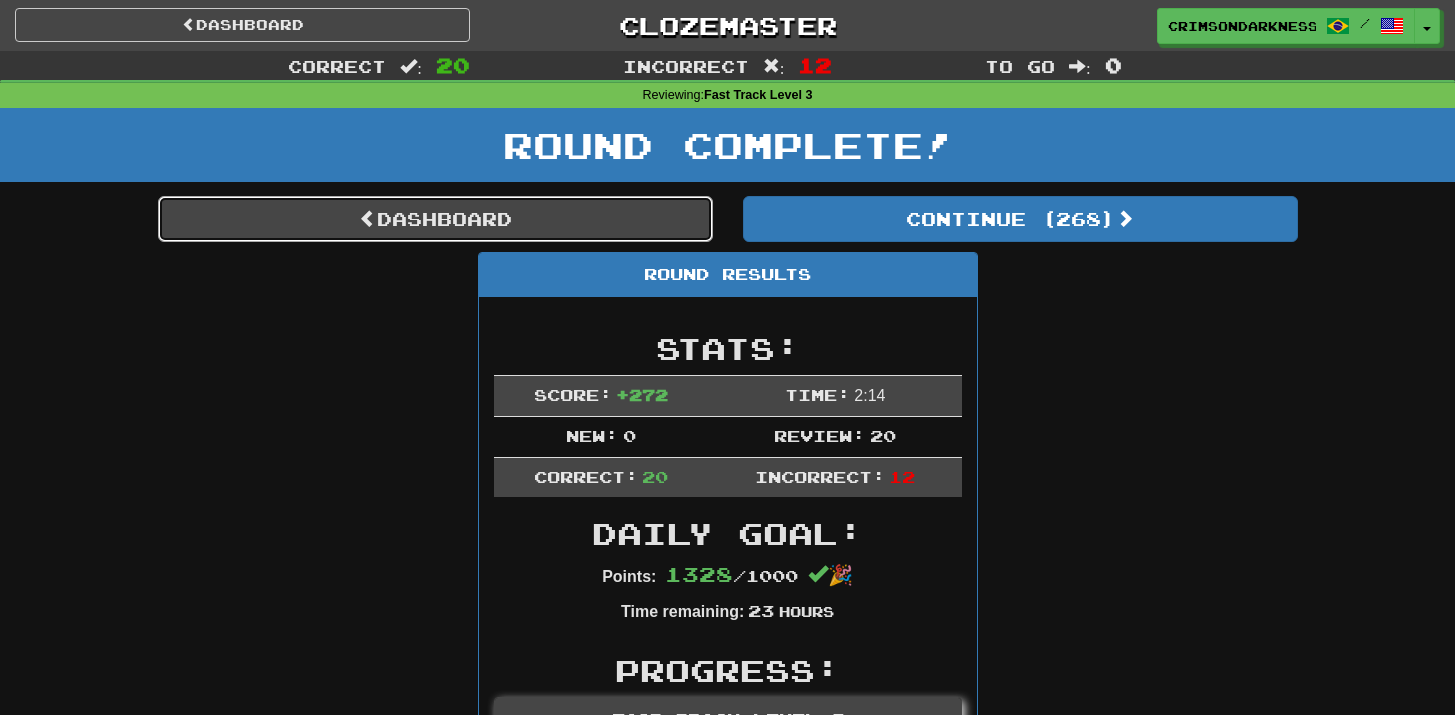 click on "Dashboard" at bounding box center (435, 219) 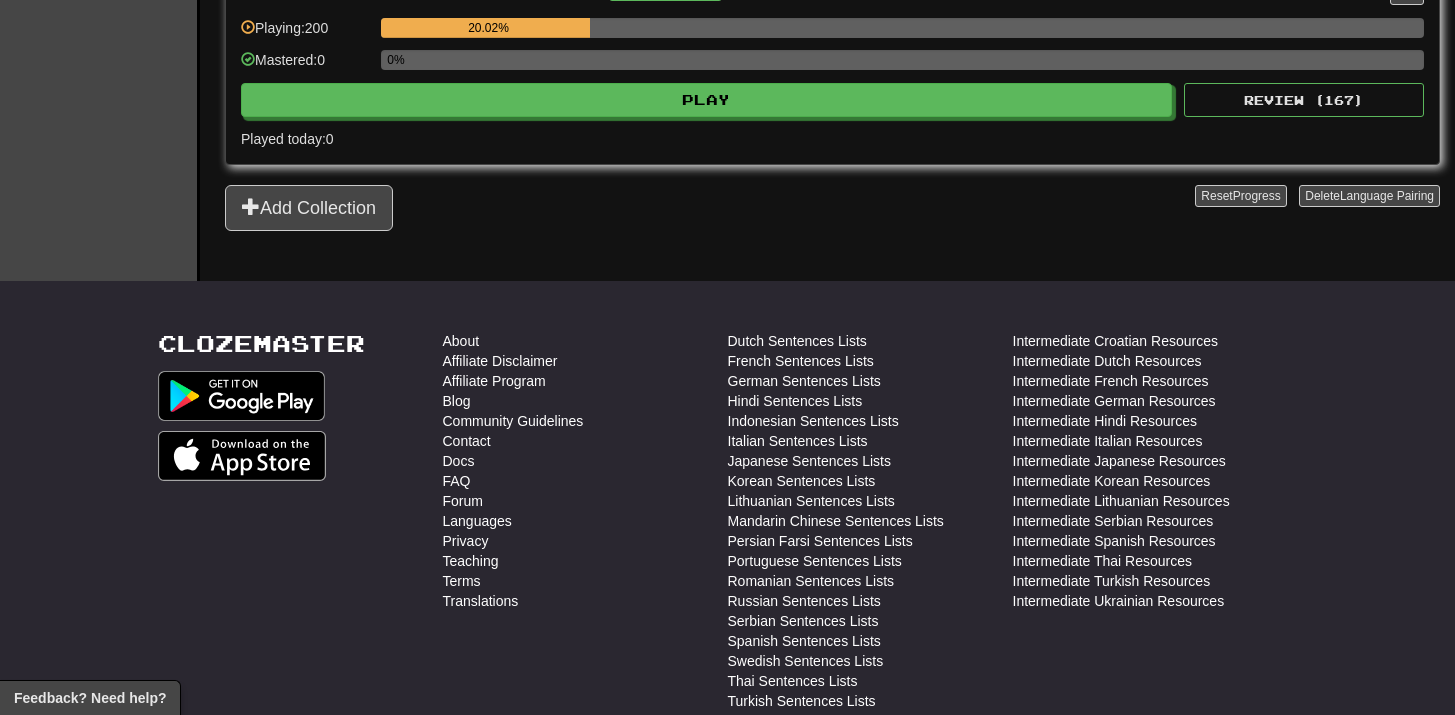 scroll, scrollTop: 869, scrollLeft: 0, axis: vertical 